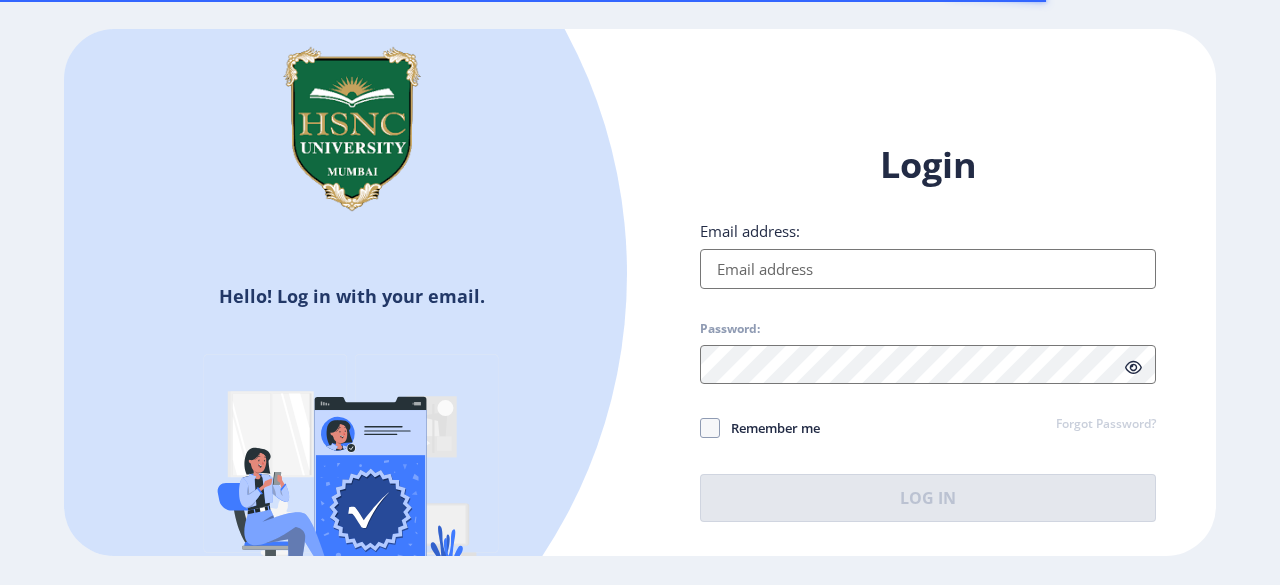 scroll, scrollTop: 0, scrollLeft: 0, axis: both 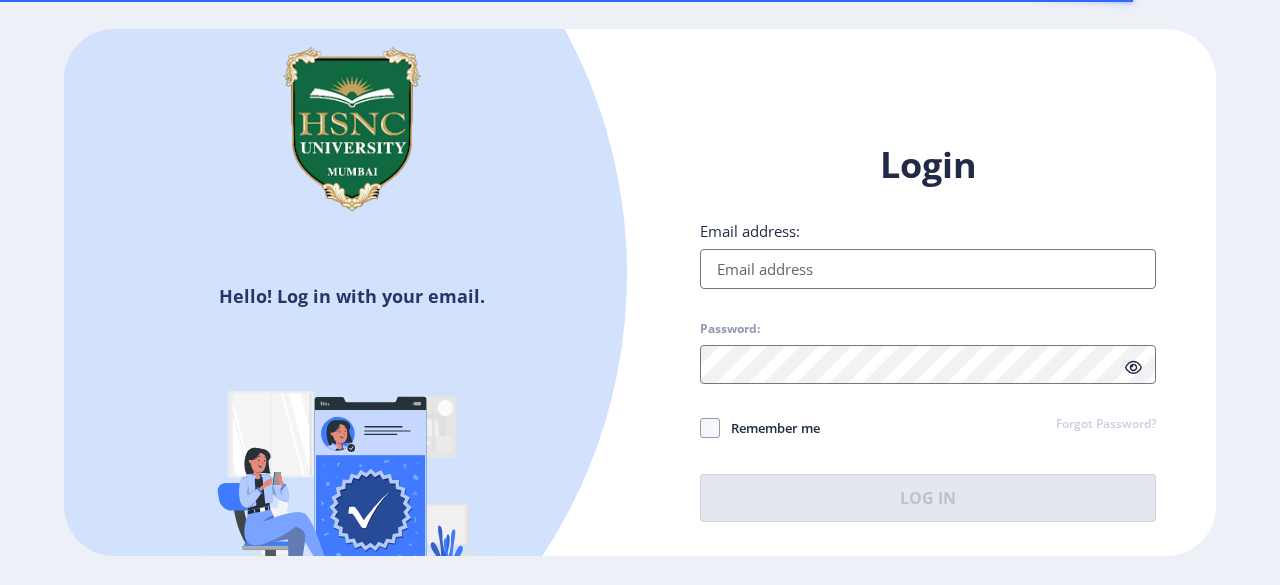 click on "Email address:" at bounding box center (928, 269) 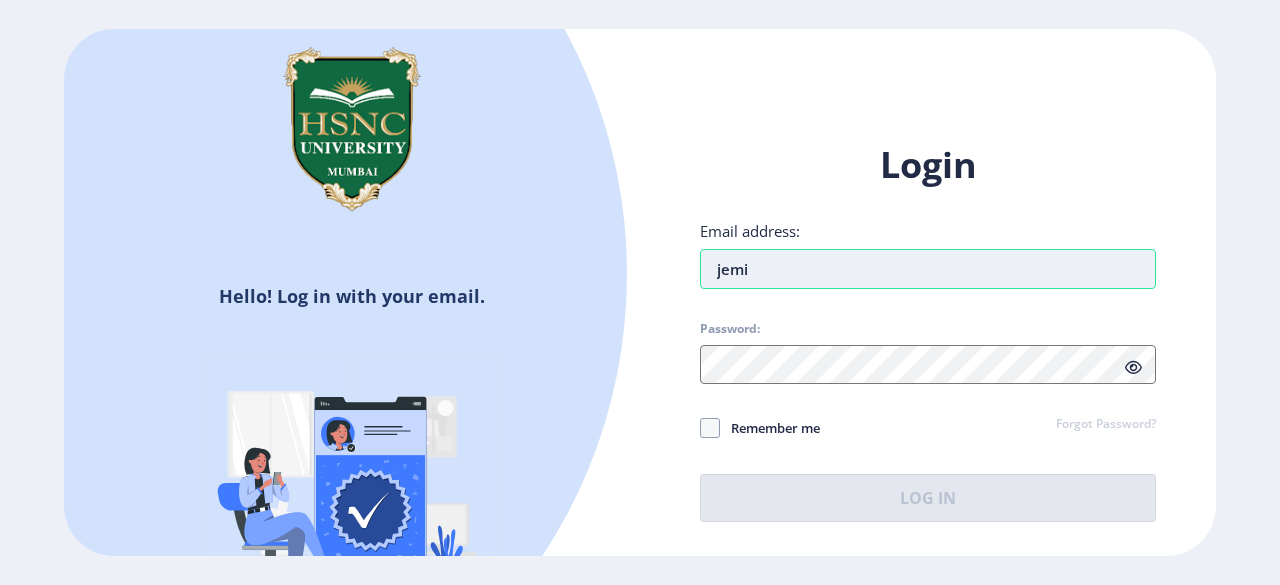 type on "[EMAIL_ADDRESS][DOMAIN_NAME]" 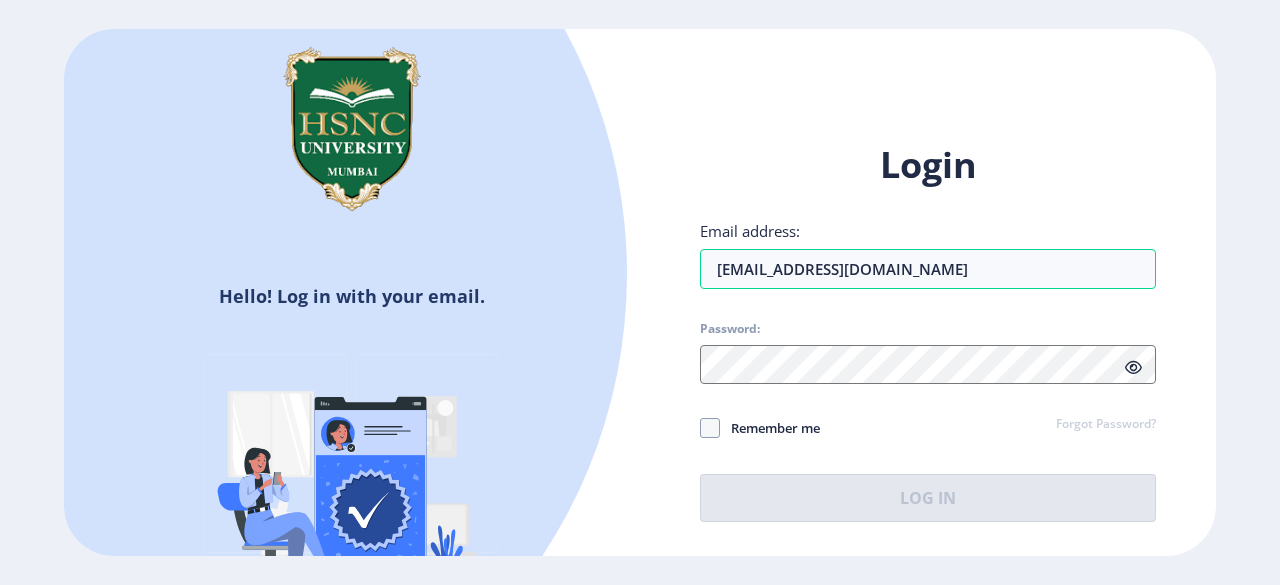 click on "Password:" 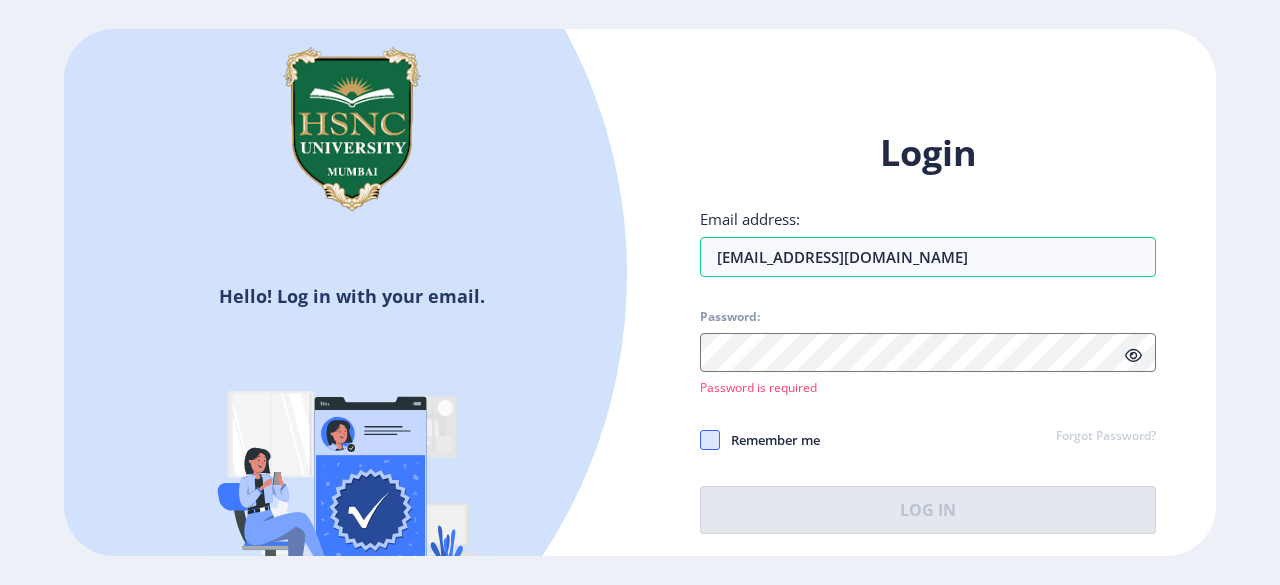 click 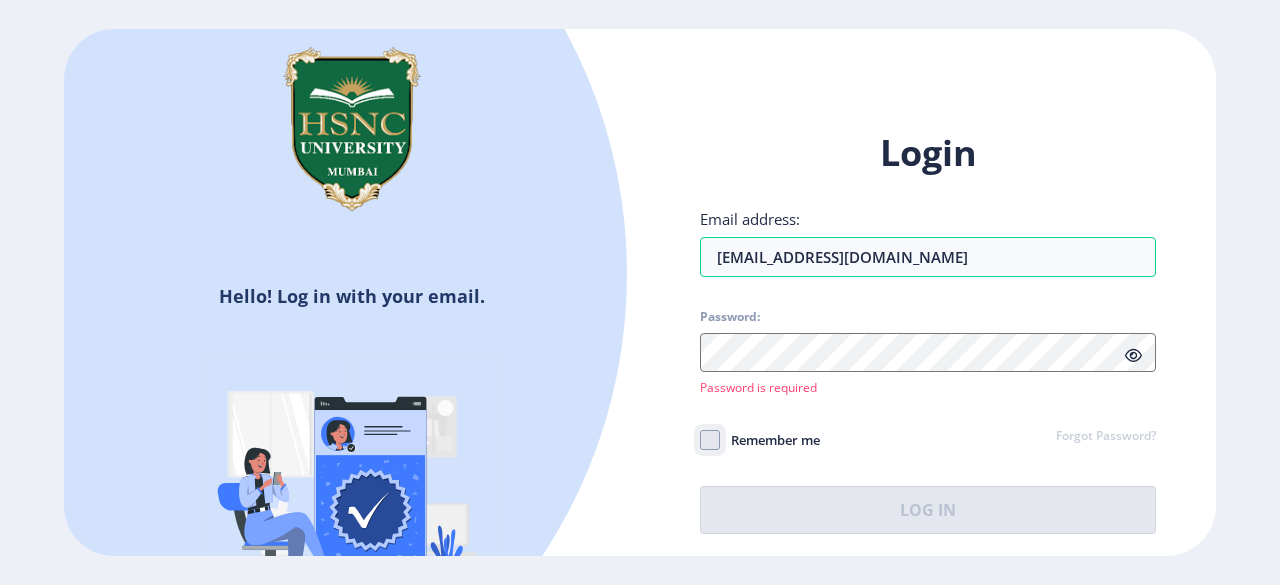 click on "Remember me" 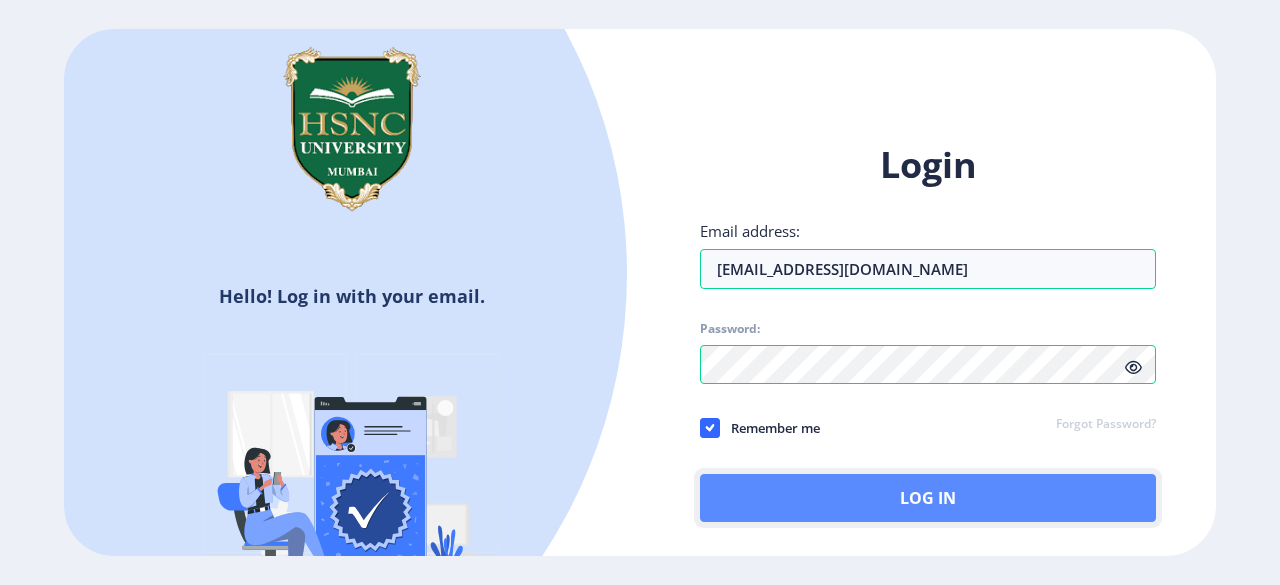 click on "Log In" 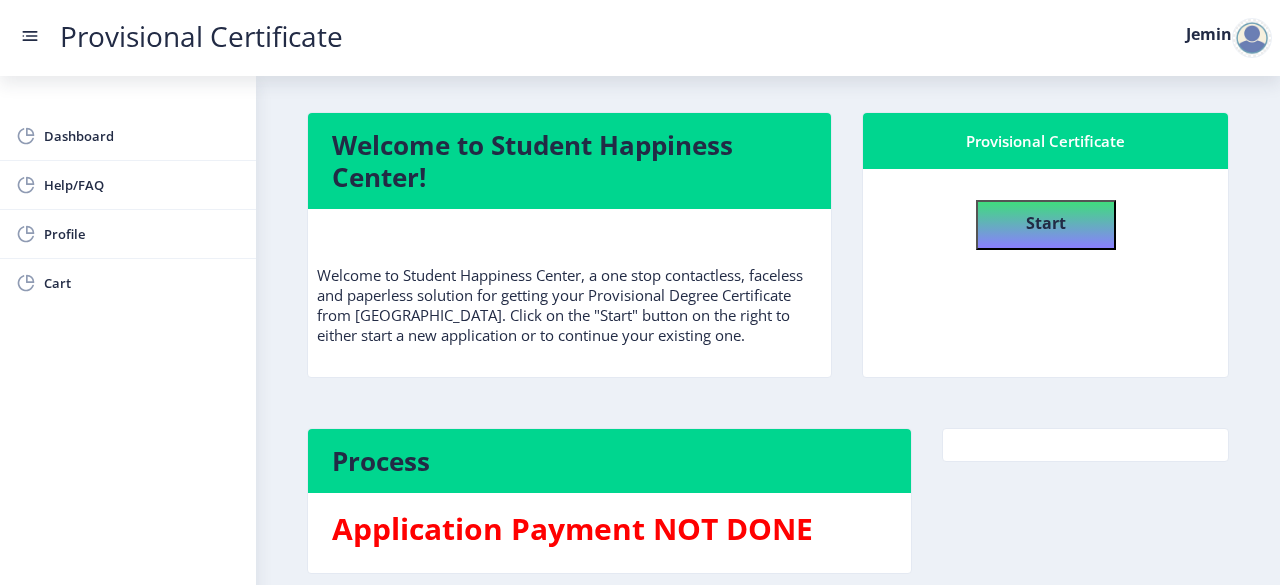 click on "Process" 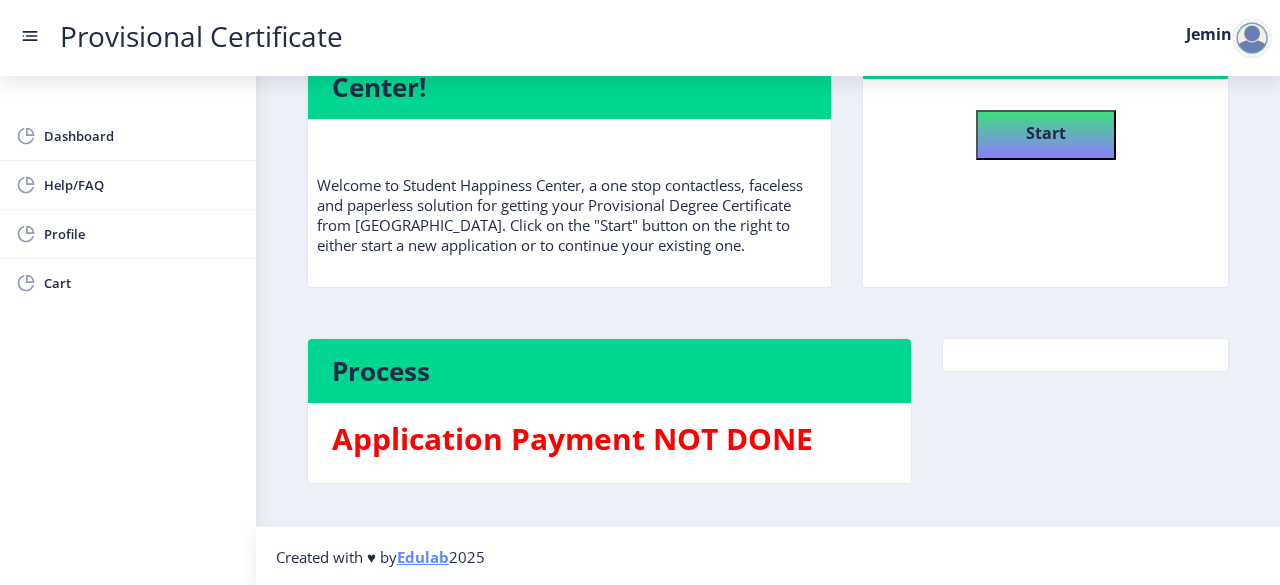 click on "Process" 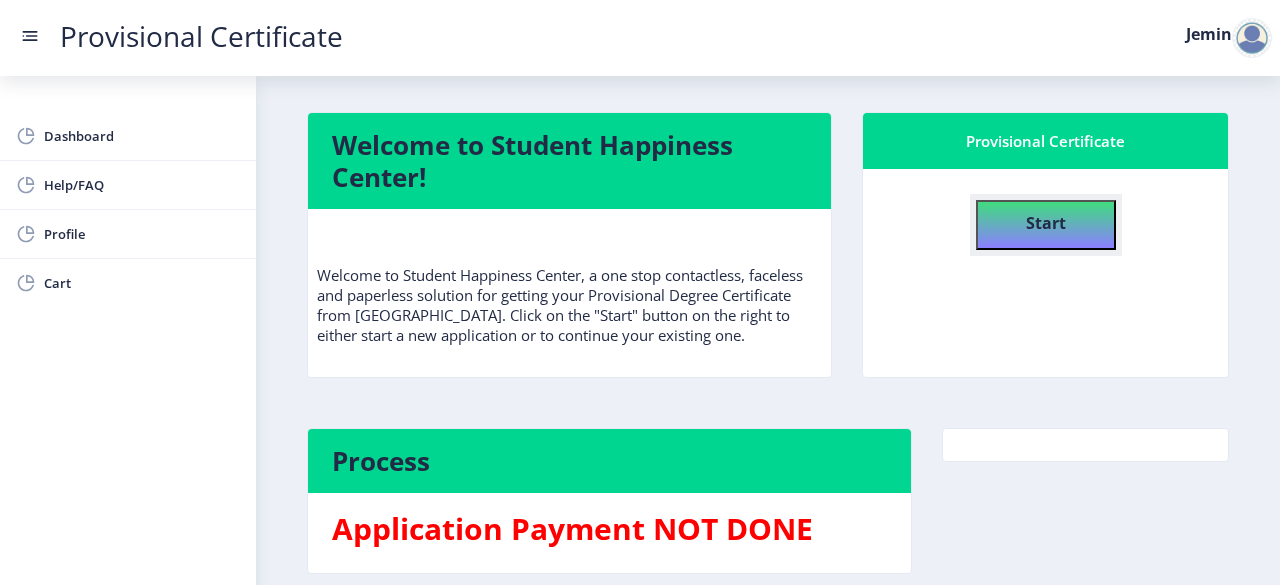 click on "Start" 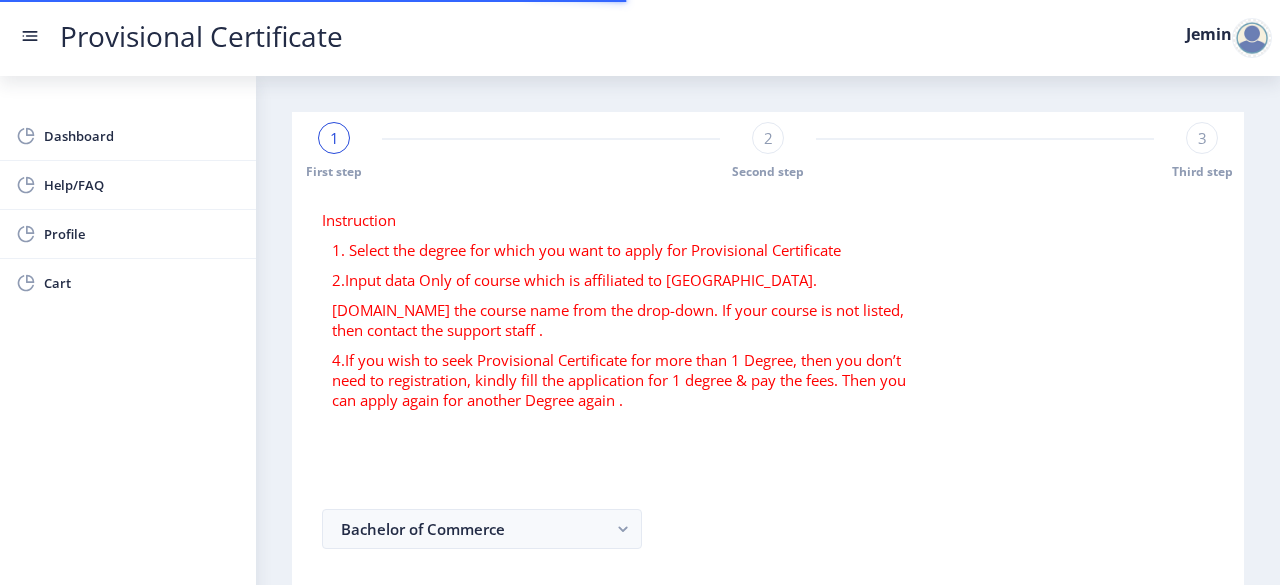select 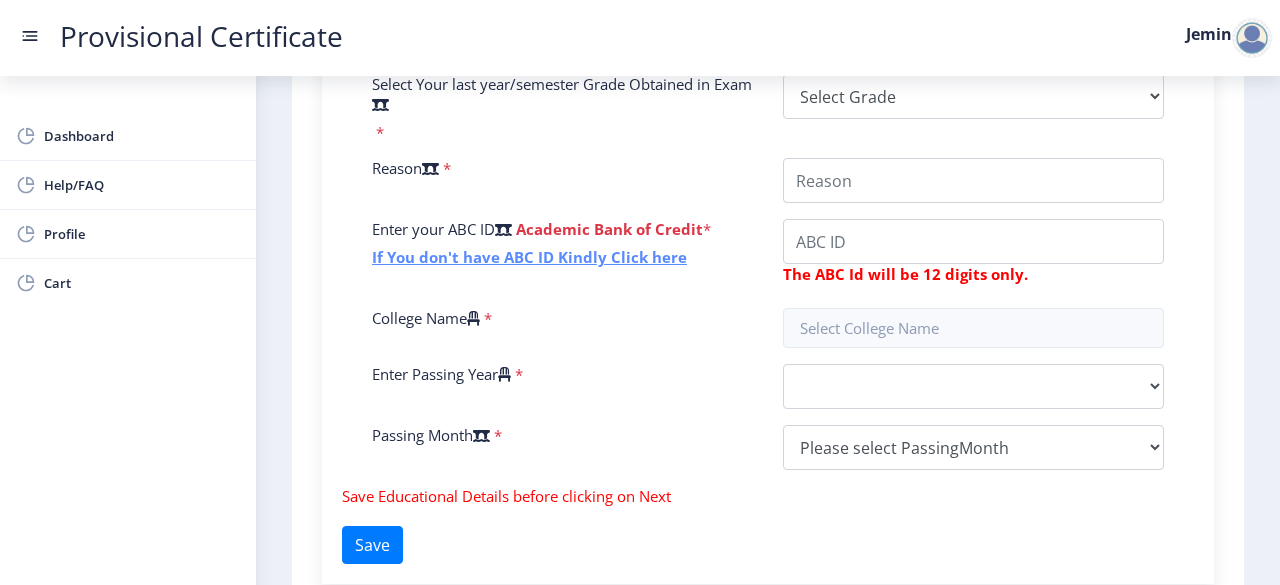 scroll, scrollTop: 656, scrollLeft: 0, axis: vertical 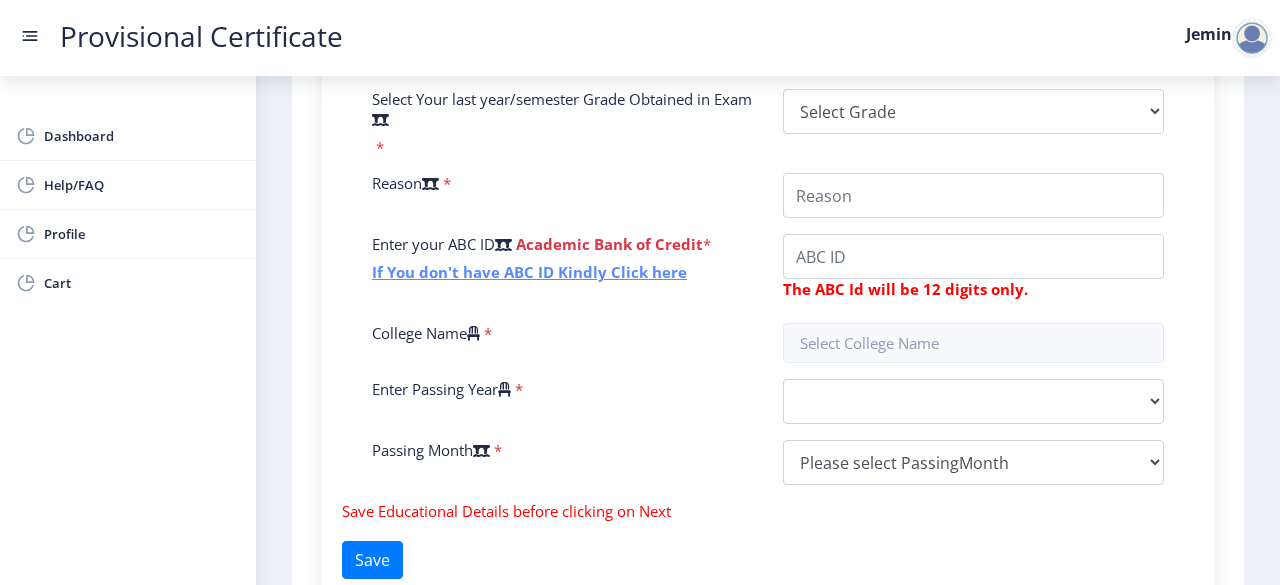 click on "If You don't have ABC ID Kindly Click here" 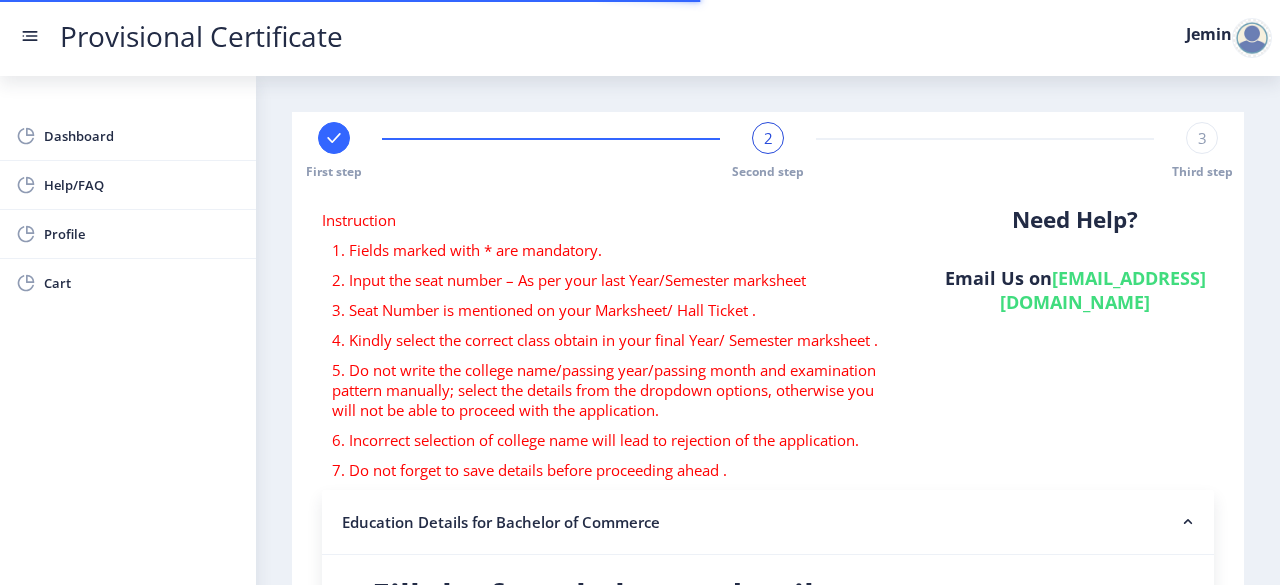 select 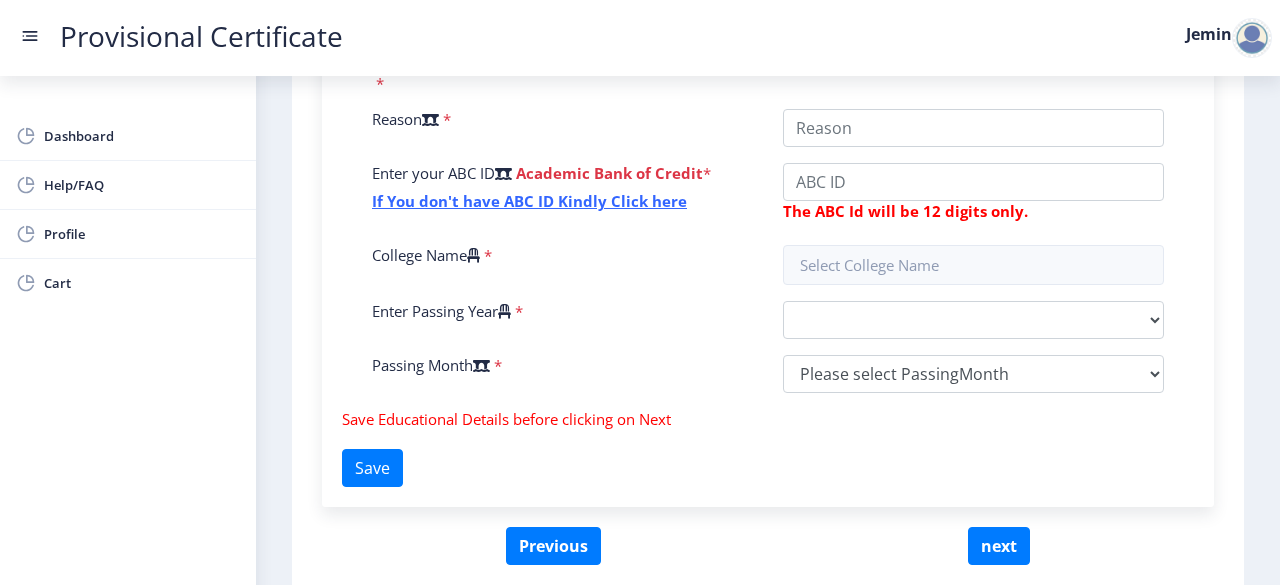 scroll, scrollTop: 704, scrollLeft: 0, axis: vertical 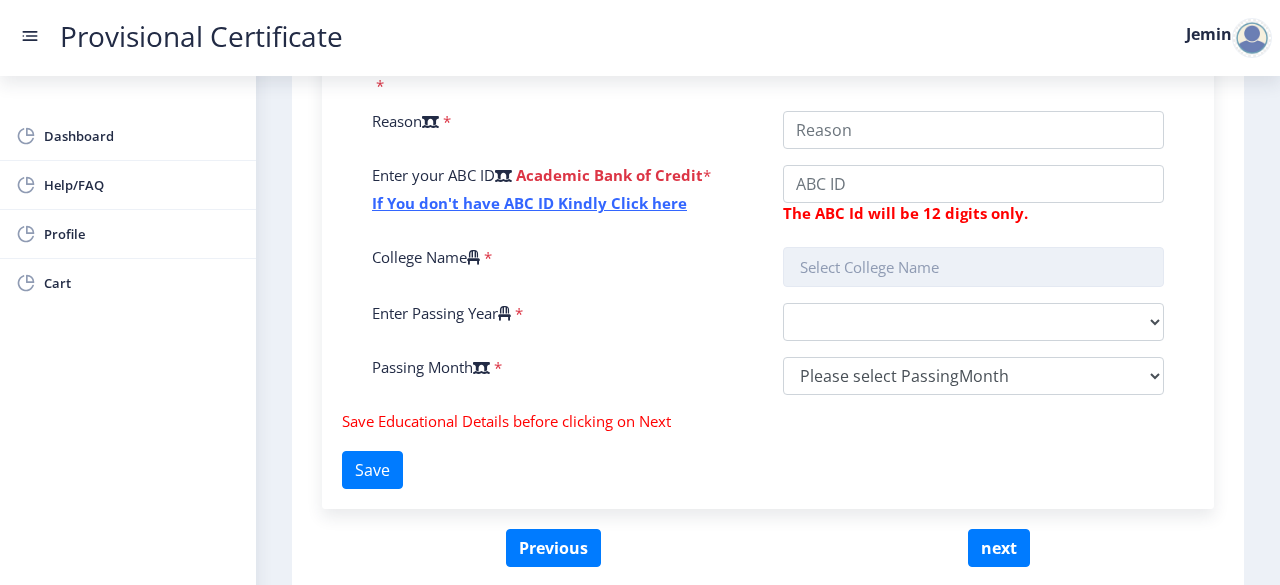 click 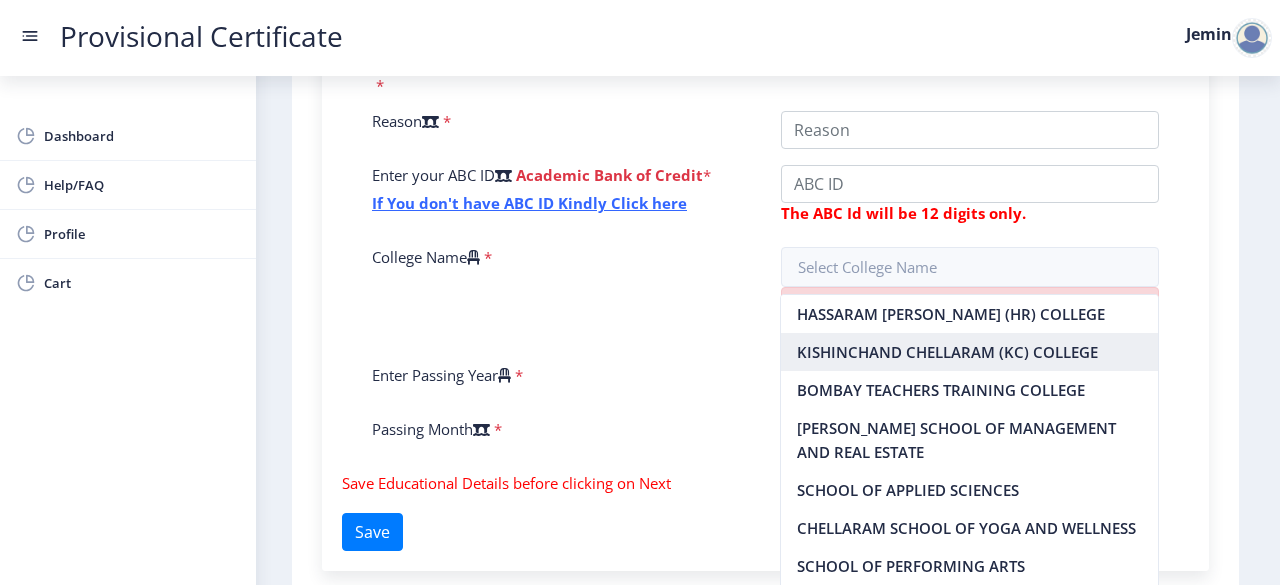 click on "KISHINCHAND CHELLARAM (KC) COLLEGE" at bounding box center [969, 352] 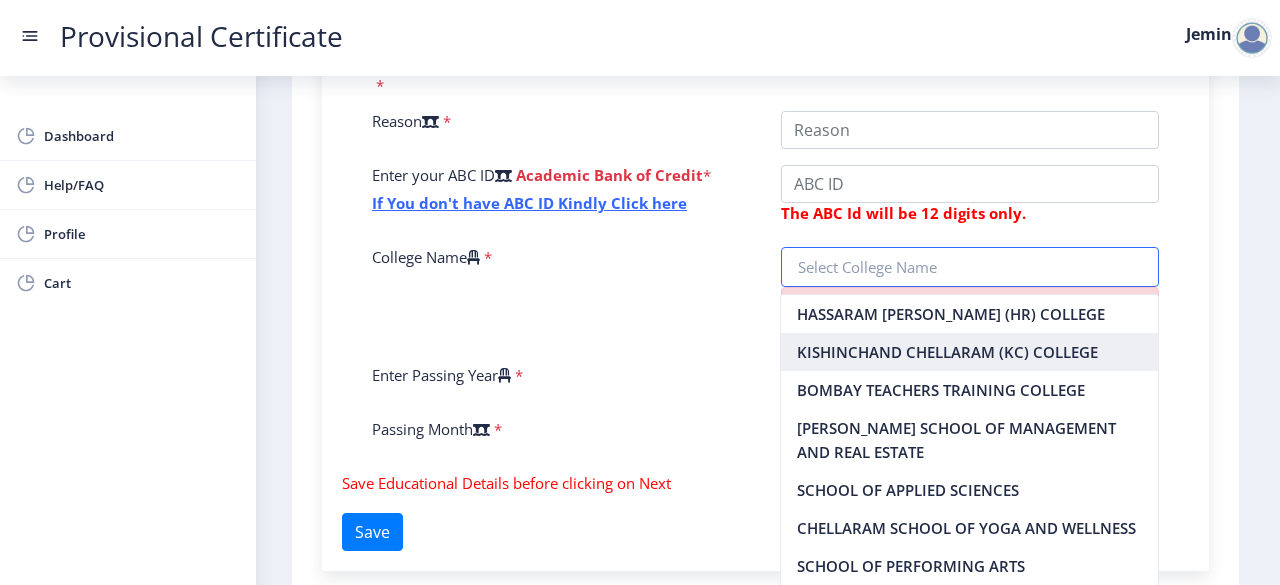 type on "KISHINCHAND CHELLARAM (KC) COLLEGE" 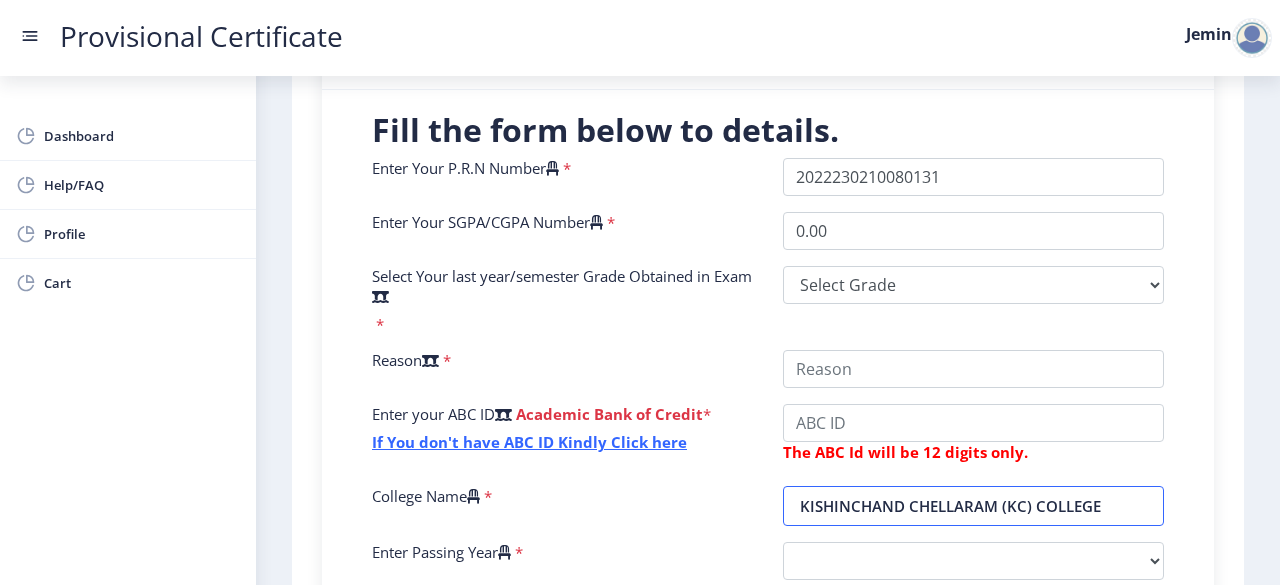 scroll, scrollTop: 464, scrollLeft: 0, axis: vertical 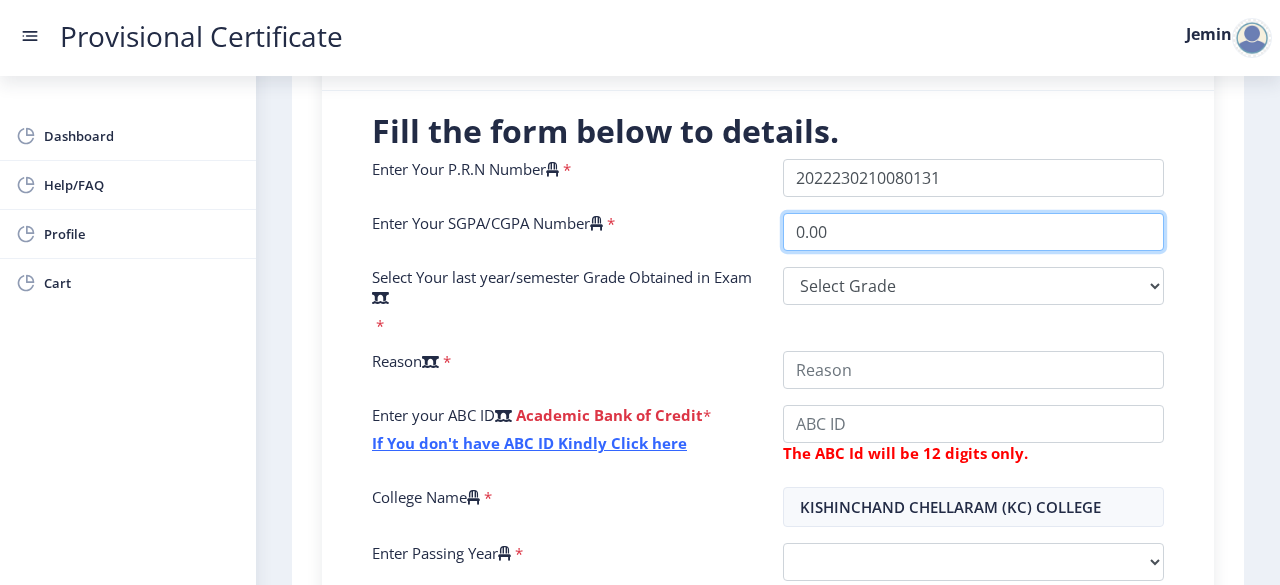 click on "0.00" at bounding box center [973, 232] 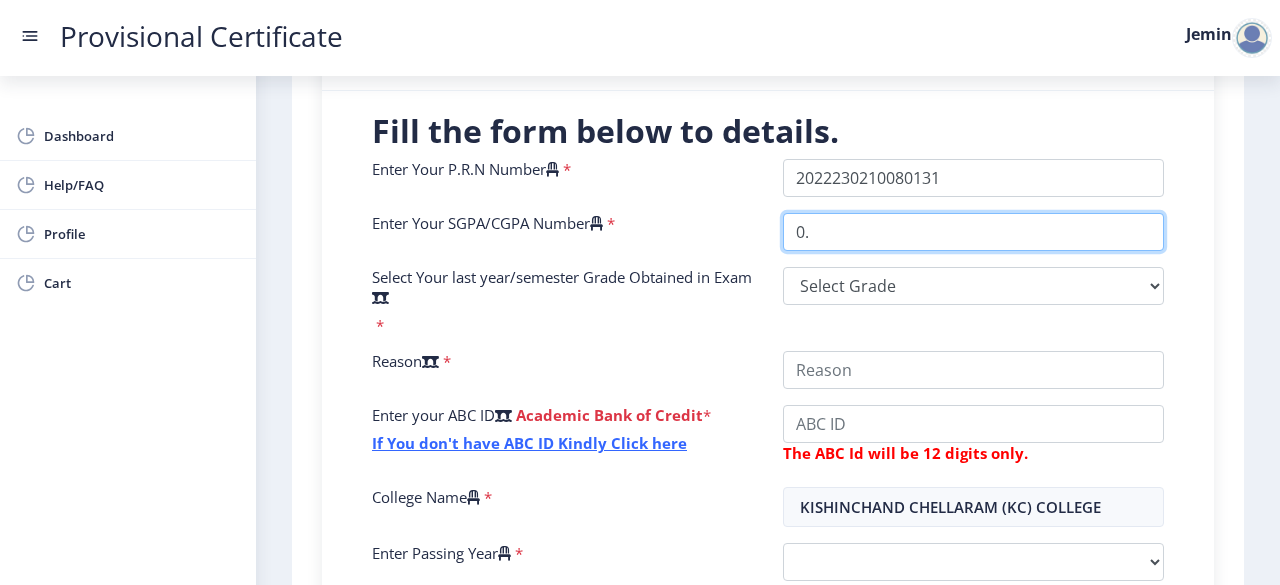 type on "0" 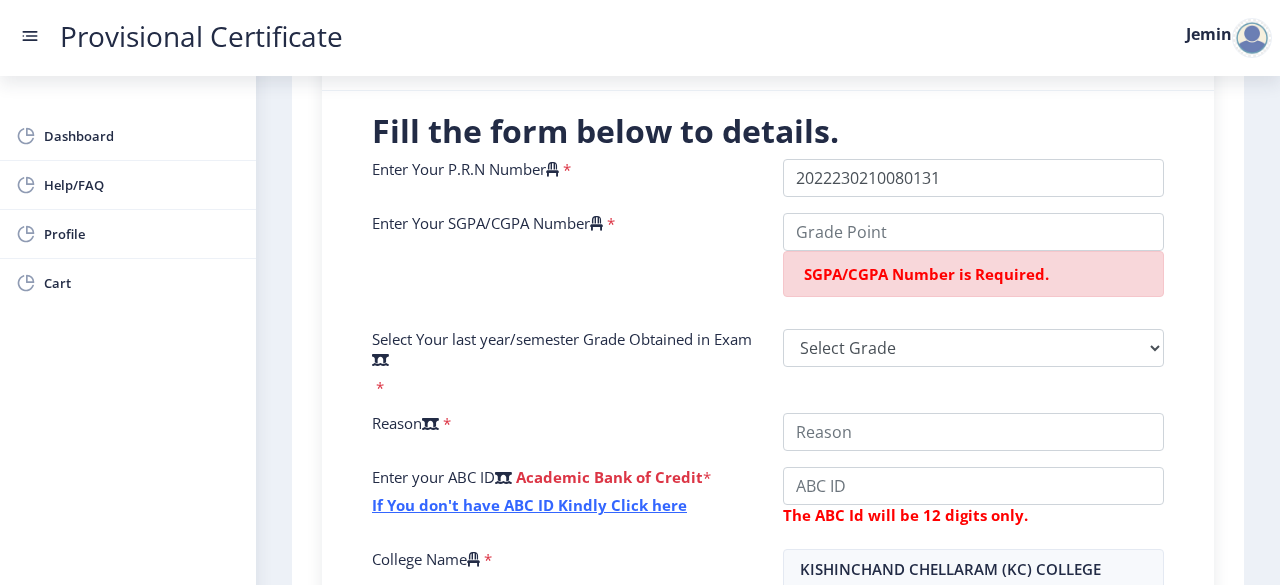 click on "Enter Your SGPA/CGPA Number   *" 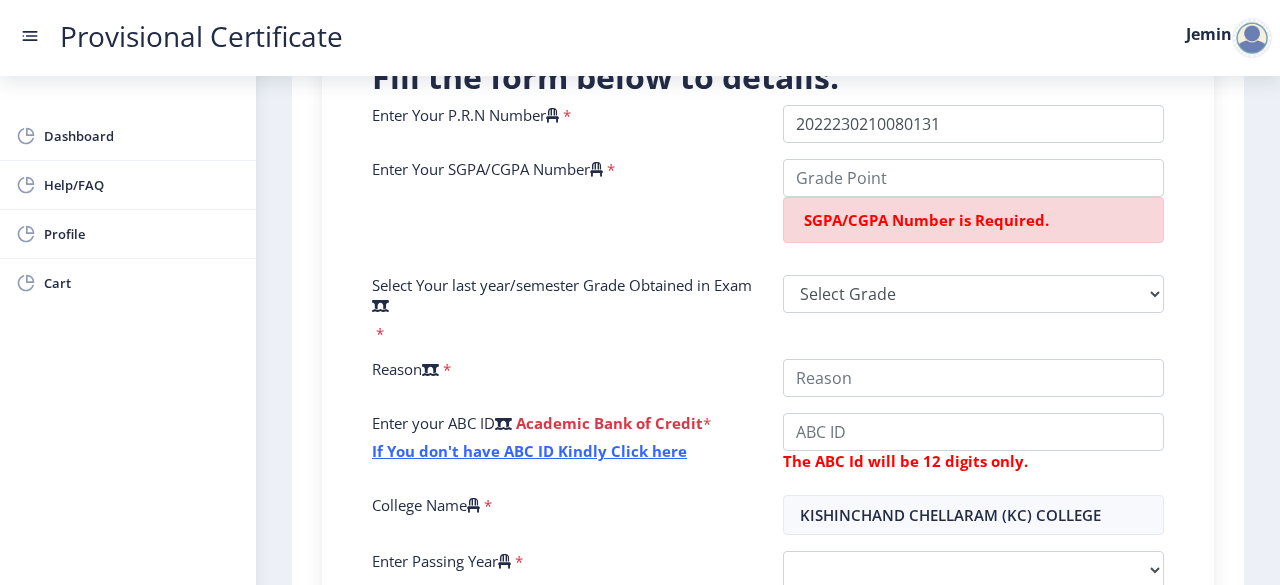 scroll, scrollTop: 519, scrollLeft: 0, axis: vertical 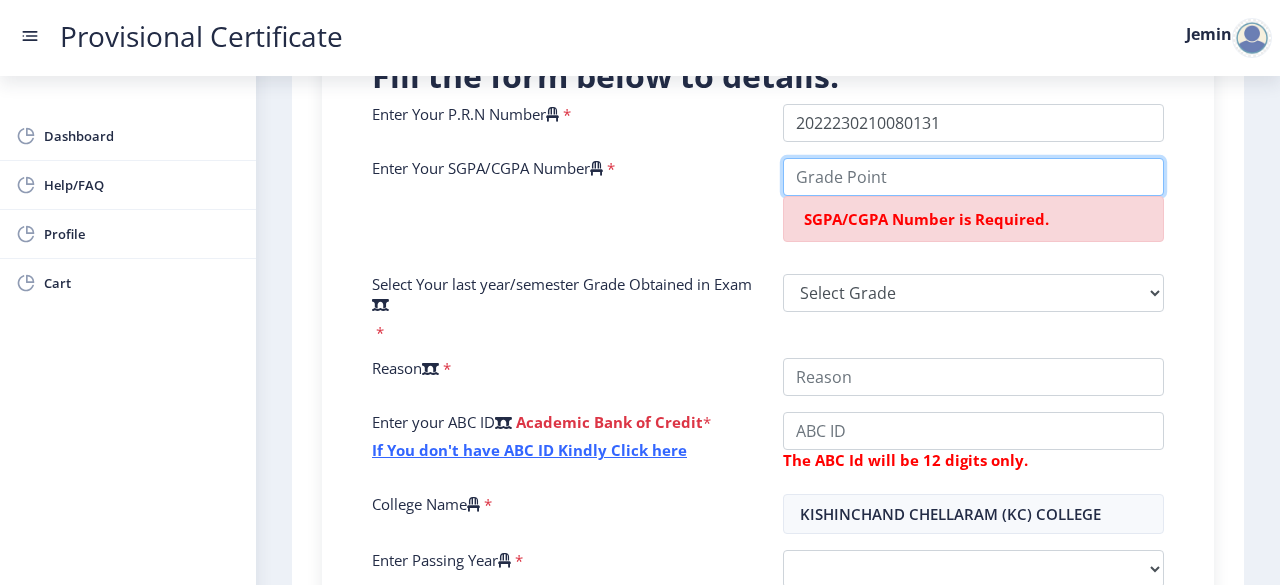 click on "Enter Your SGPA/CGPA Number" at bounding box center (973, 177) 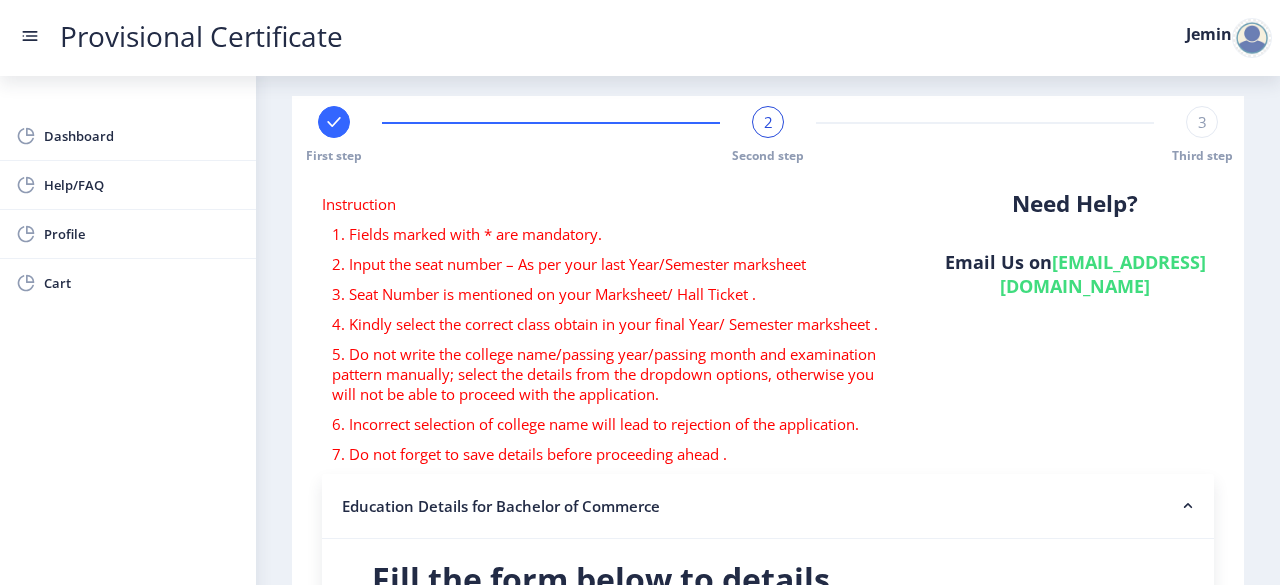 scroll, scrollTop: 15, scrollLeft: 0, axis: vertical 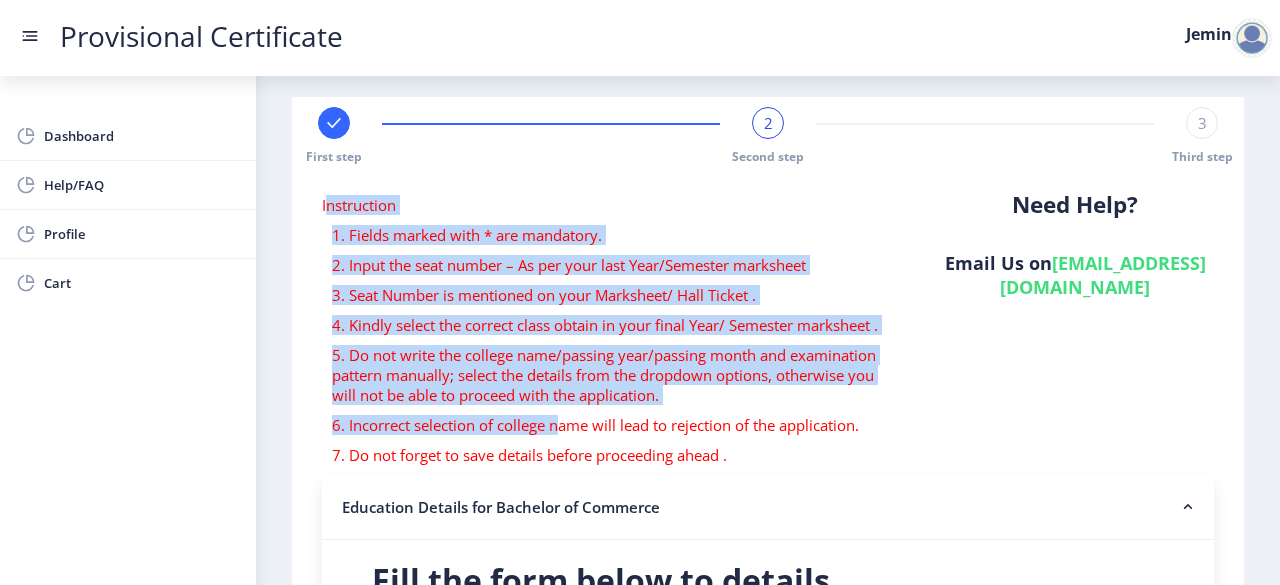 drag, startPoint x: 325, startPoint y: 201, endPoint x: 556, endPoint y: 417, distance: 316.25464 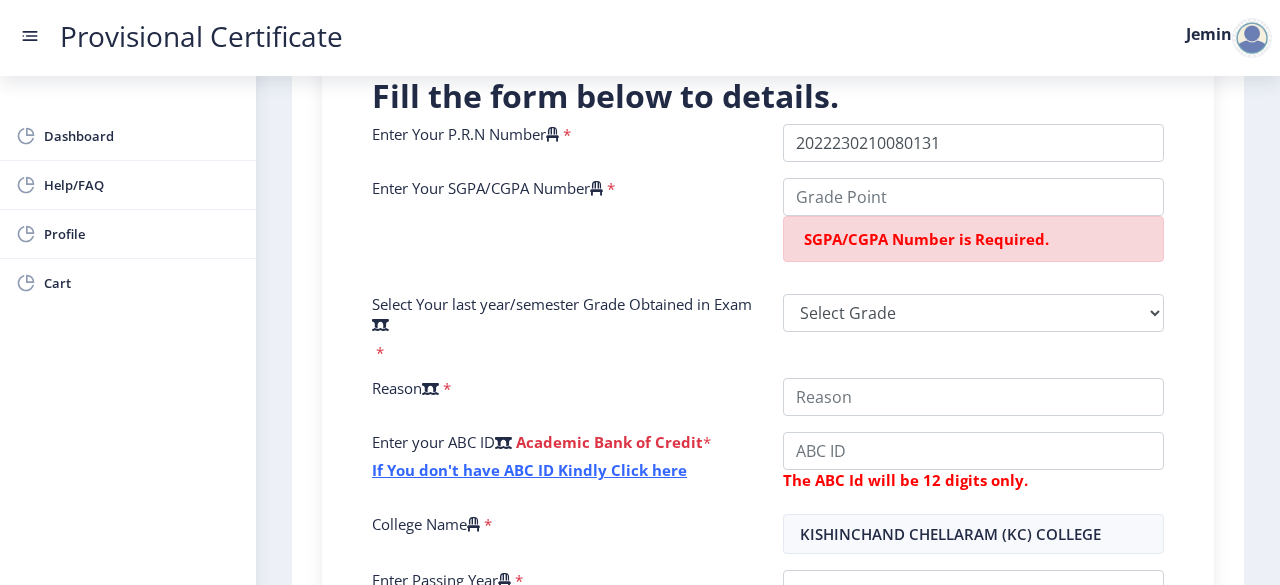 scroll, scrollTop: 500, scrollLeft: 0, axis: vertical 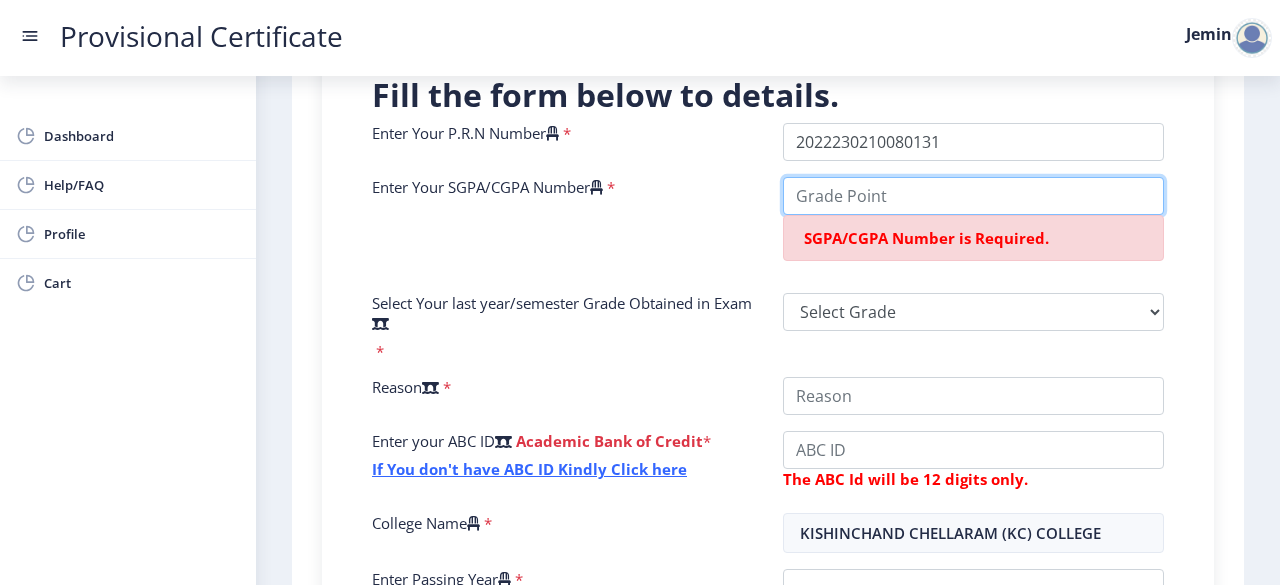 click on "Enter Your SGPA/CGPA Number" at bounding box center [973, 196] 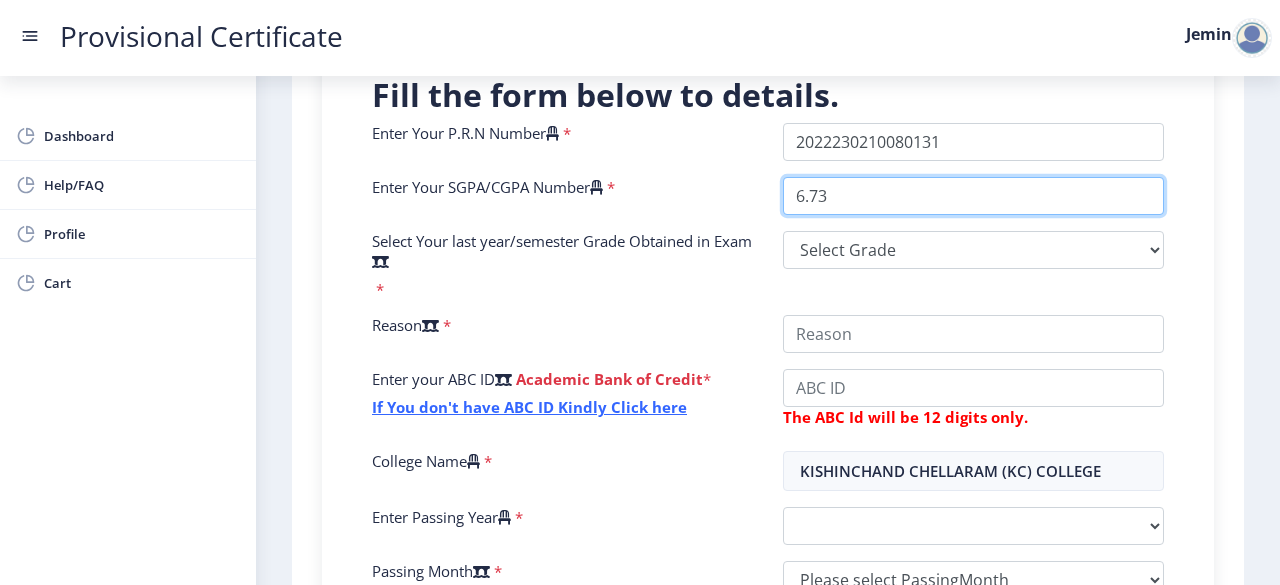 type on "6.73" 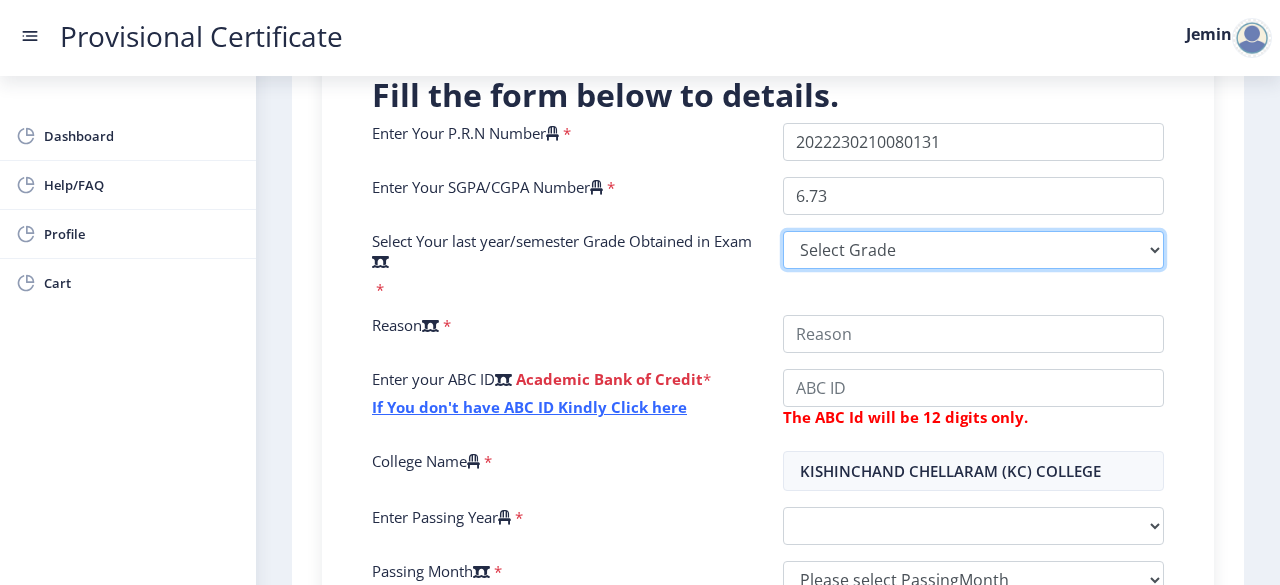 click on "Select Grade  O   A+   A   B+   B   C   D   F(Fail)" at bounding box center [973, 250] 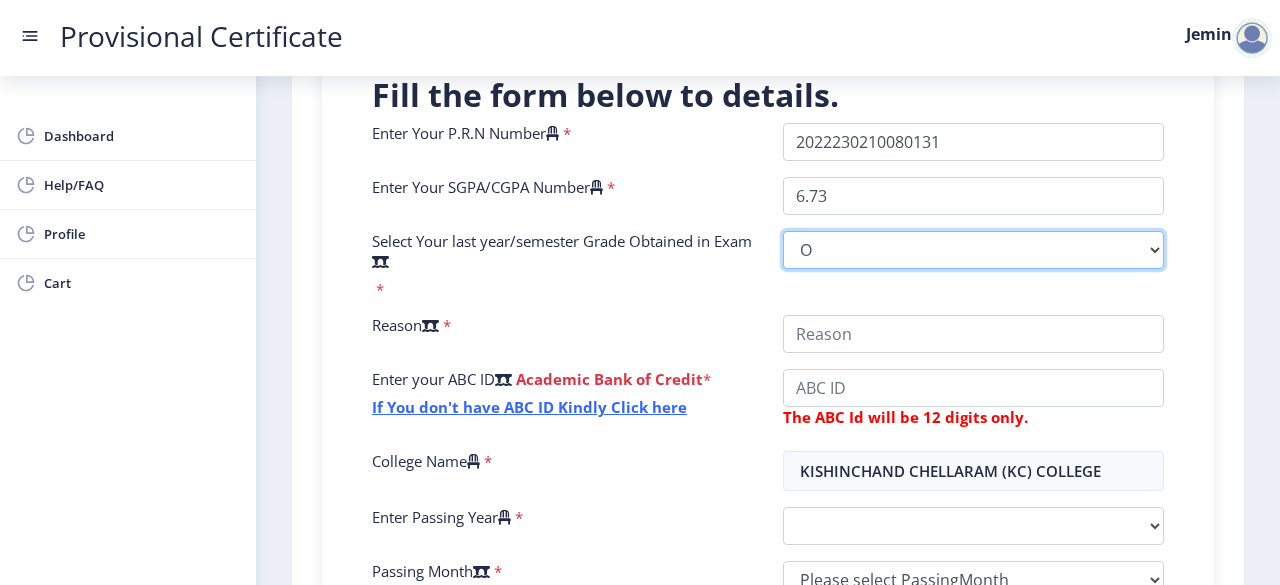 click on "Select Grade  O   A+   A   B+   B   C   D   F(Fail)" at bounding box center [973, 250] 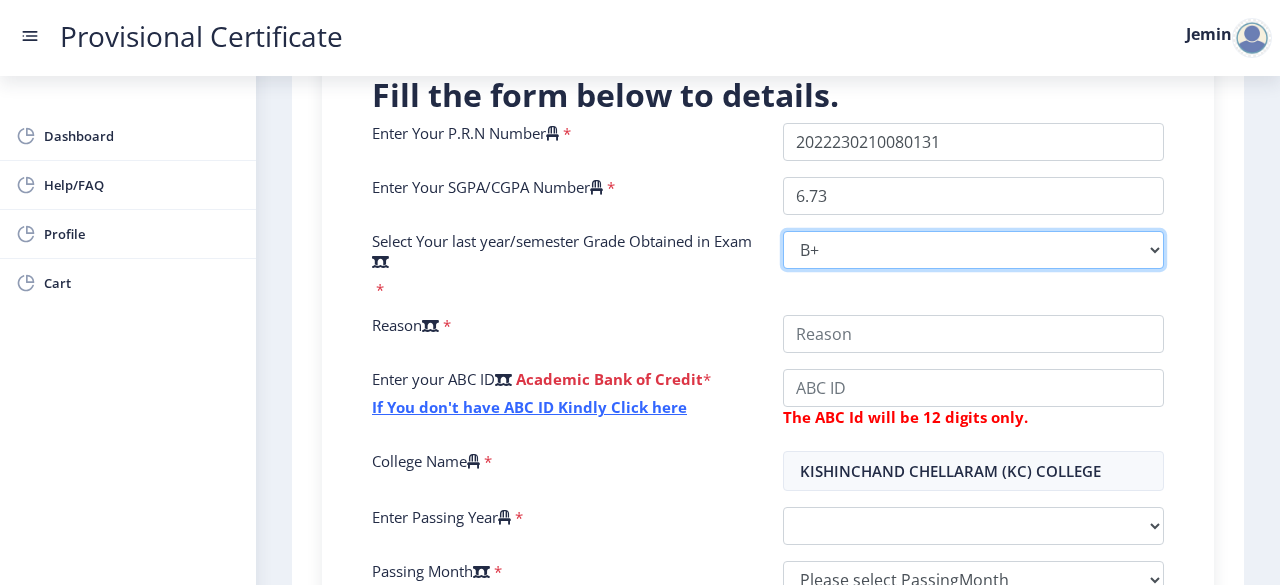 click on "Select Grade  O   A+   A   B+   B   C   D   F(Fail)" at bounding box center [973, 250] 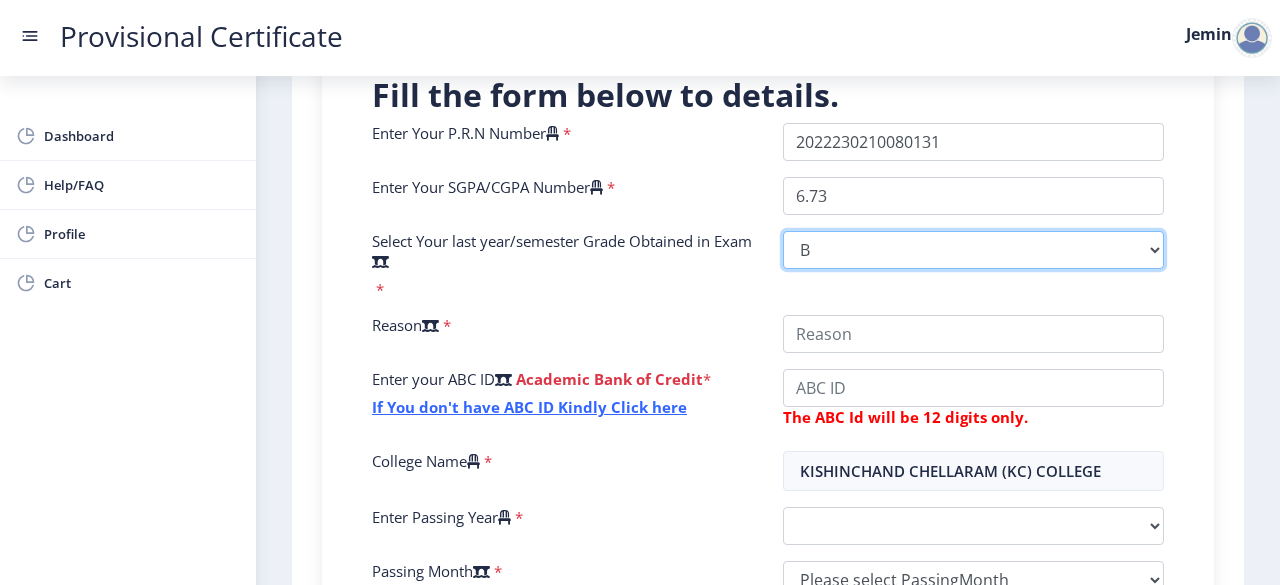 click on "Select Grade  O   A+   A   B+   B   C   D   F(Fail)" at bounding box center [973, 250] 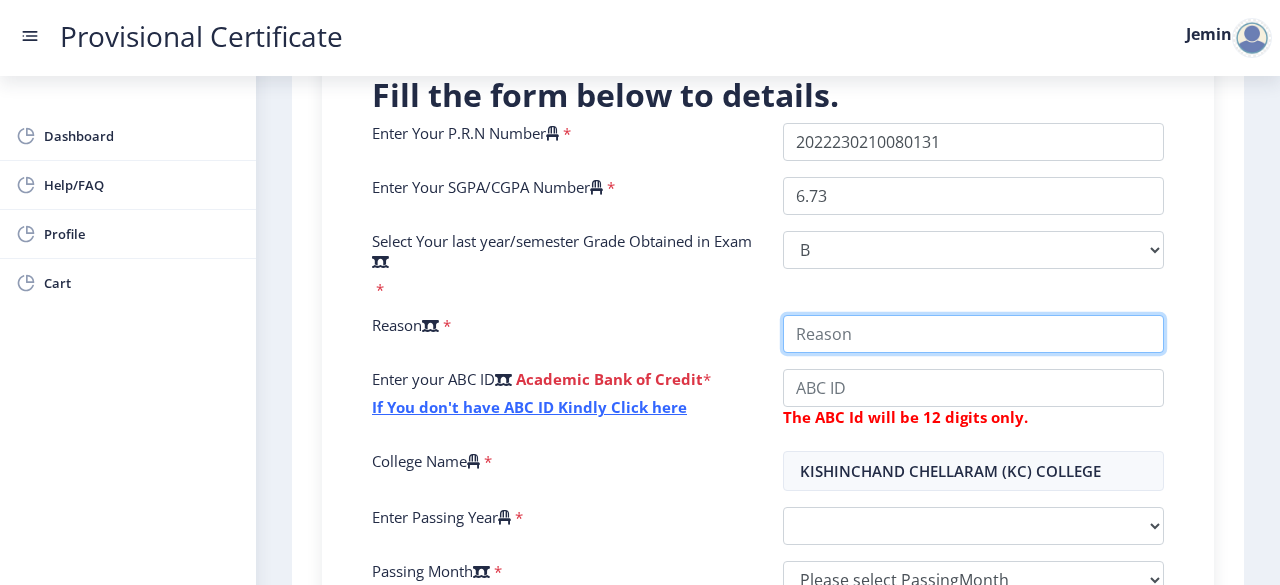 click on "College Name" at bounding box center [973, 334] 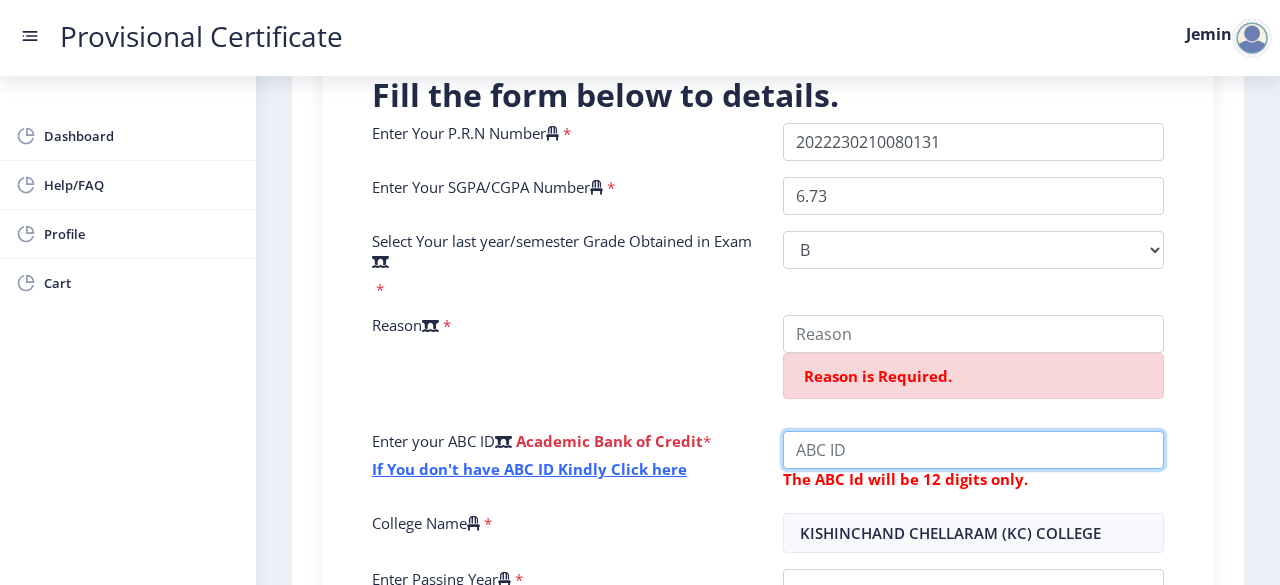 click on "Enter Your P.R.N Number   *  Enter Your SGPA/CGPA Number   * 6.73 Select Your last year/semester Grade Obtained in Exam   * Select Grade  O   A+   A   B+   B   C   D   F(Fail)  Reason   * Reason is Required. Enter your ABC ID   Academic Bank of Credit  * If You don't have ABC ID Kindly Click here  The ABC Id will be 12 digits only.  College Name   * [PERSON_NAME] (KC) COLLEGE Enter Passing Year   *  2025   2024   2023   2022   2021   2020   2019   2018   2017   2016   2015   2014   2013   2012   2011   2010   2009   2008   2007   2006   2005   2004   2003   2002   2001   2000   1999   1998   1997   1996   1995   1994   1993   1992   1991   1990   1989   1988   1987   1986   1985   1984   1983   1982   1981   1980   1979   1978   1977   1976   1975   1974   1973   1972   1971   1970   1969   1968   1967  Passing Month   *  Please select PassingMonth  (01) January (02) February (03) March (04) April (05) May (06) June (07) July (08) August (09) September (10) October (11) November" 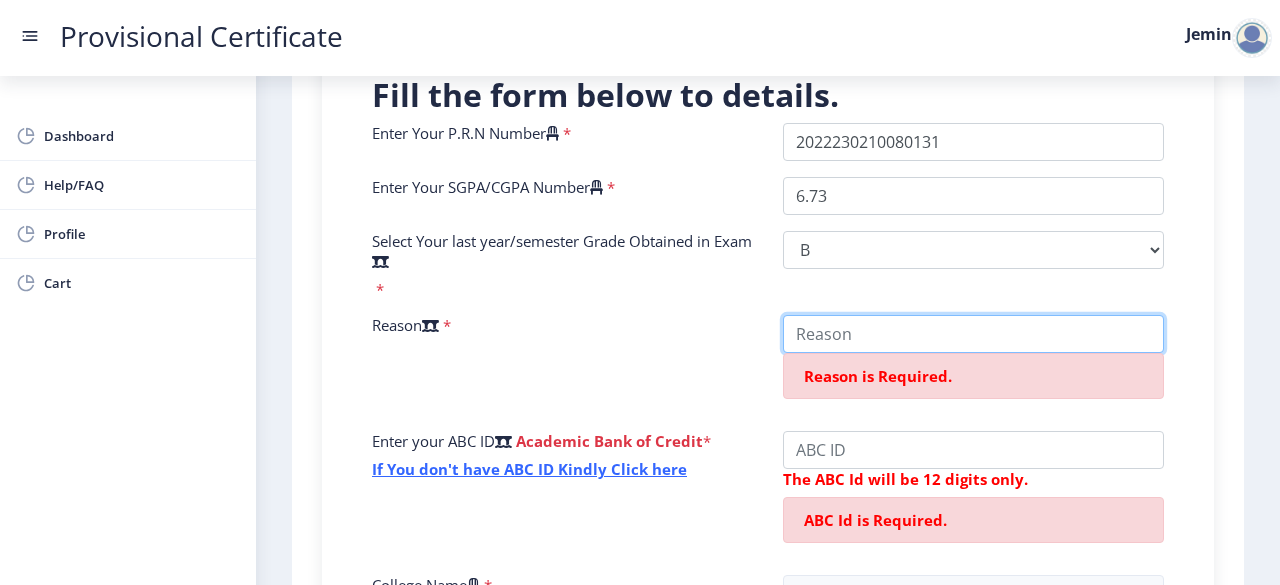 click on "College Name" at bounding box center [973, 334] 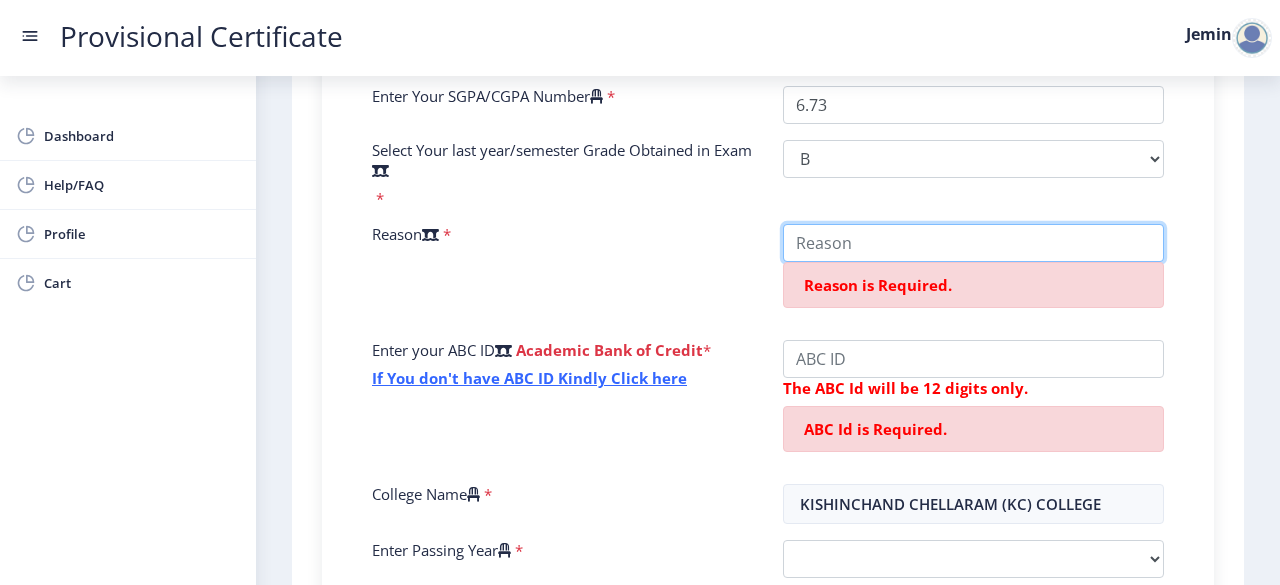 scroll, scrollTop: 590, scrollLeft: 0, axis: vertical 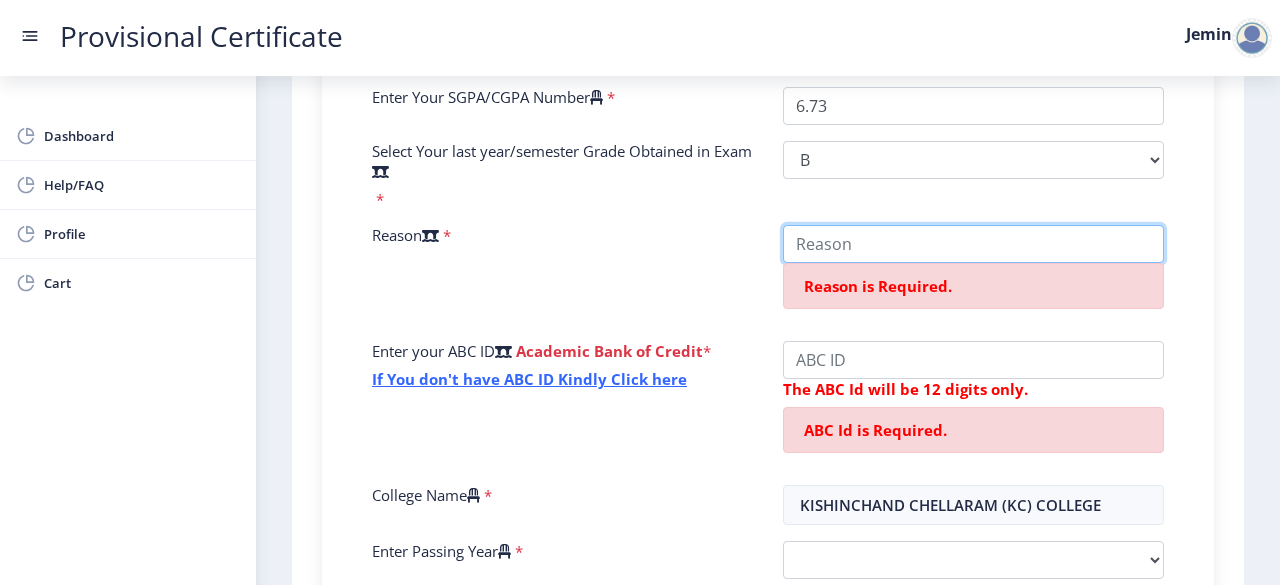 click on "College Name" at bounding box center (973, 244) 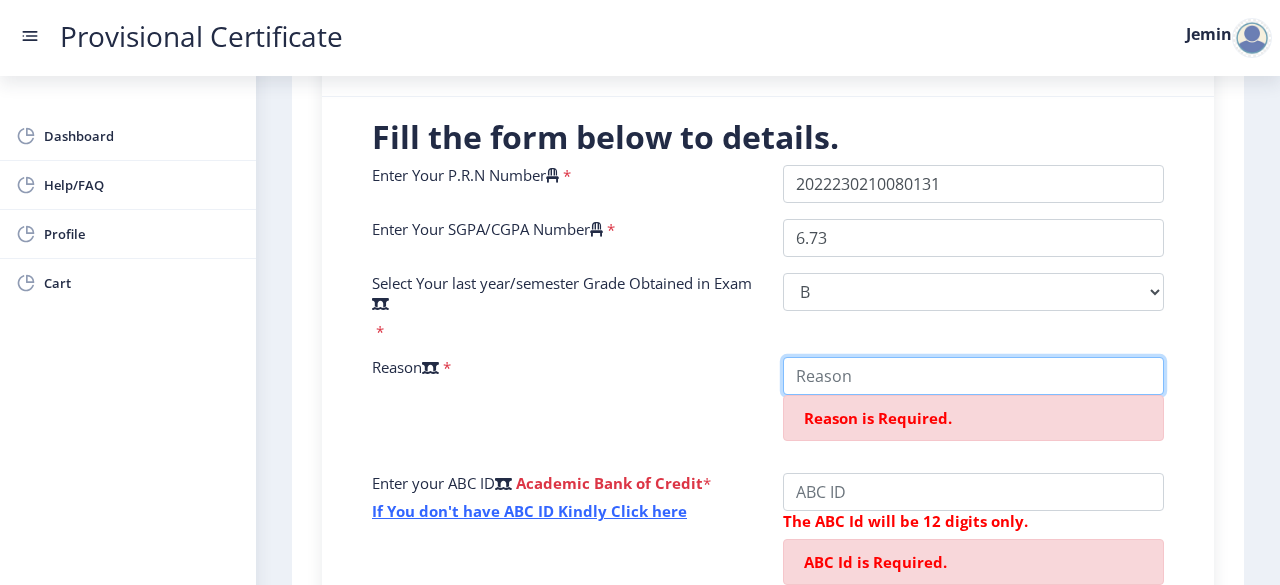 scroll, scrollTop: 455, scrollLeft: 0, axis: vertical 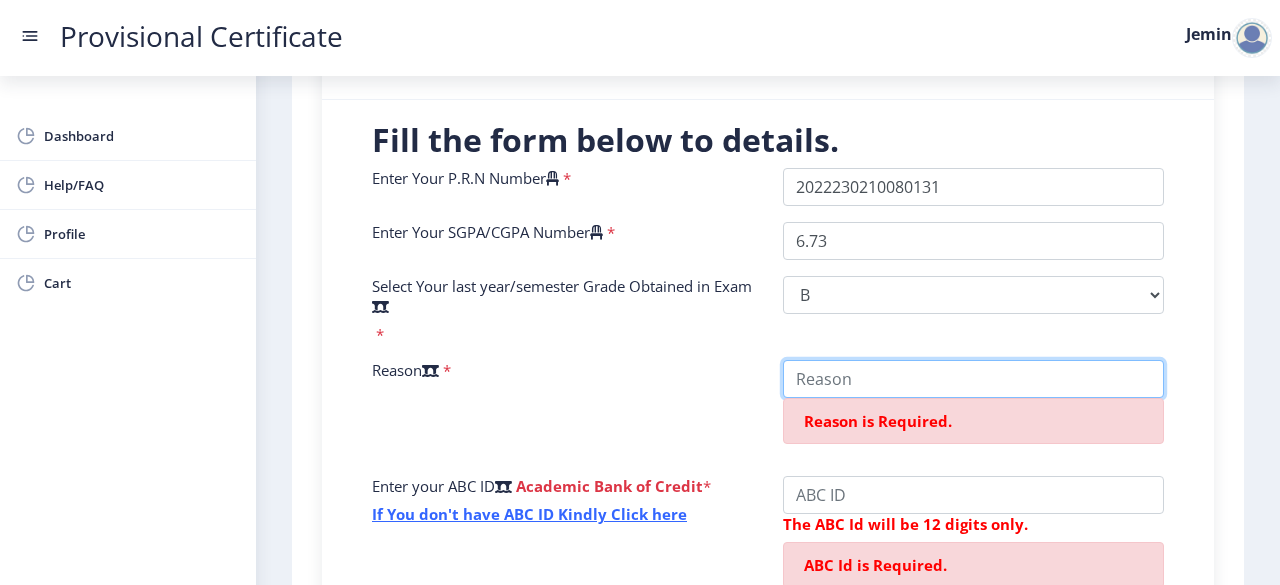 click on "College Name" at bounding box center (973, 379) 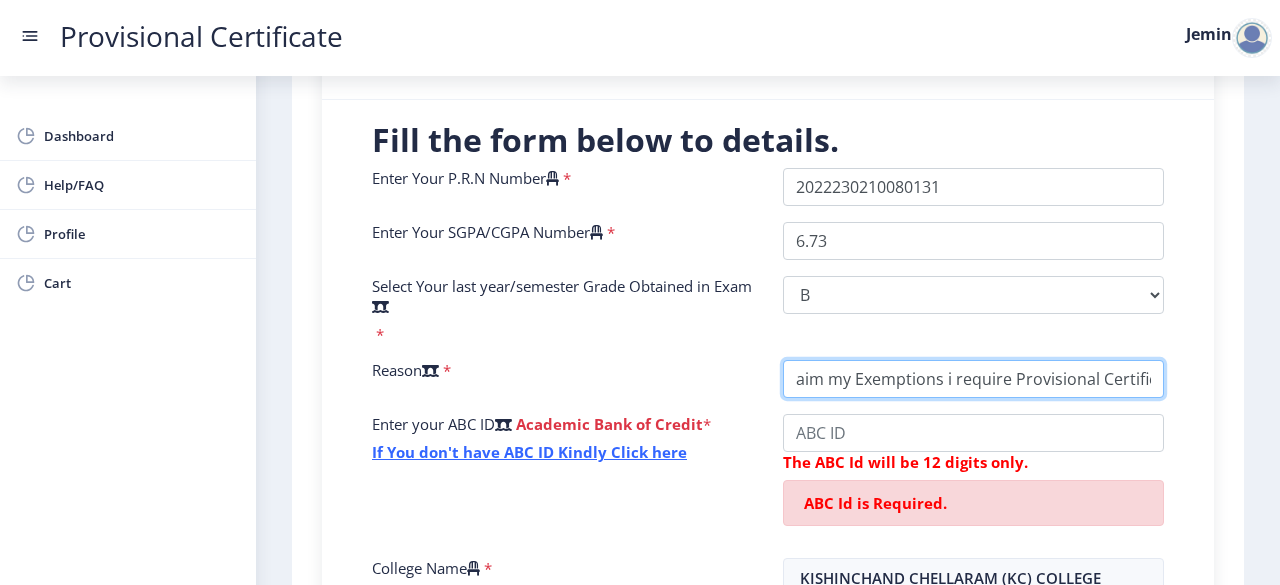 scroll, scrollTop: 0, scrollLeft: 315, axis: horizontal 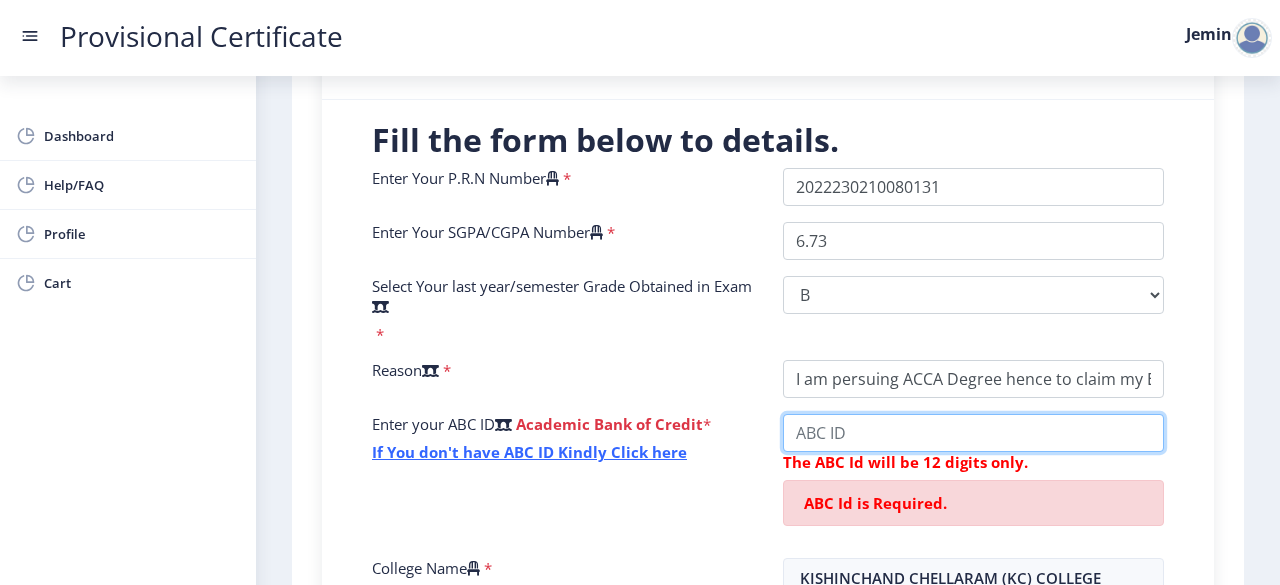 click on "College Name" at bounding box center [973, 433] 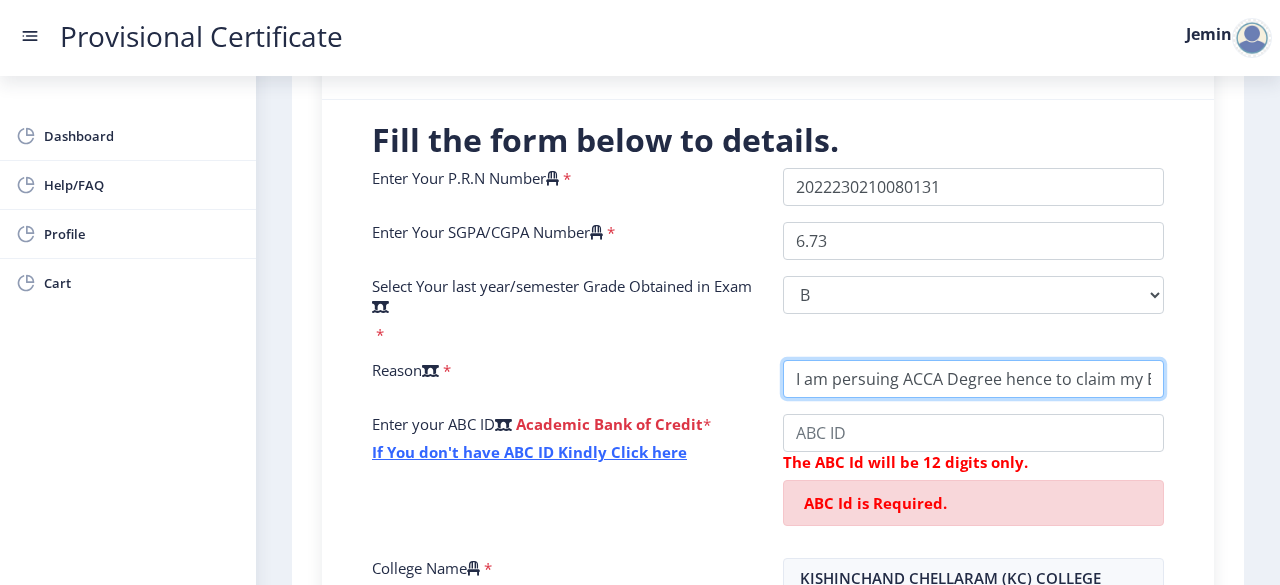 click on "College Name" at bounding box center (973, 379) 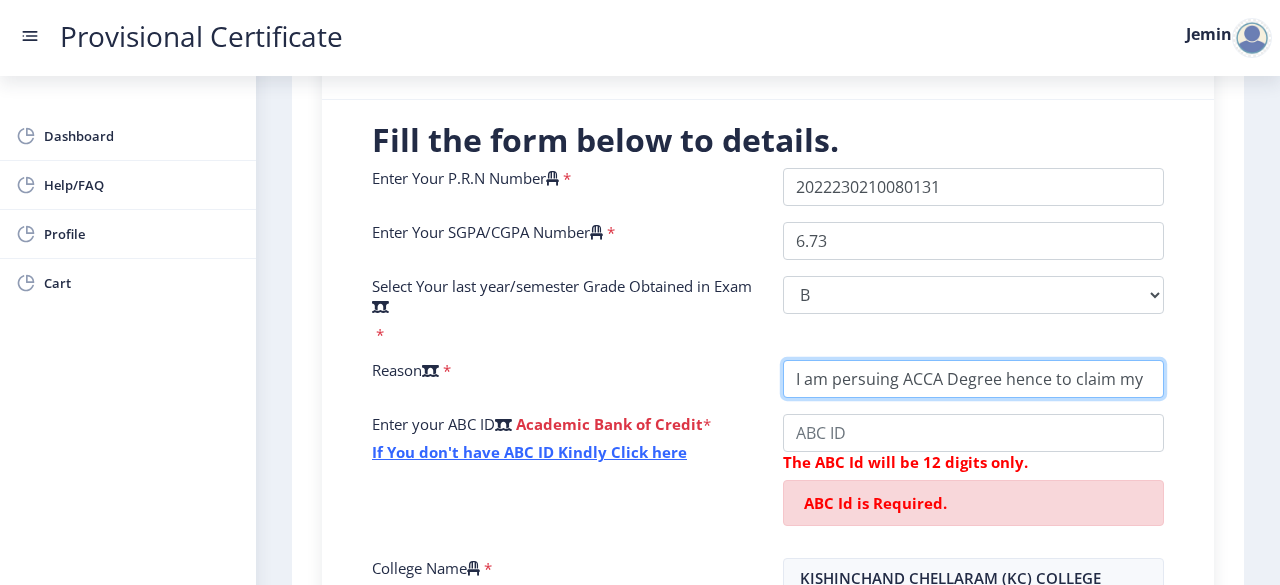 scroll, scrollTop: 0, scrollLeft: 0, axis: both 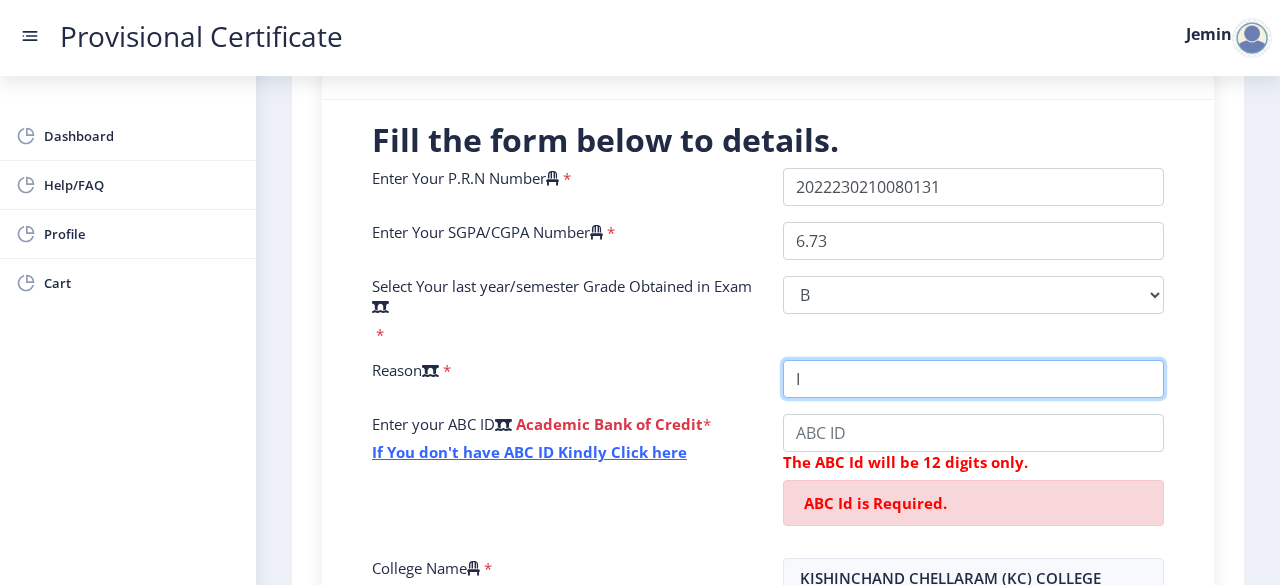 type on "I" 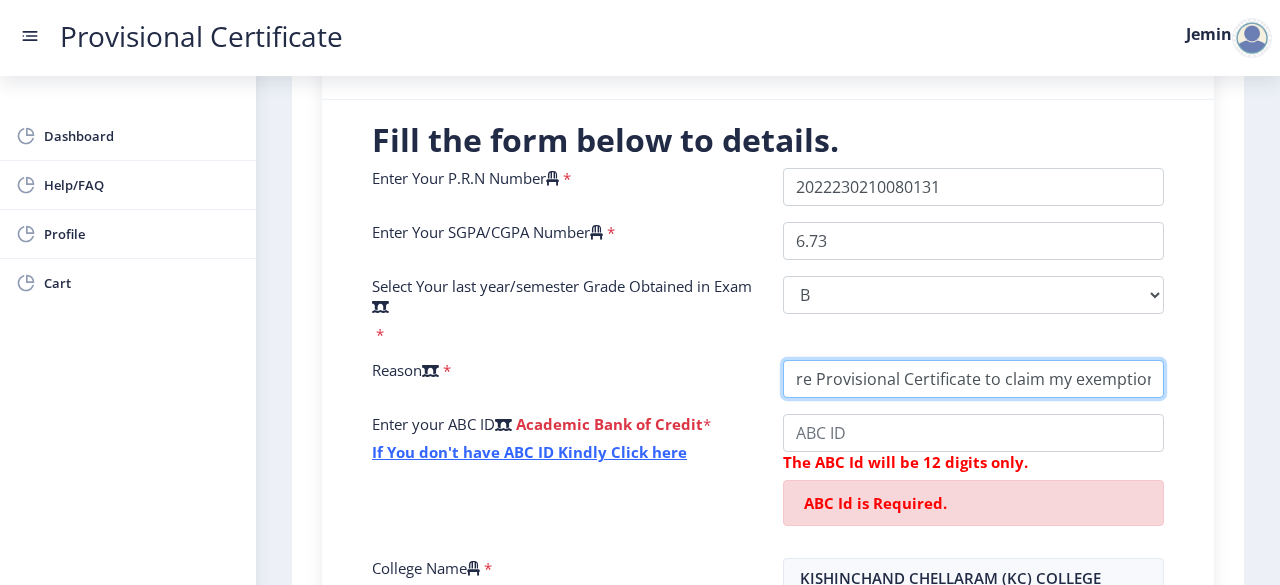 scroll, scrollTop: 0, scrollLeft: 315, axis: horizontal 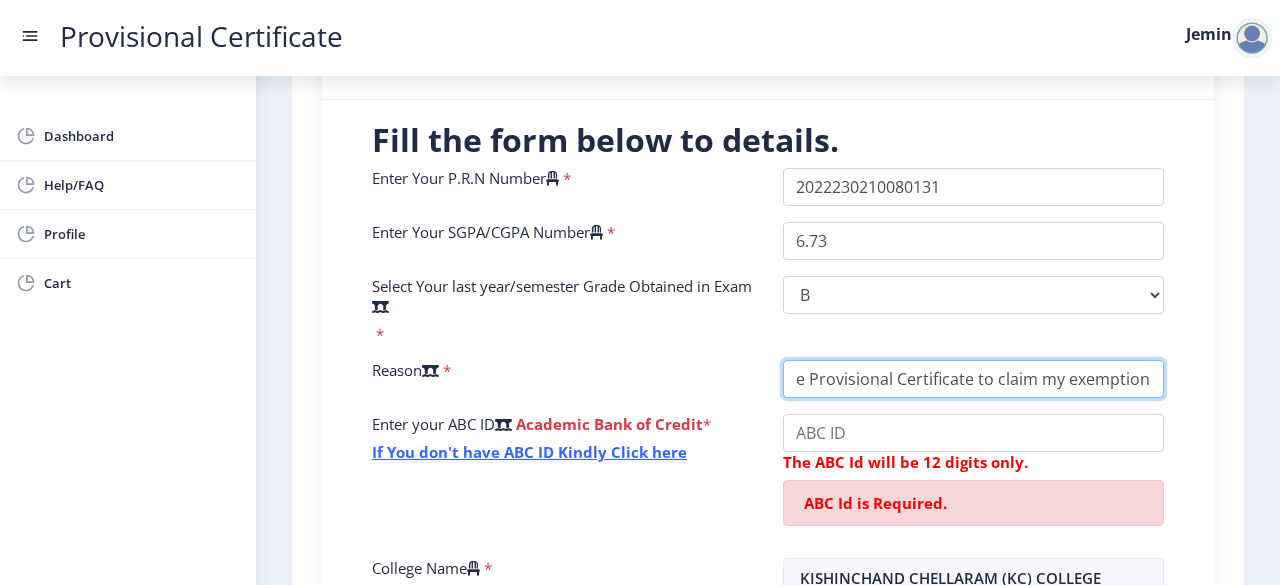 type on "I am persuing ACCA Degree hence i require Provisional Certificate to claim my exemptions" 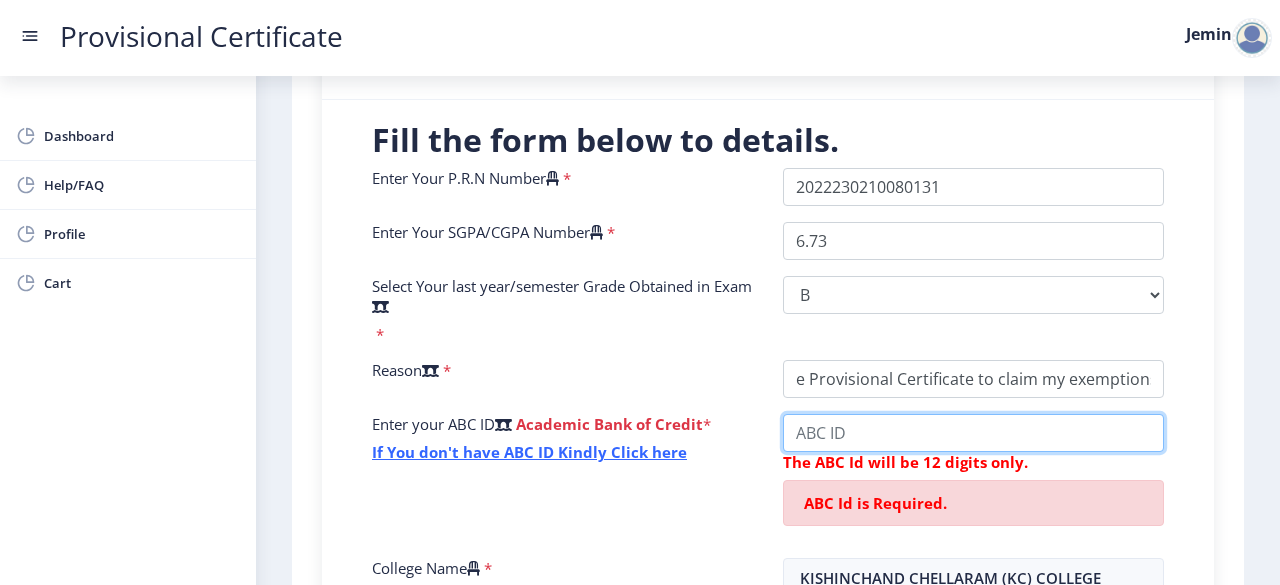 scroll, scrollTop: 0, scrollLeft: 0, axis: both 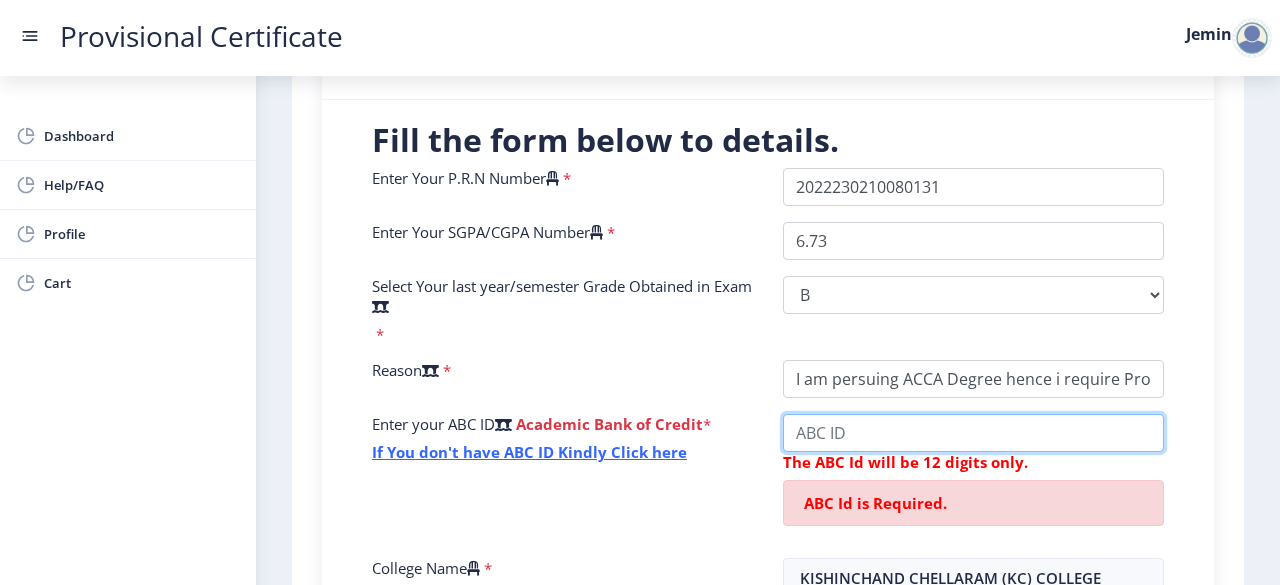 click on "College Name" at bounding box center (973, 433) 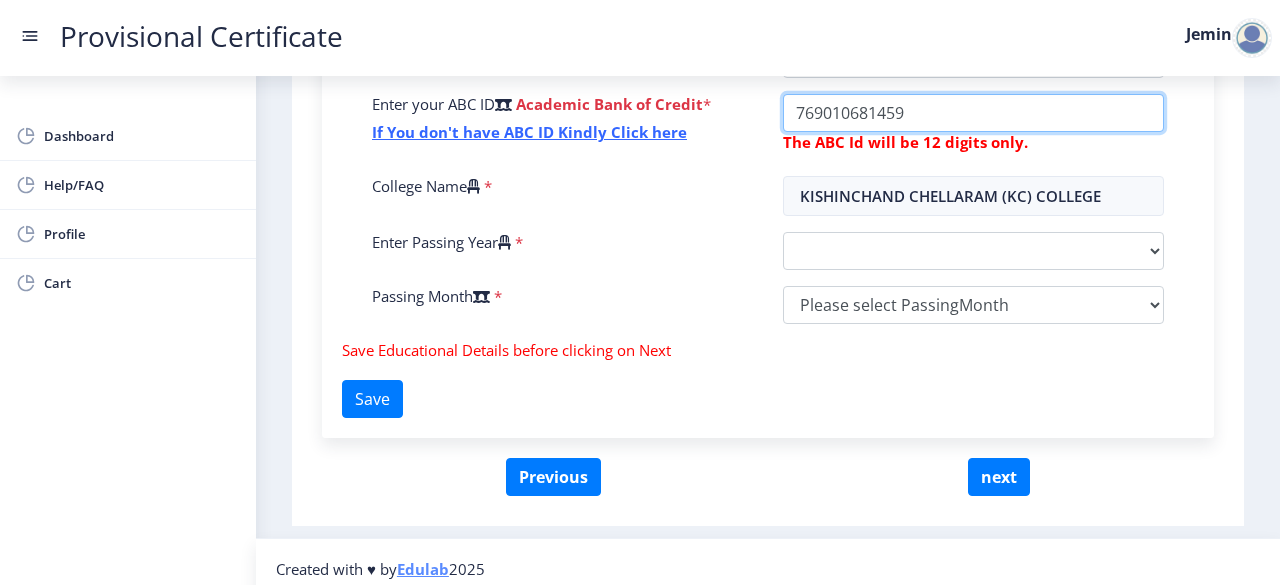 scroll, scrollTop: 777, scrollLeft: 0, axis: vertical 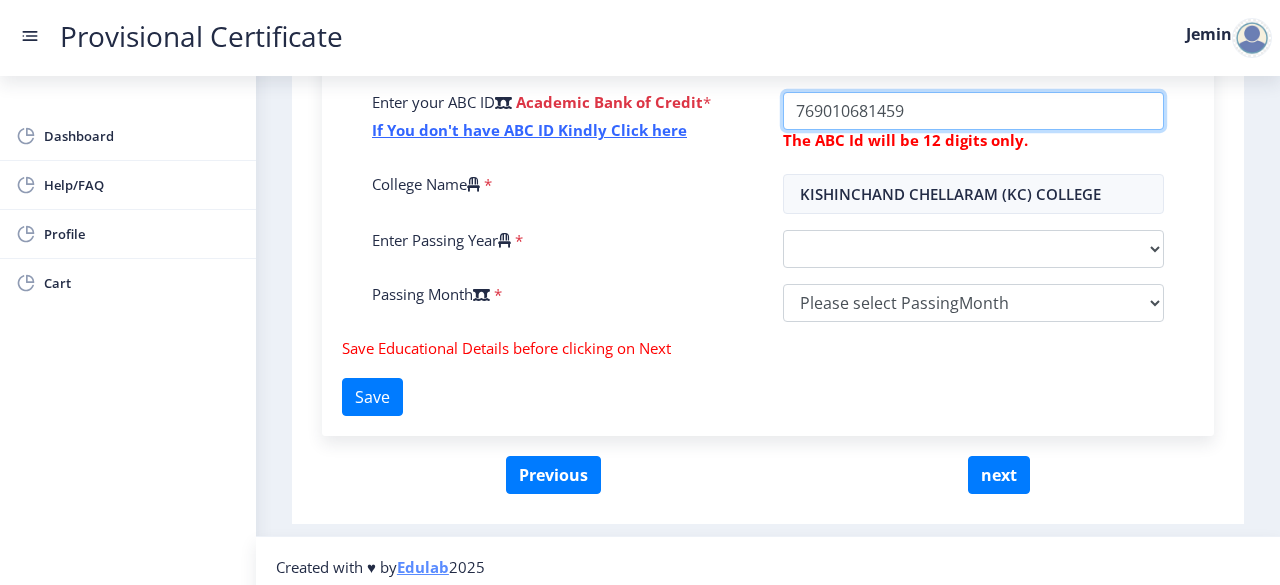 type on "769010681459" 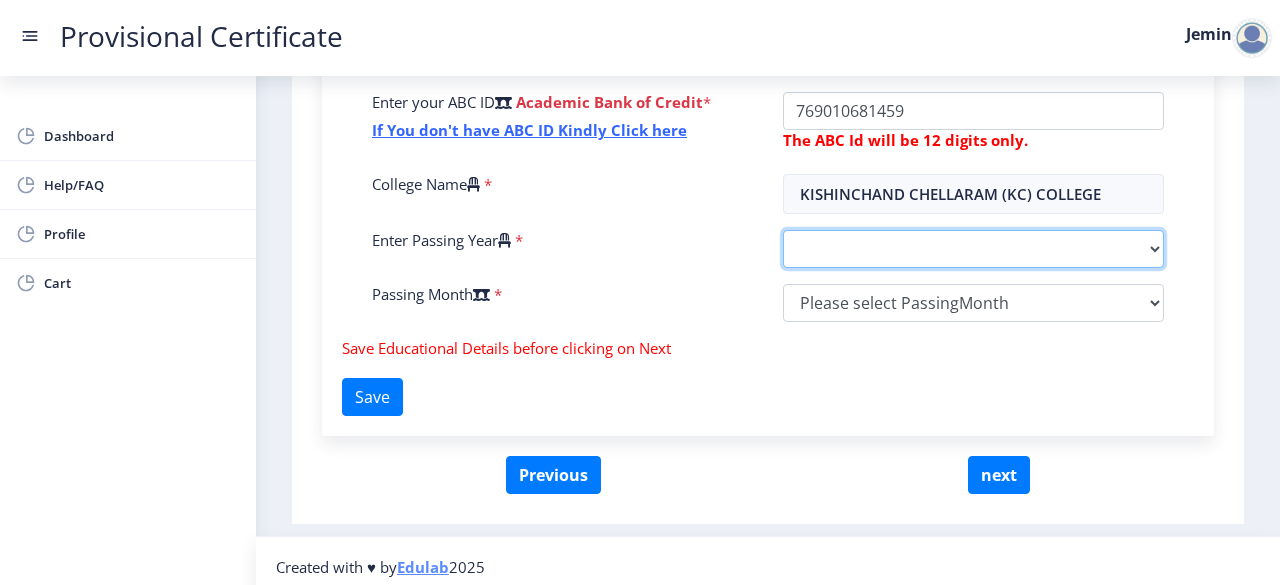 click on "2025   2024   2023   2022   2021   2020   2019   2018   2017   2016   2015   2014   2013   2012   2011   2010   2009   2008   2007   2006   2005   2004   2003   2002   2001   2000   1999   1998   1997   1996   1995   1994   1993   1992   1991   1990   1989   1988   1987   1986   1985   1984   1983   1982   1981   1980   1979   1978   1977   1976   1975   1974   1973   1972   1971   1970   1969   1968   1967" 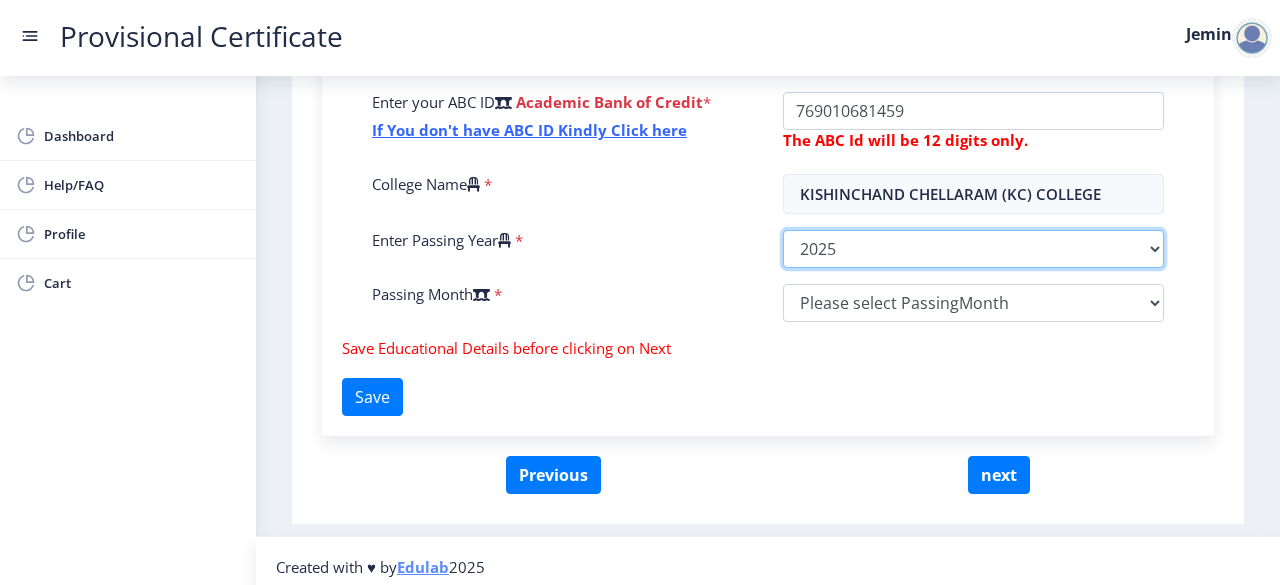 click on "2025   2024   2023   2022   2021   2020   2019   2018   2017   2016   2015   2014   2013   2012   2011   2010   2009   2008   2007   2006   2005   2004   2003   2002   2001   2000   1999   1998   1997   1996   1995   1994   1993   1992   1991   1990   1989   1988   1987   1986   1985   1984   1983   1982   1981   1980   1979   1978   1977   1976   1975   1974   1973   1972   1971   1970   1969   1968   1967" 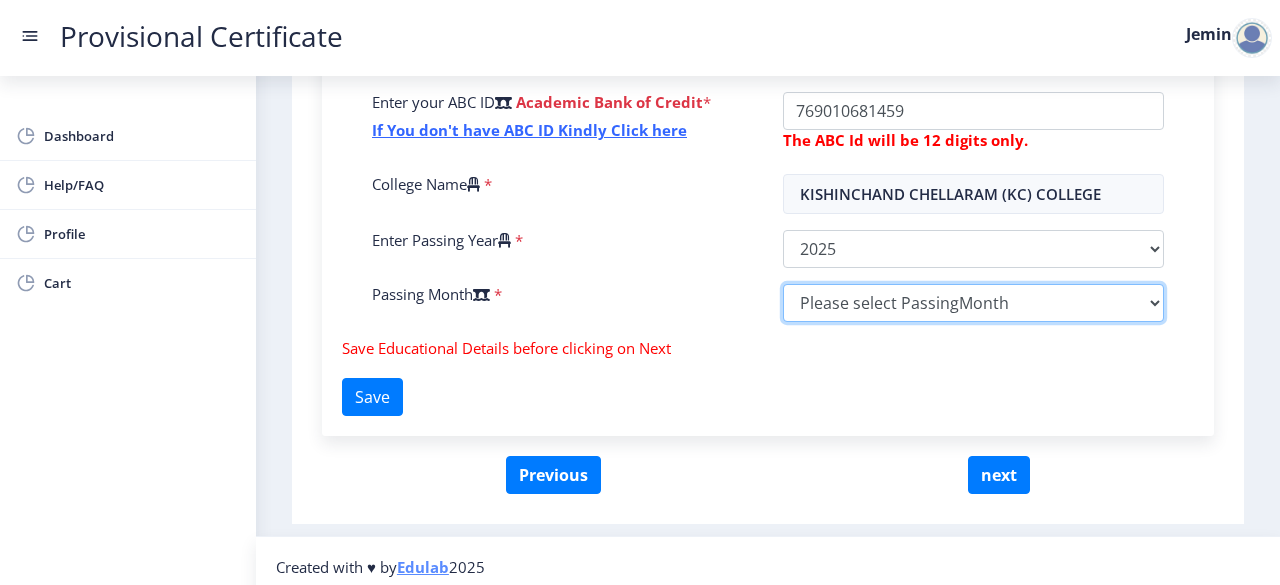 click on "Please select PassingMonth  (01) January (02) February (03) March (04) April (05) May (06) June (07) July (08) August (09) September (10) October (11) November (12) December" at bounding box center [973, 303] 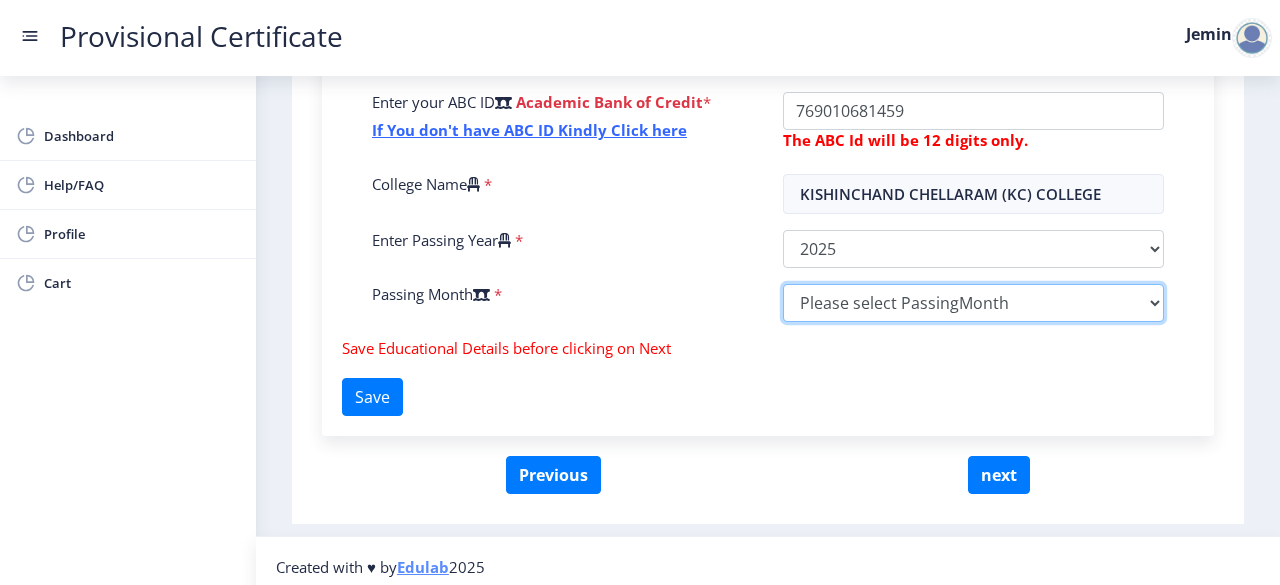 select on "May" 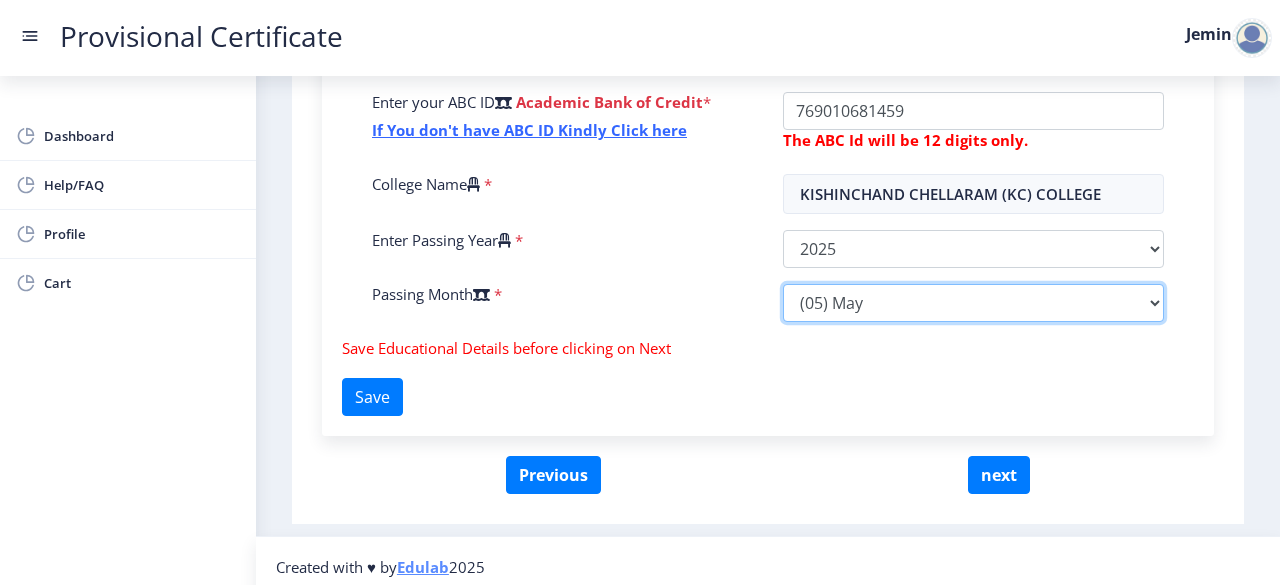 click on "Please select PassingMonth  (01) January (02) February (03) March (04) April (05) May (06) June (07) July (08) August (09) September (10) October (11) November (12) December" at bounding box center (973, 303) 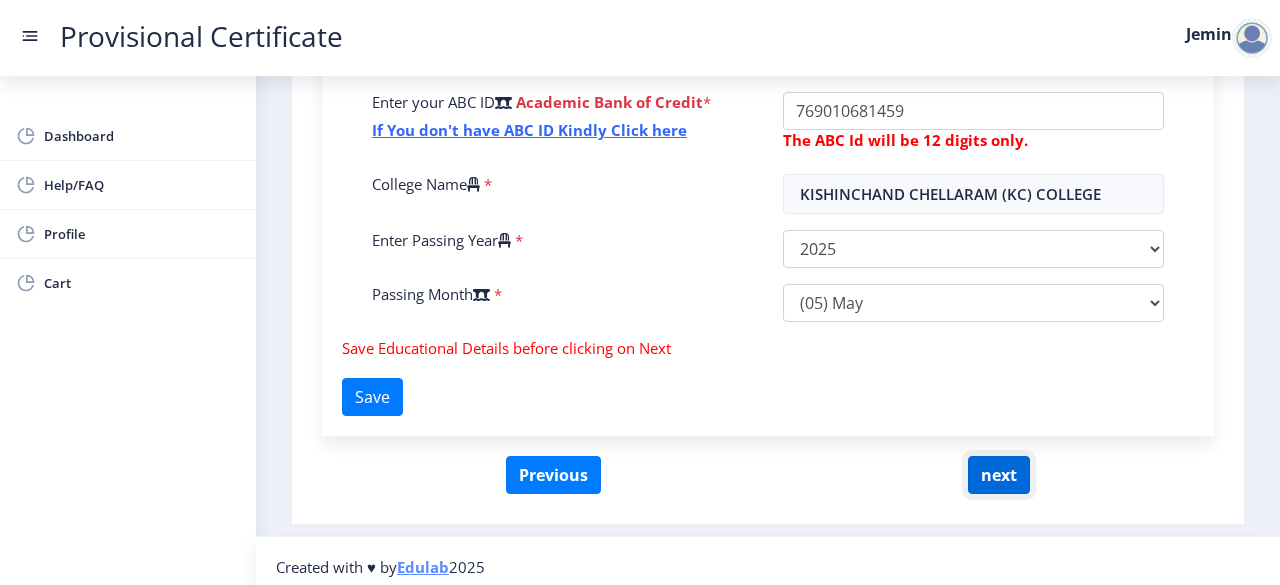 click on "next" 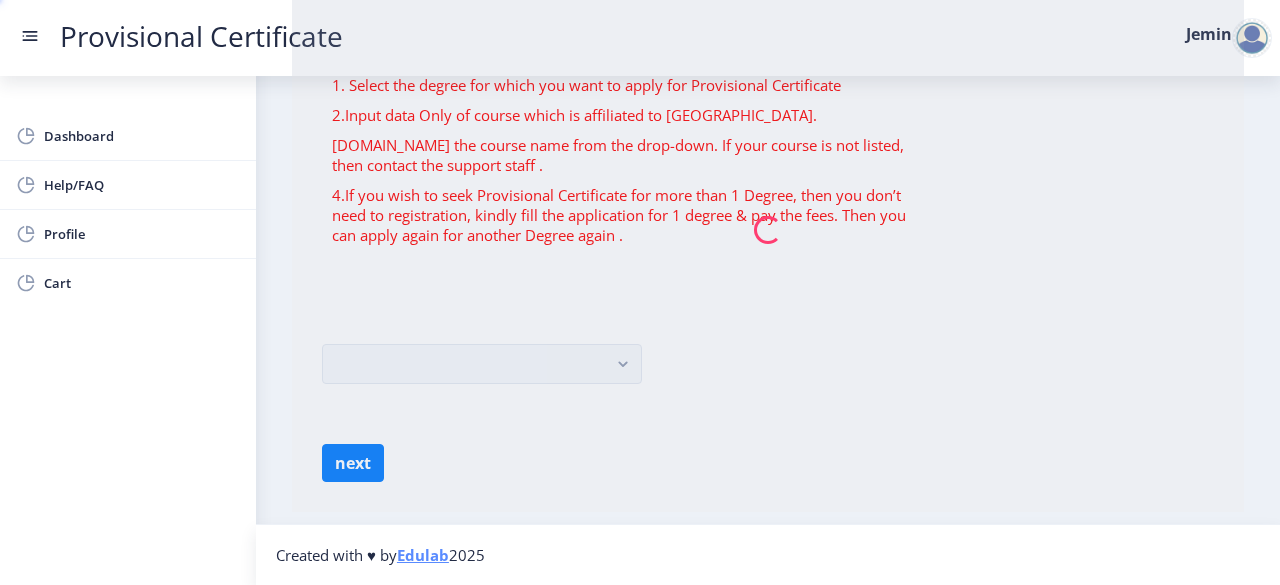 scroll, scrollTop: 0, scrollLeft: 0, axis: both 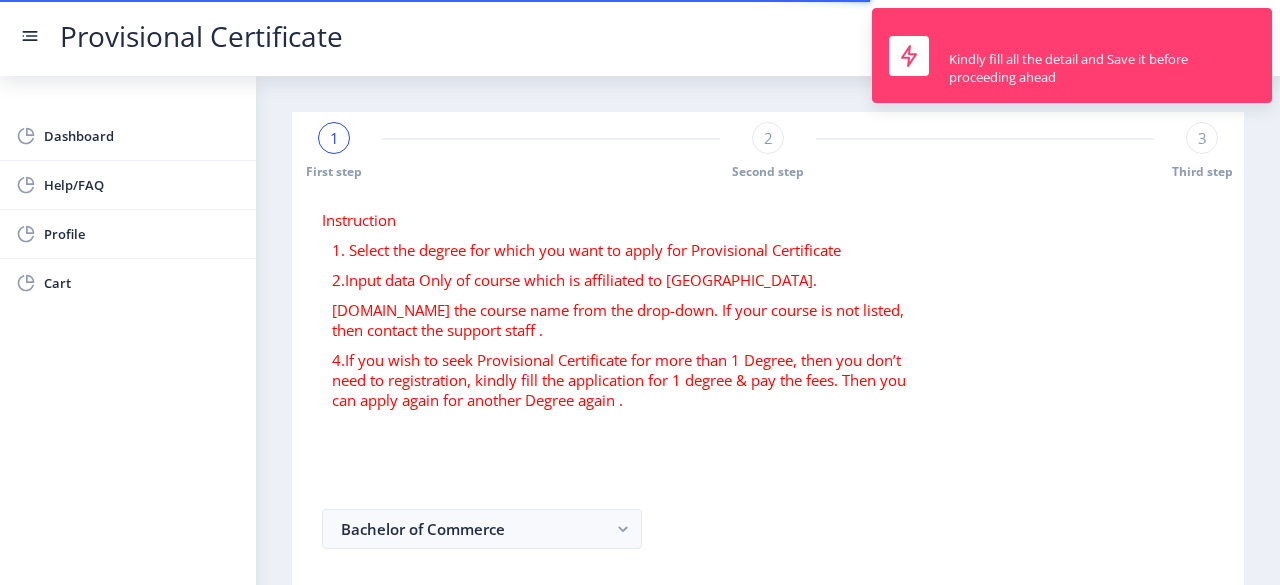 select 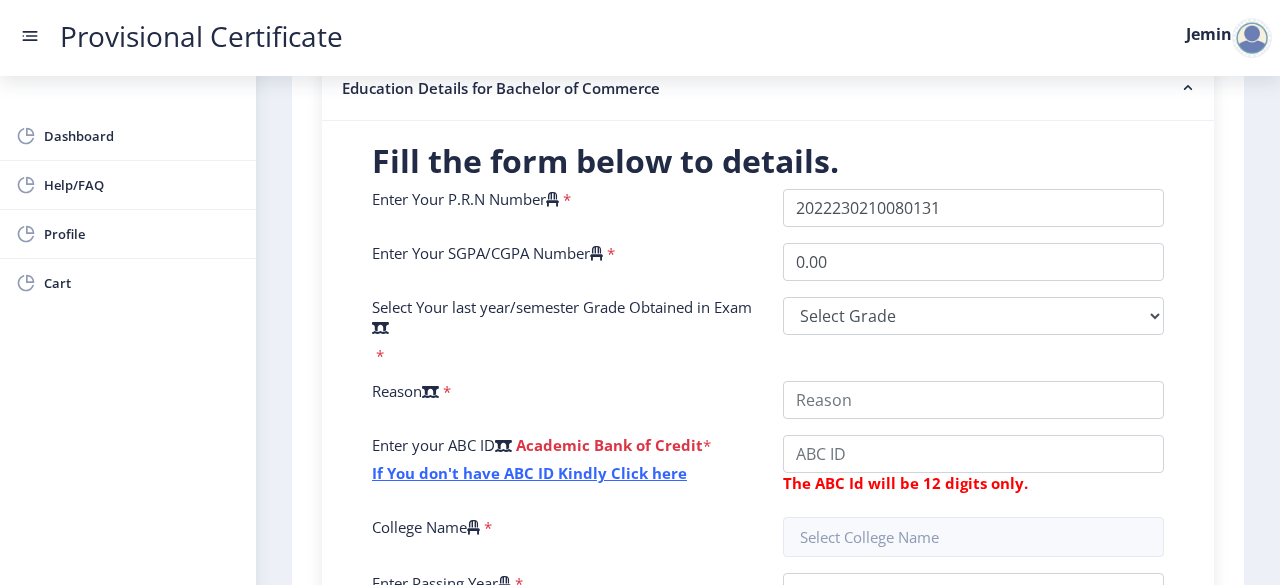 scroll, scrollTop: 432, scrollLeft: 0, axis: vertical 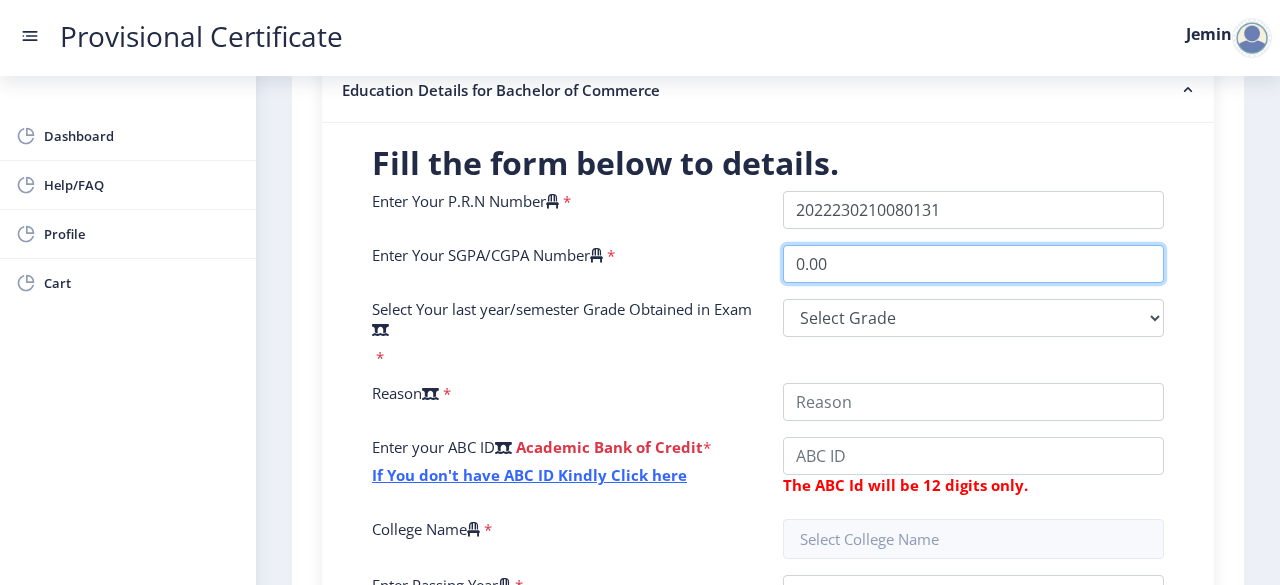 click on "0.00" at bounding box center (973, 264) 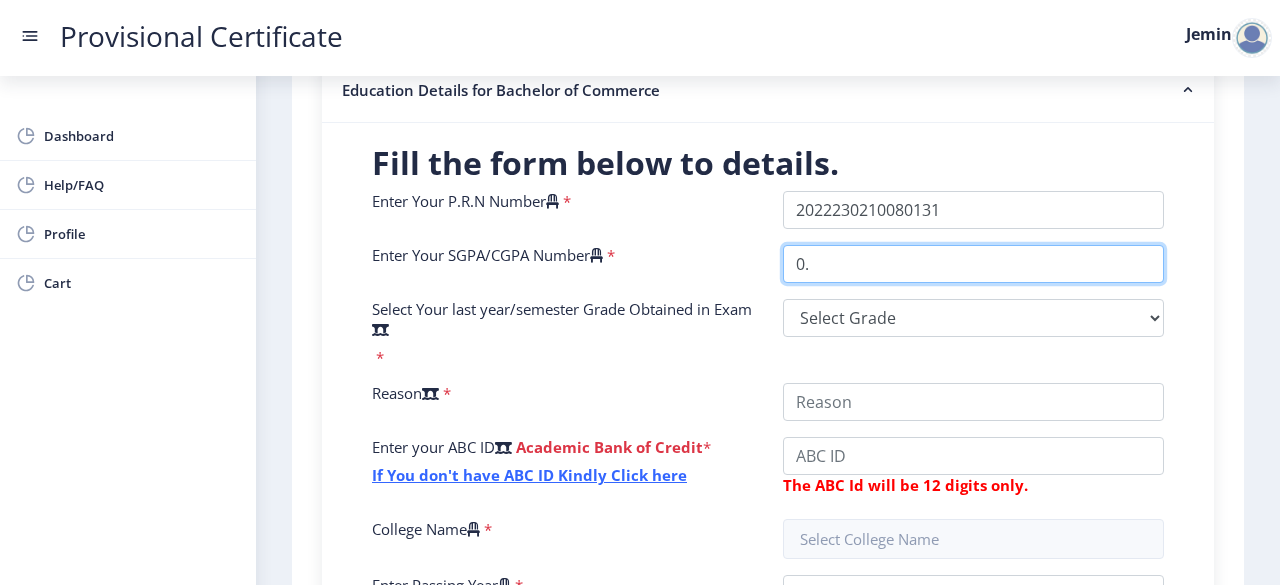 type on "0" 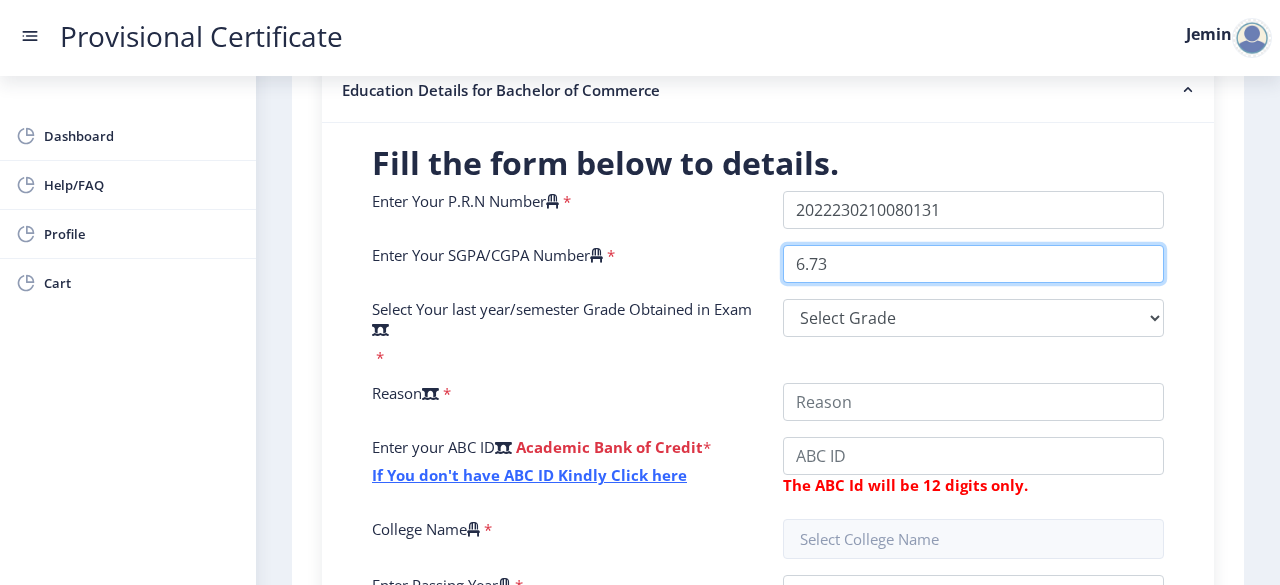 type on "6.73" 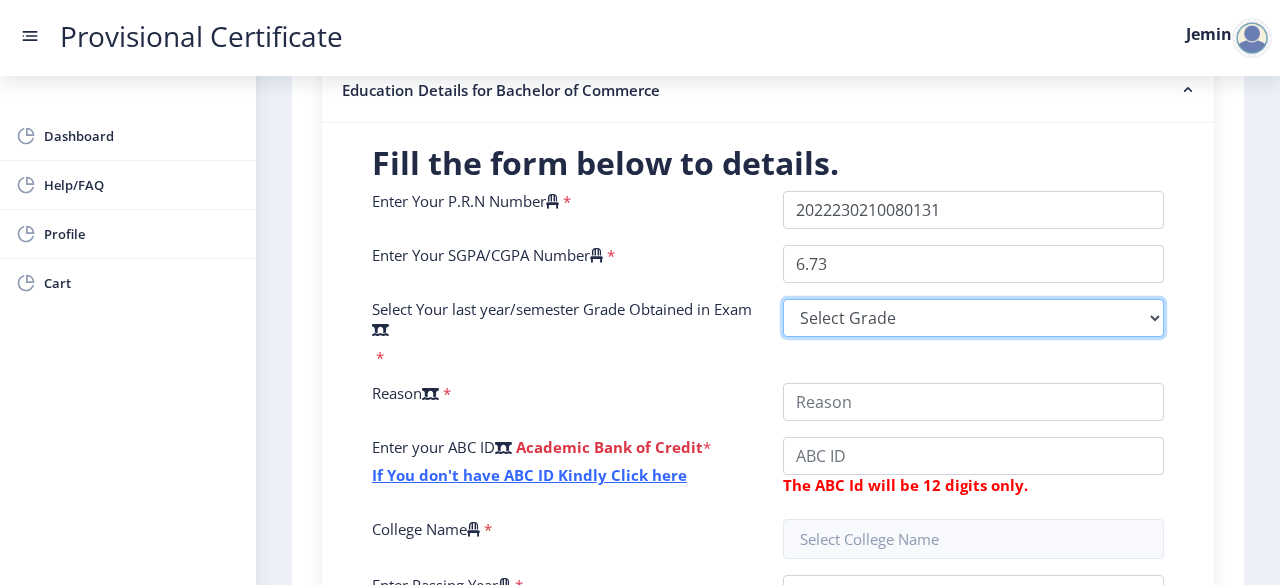 click on "Select Grade  O   A+   A   B+   B   C   D   F(Fail)" at bounding box center (973, 318) 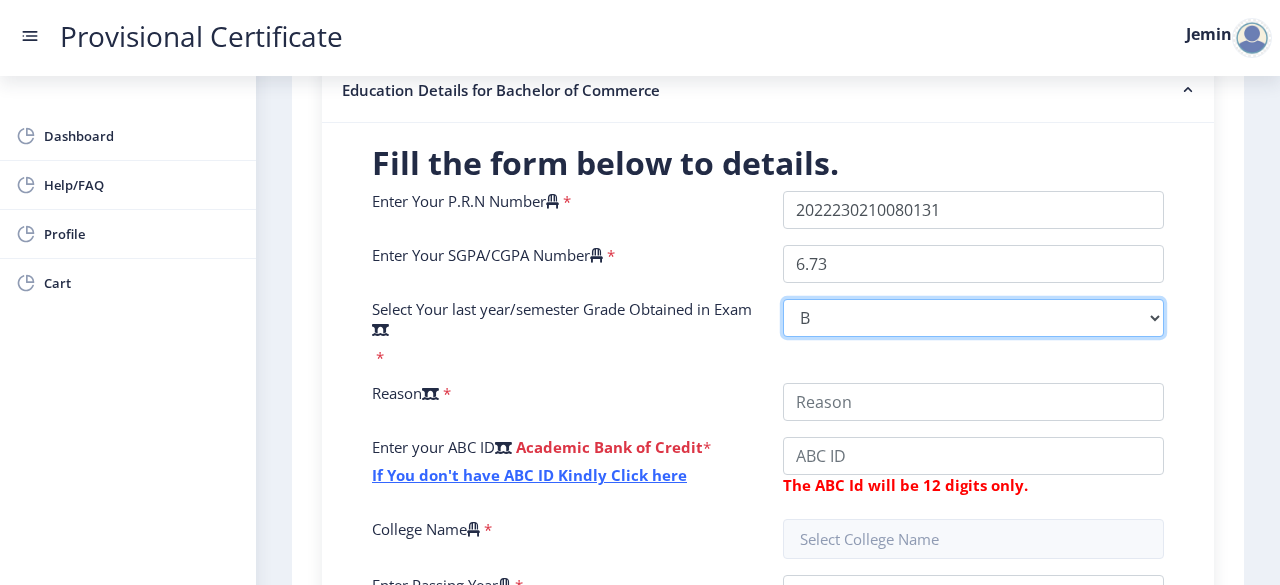 click on "Select Grade  O   A+   A   B+   B   C   D   F(Fail)" at bounding box center (973, 318) 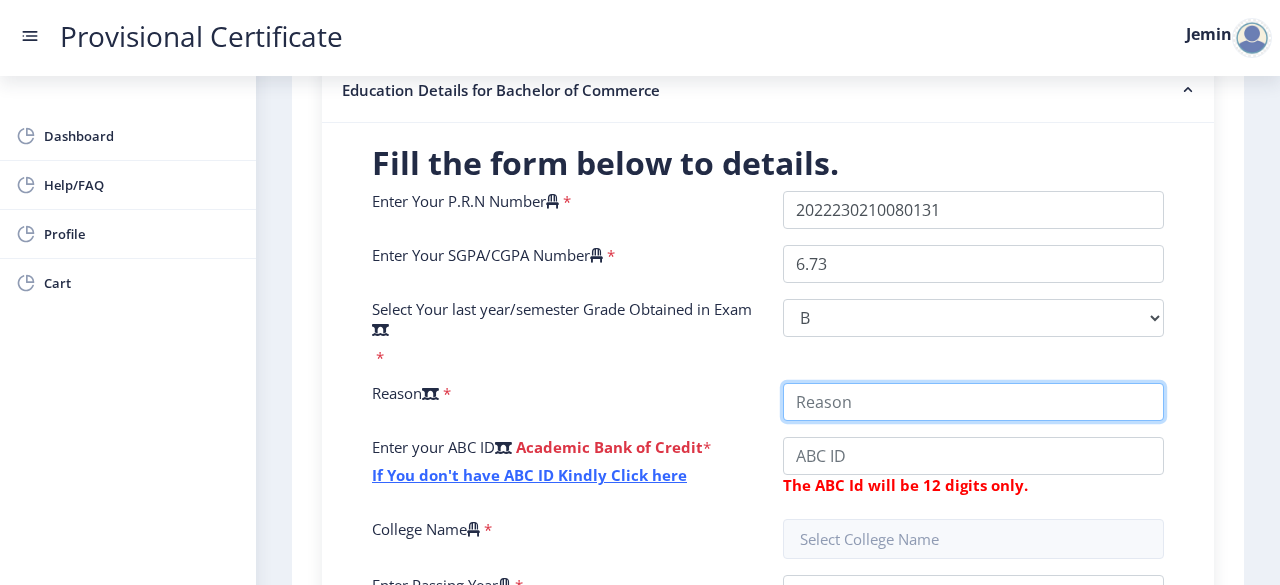 click on "College Name" at bounding box center (973, 402) 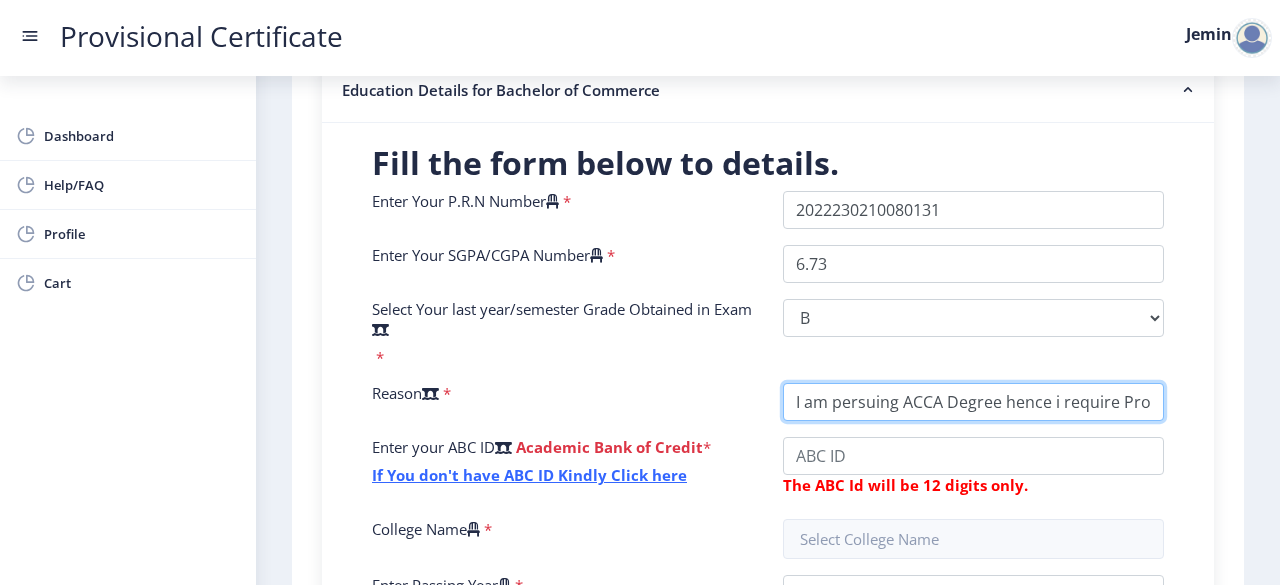 click on "College Name" at bounding box center [973, 402] 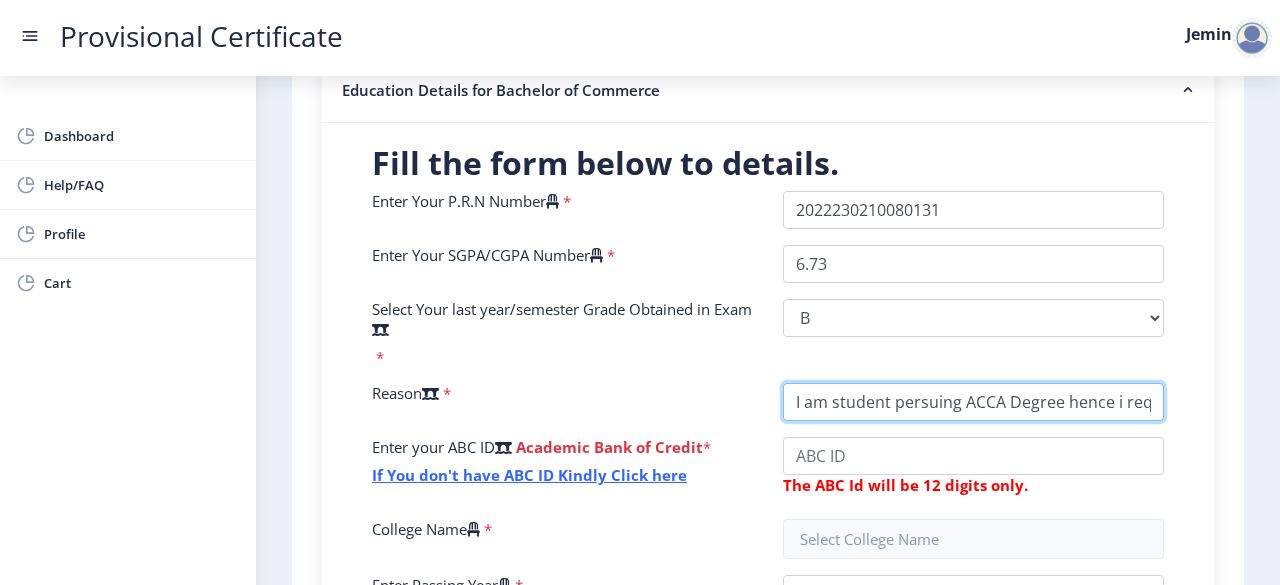 click on "College Name" at bounding box center (973, 402) 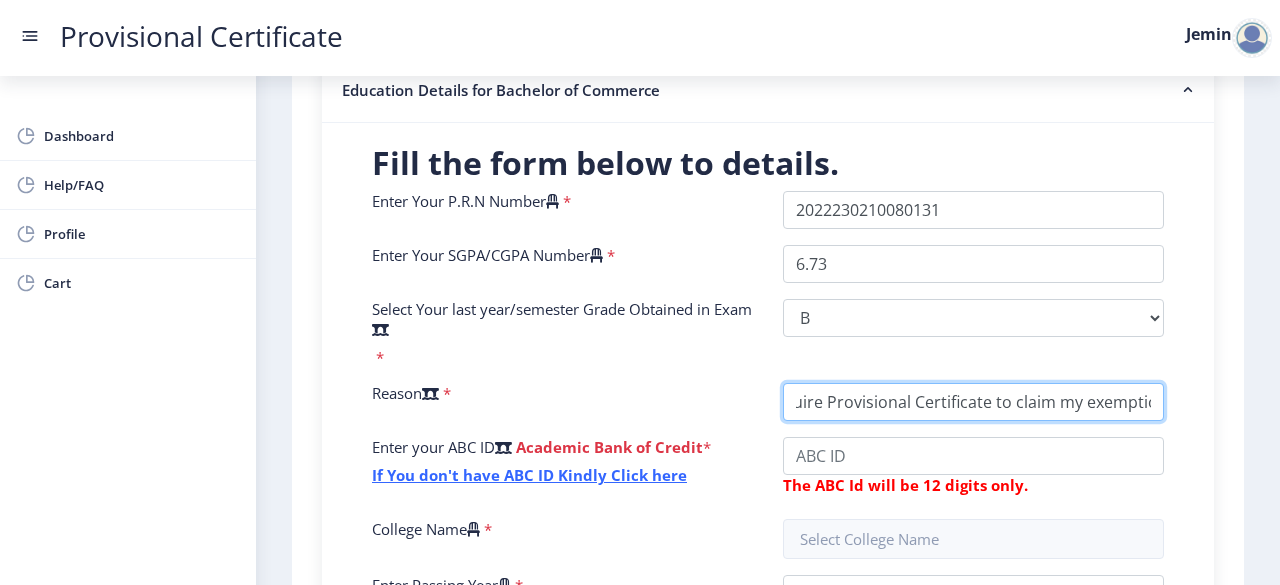 scroll, scrollTop: 0, scrollLeft: 377, axis: horizontal 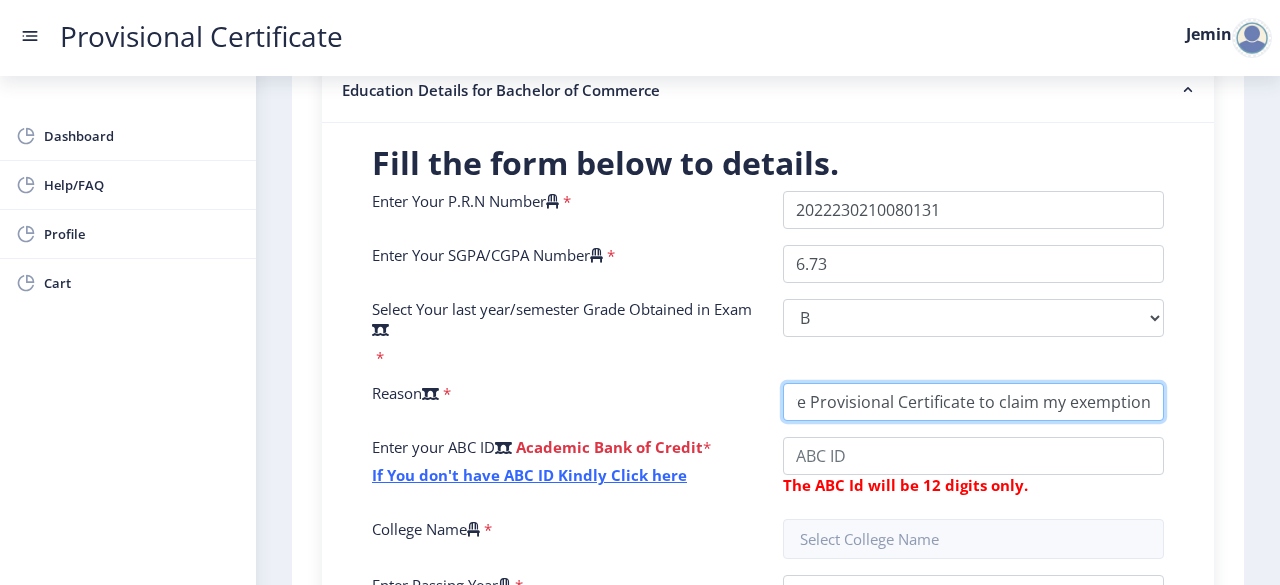 type on "I am student persuing ACCA Degree hence i require Provisional Certificate to claim my exemptions" 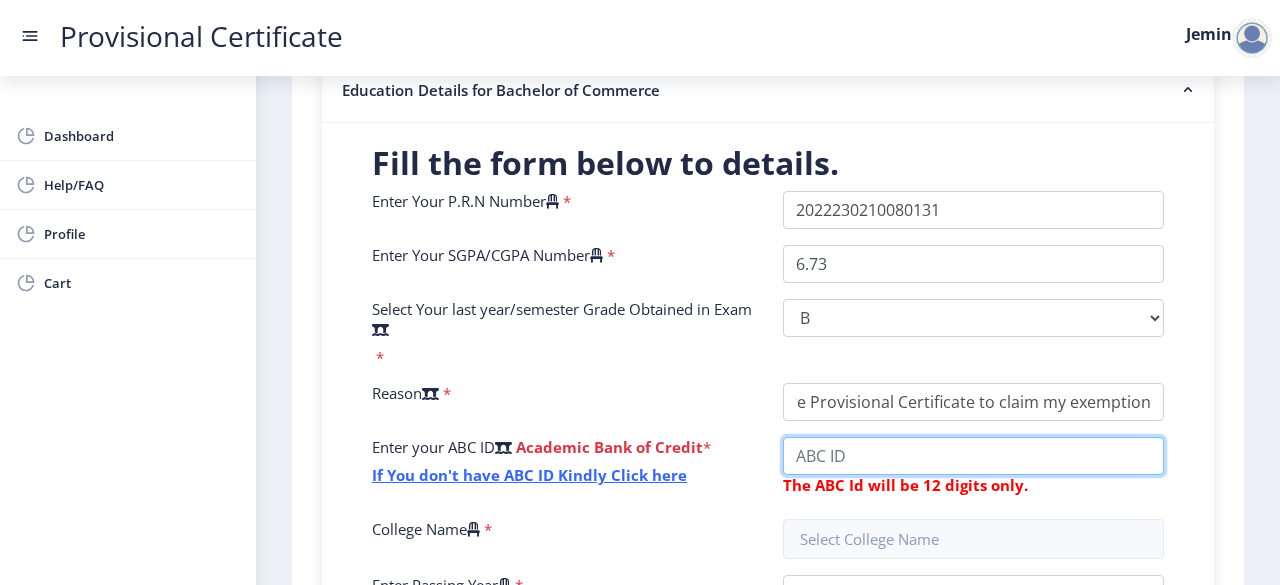 scroll, scrollTop: 0, scrollLeft: 0, axis: both 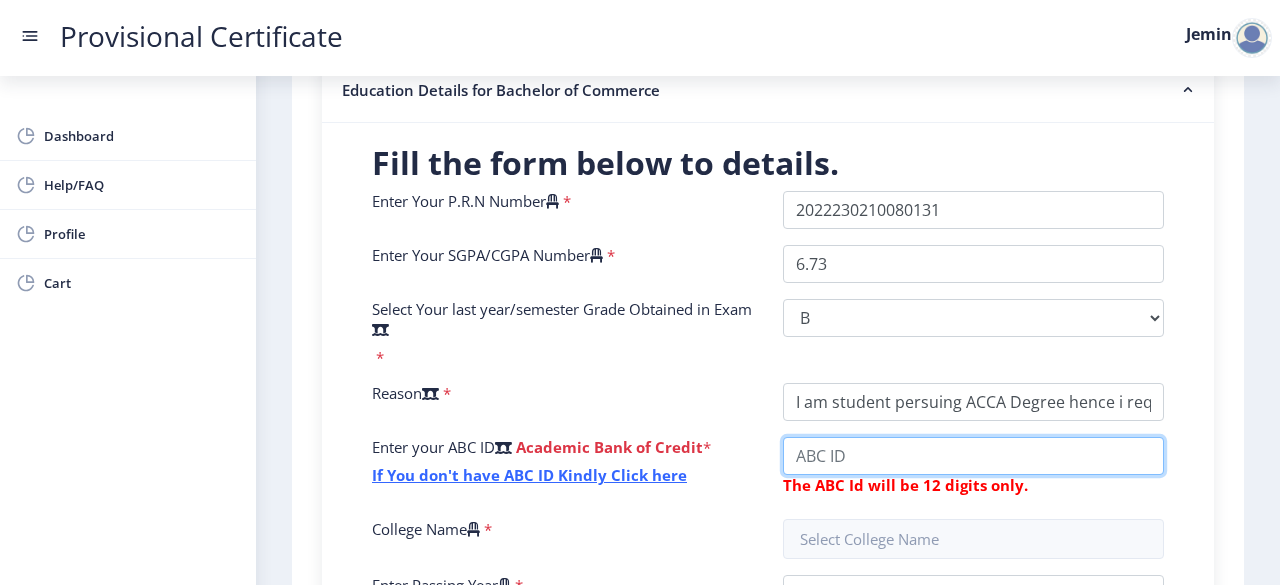 click on "College Name" at bounding box center [973, 456] 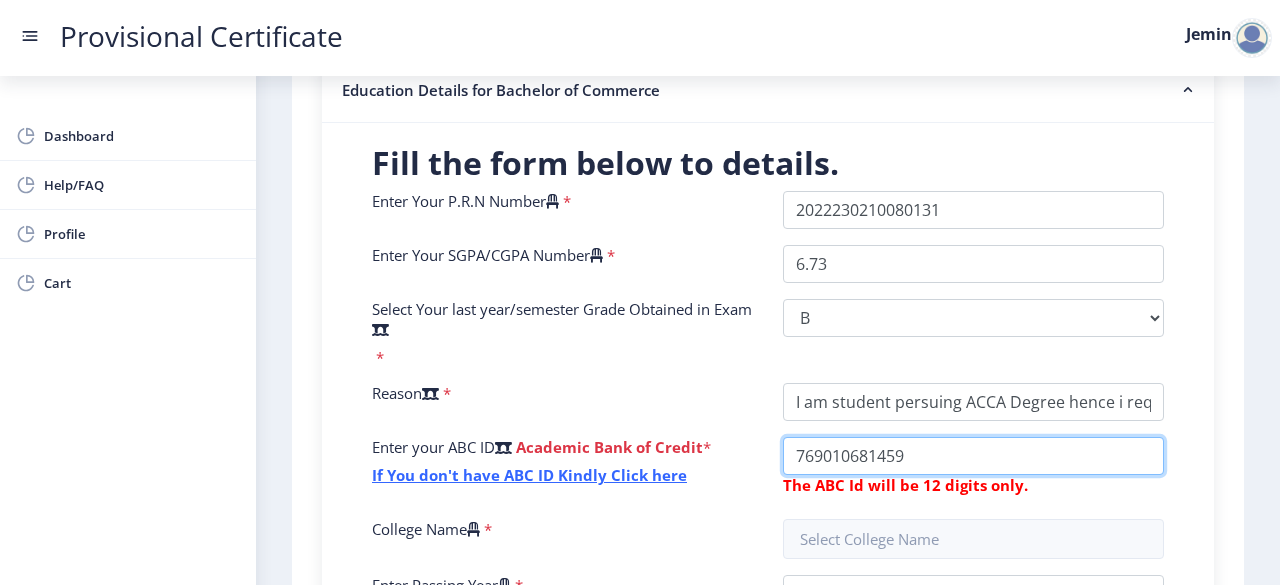 scroll, scrollTop: 623, scrollLeft: 0, axis: vertical 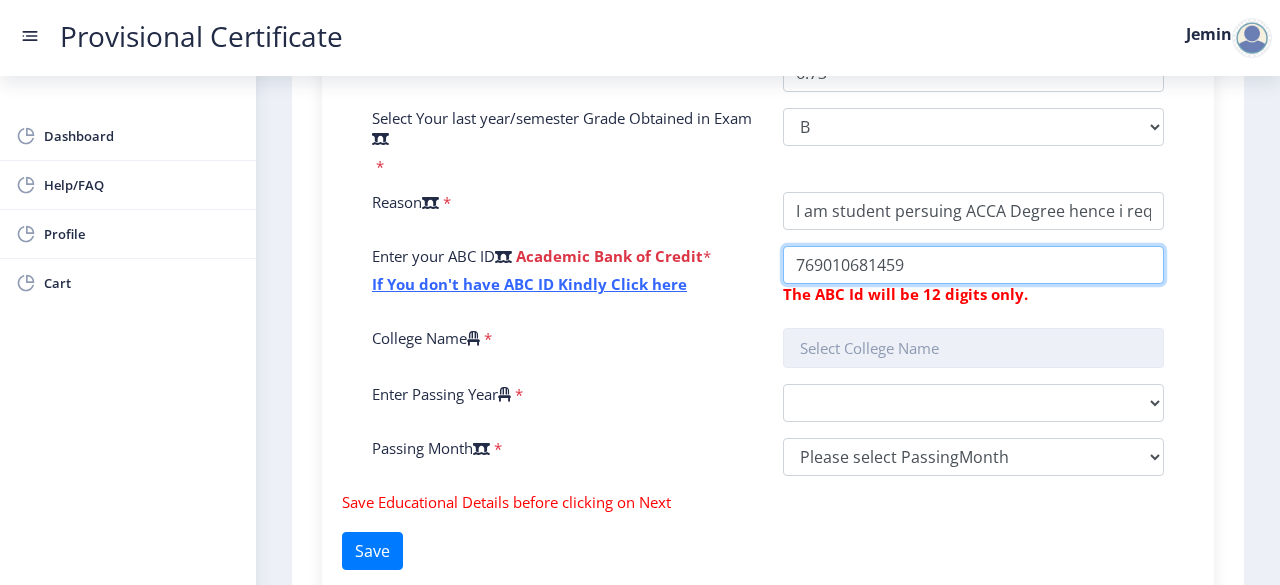 type on "769010681459" 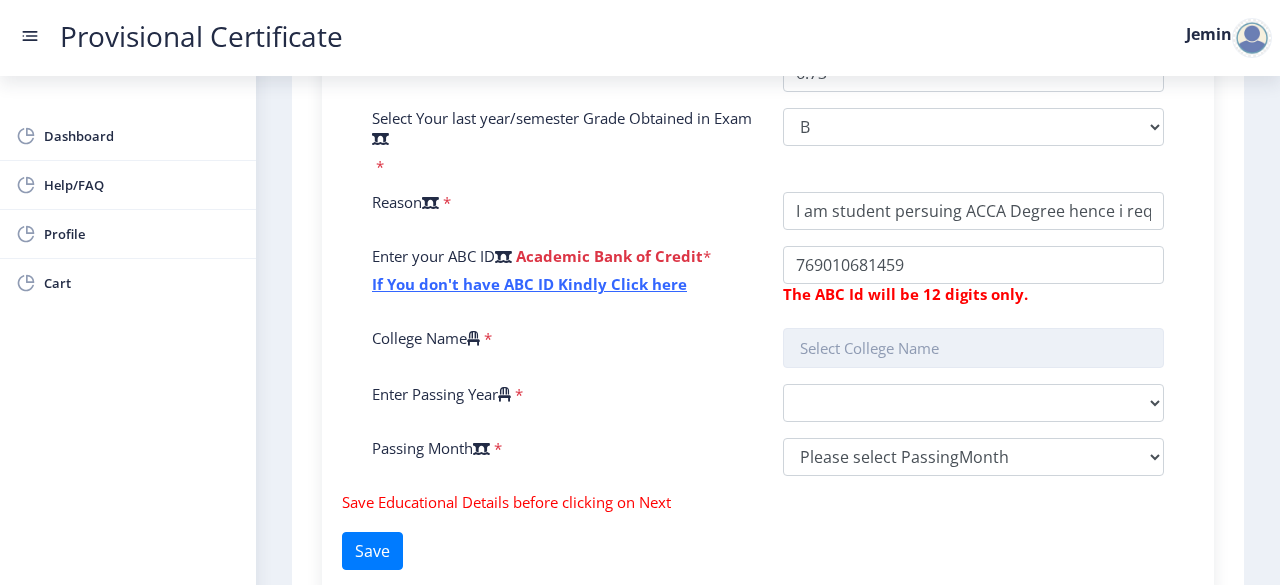 click 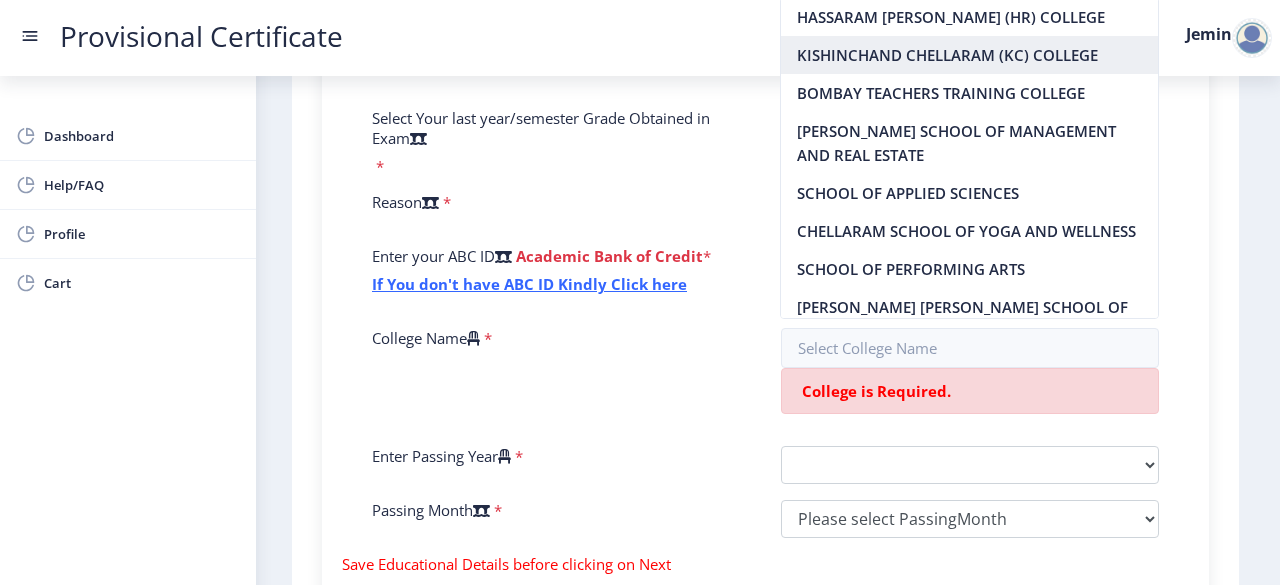 click on "KISHINCHAND CHELLARAM (KC) COLLEGE" at bounding box center [969, 55] 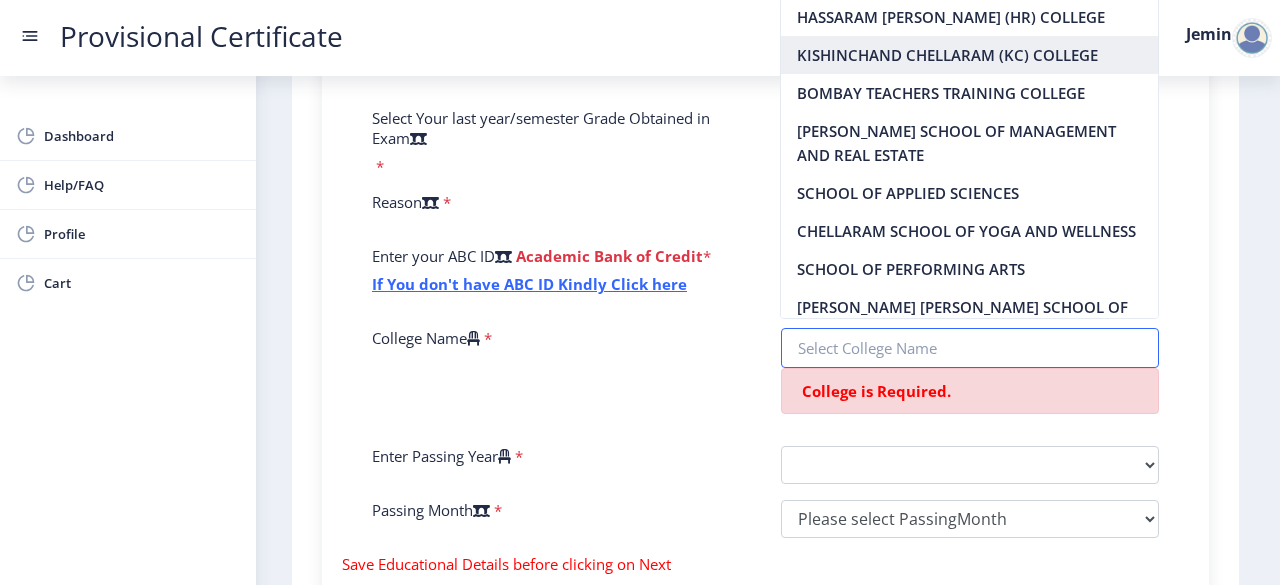 type on "KISHINCHAND CHELLARAM (KC) COLLEGE" 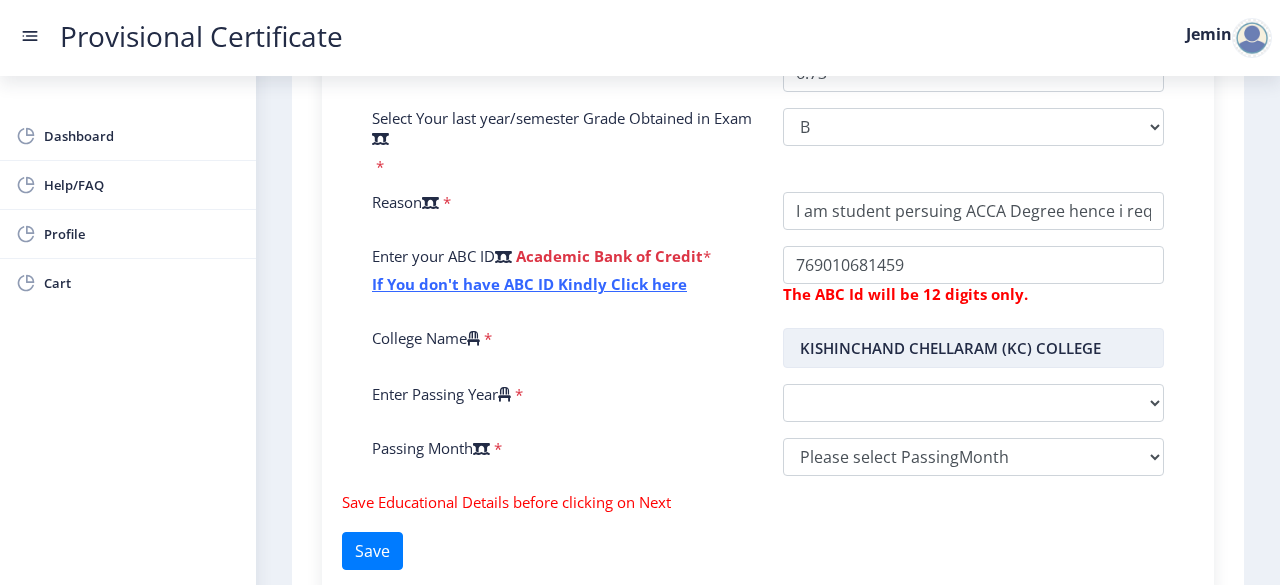 click on "KISHINCHAND CHELLARAM (KC) COLLEGE" 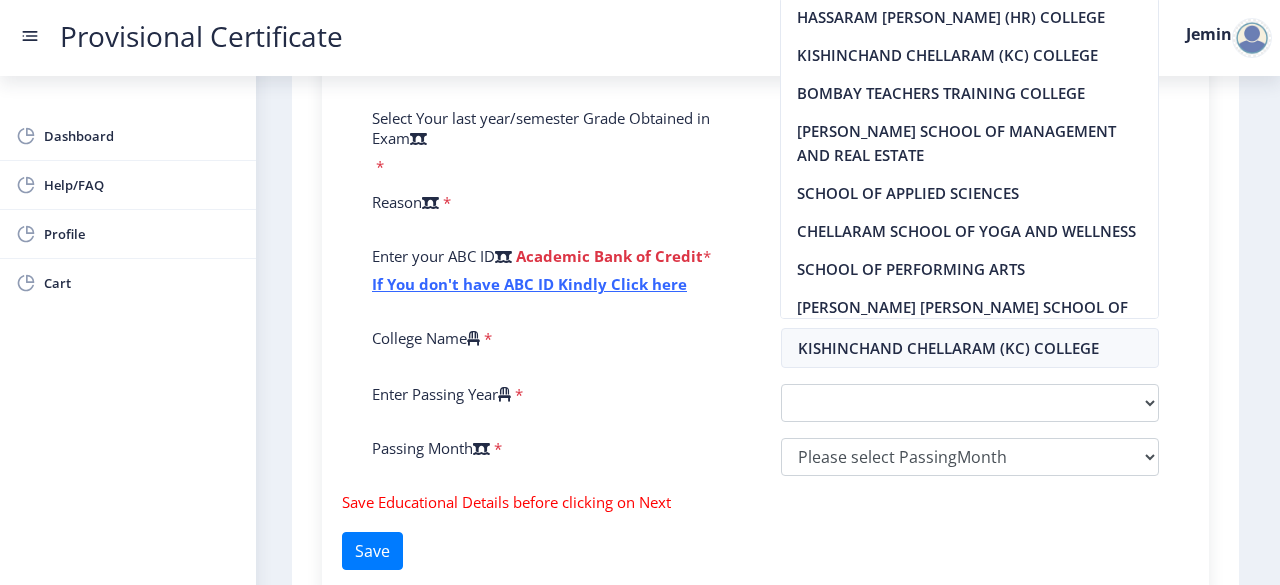 click on "Reason   *" 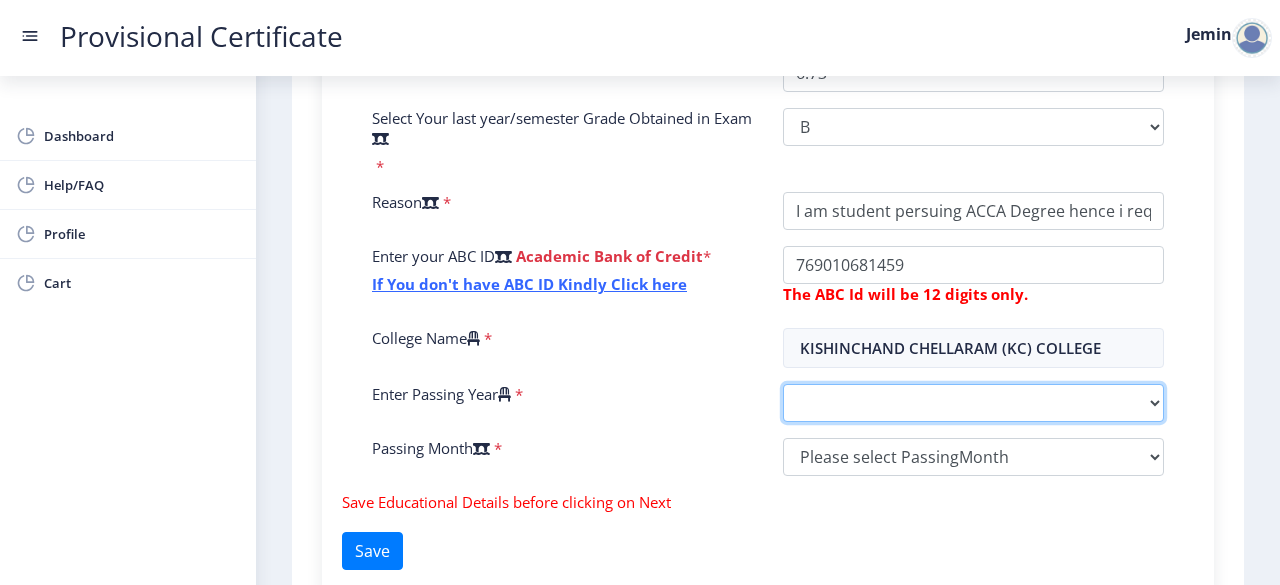 click on "2025   2024   2023   2022   2021   2020   2019   2018   2017   2016   2015   2014   2013   2012   2011   2010   2009   2008   2007   2006   2005   2004   2003   2002   2001   2000   1999   1998   1997   1996   1995   1994   1993   1992   1991   1990   1989   1988   1987   1986   1985   1984   1983   1982   1981   1980   1979   1978   1977   1976   1975   1974   1973   1972   1971   1970   1969   1968   1967" 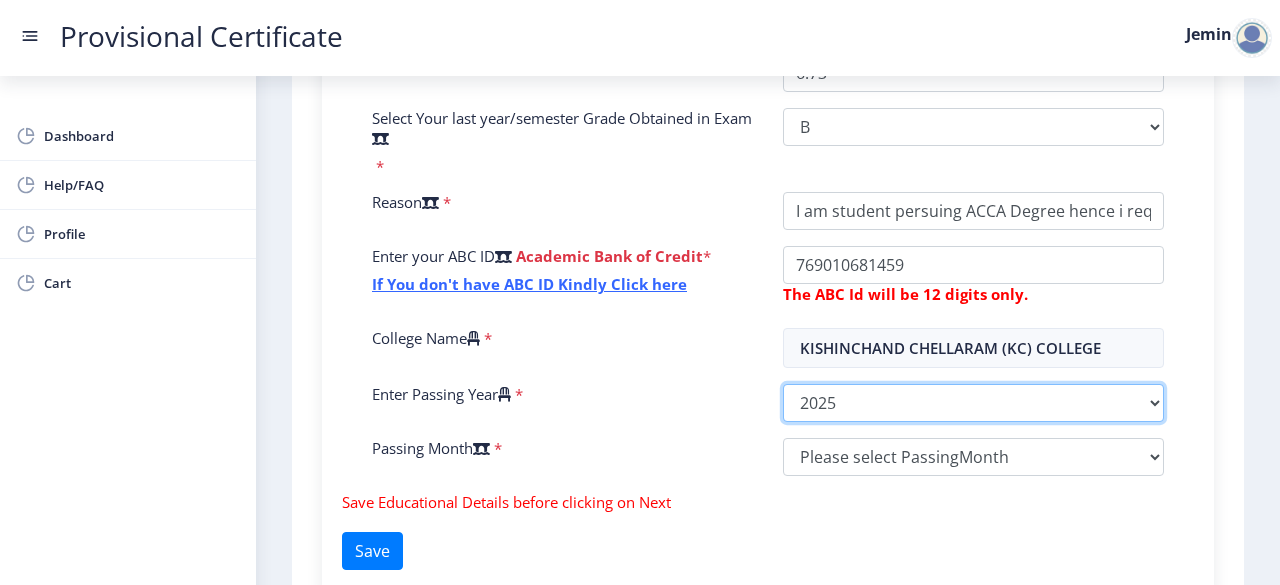 click on "2025   2024   2023   2022   2021   2020   2019   2018   2017   2016   2015   2014   2013   2012   2011   2010   2009   2008   2007   2006   2005   2004   2003   2002   2001   2000   1999   1998   1997   1996   1995   1994   1993   1992   1991   1990   1989   1988   1987   1986   1985   1984   1983   1982   1981   1980   1979   1978   1977   1976   1975   1974   1973   1972   1971   1970   1969   1968   1967" 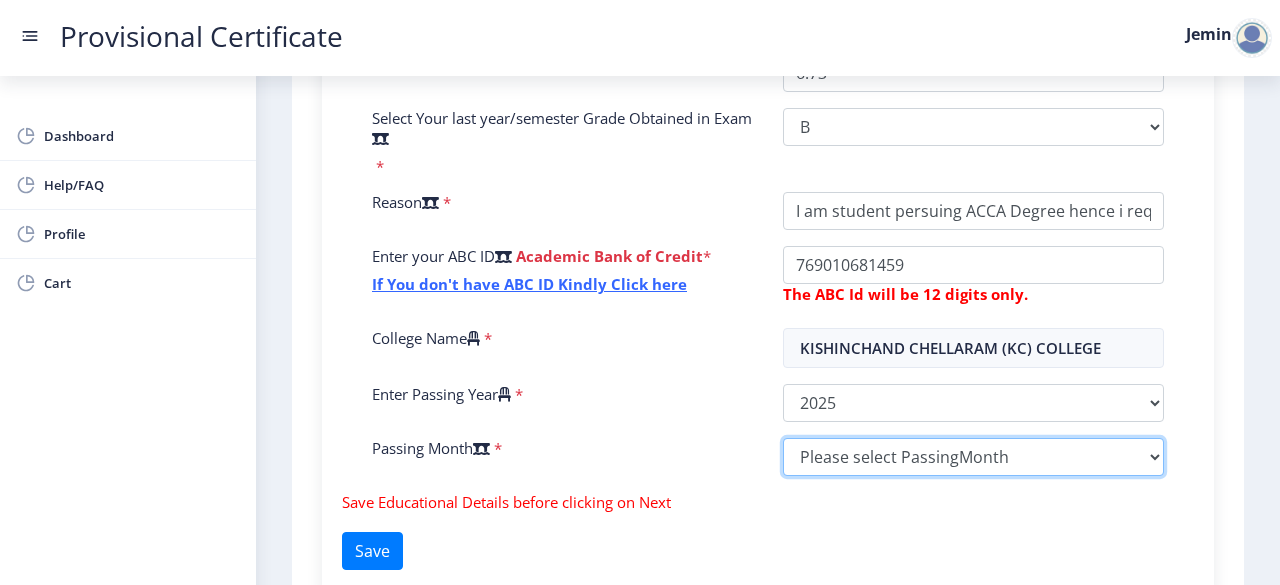 click on "Please select PassingMonth  (01) January (02) February (03) March (04) April (05) May (06) June (07) July (08) August (09) September (10) October (11) November (12) December" at bounding box center (973, 457) 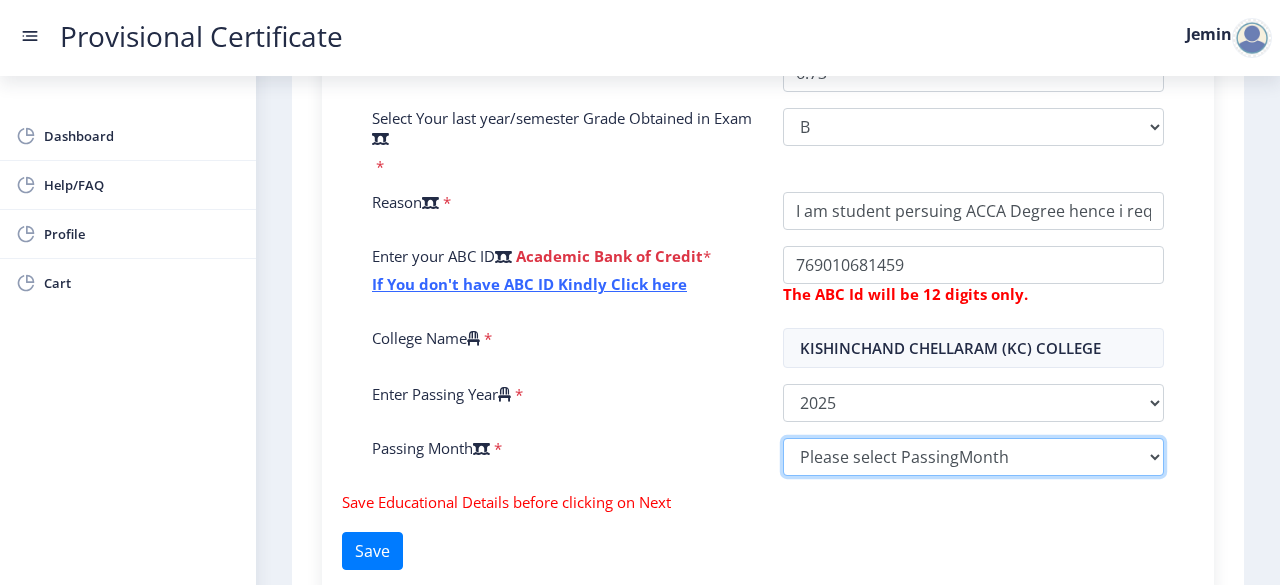 select on "May" 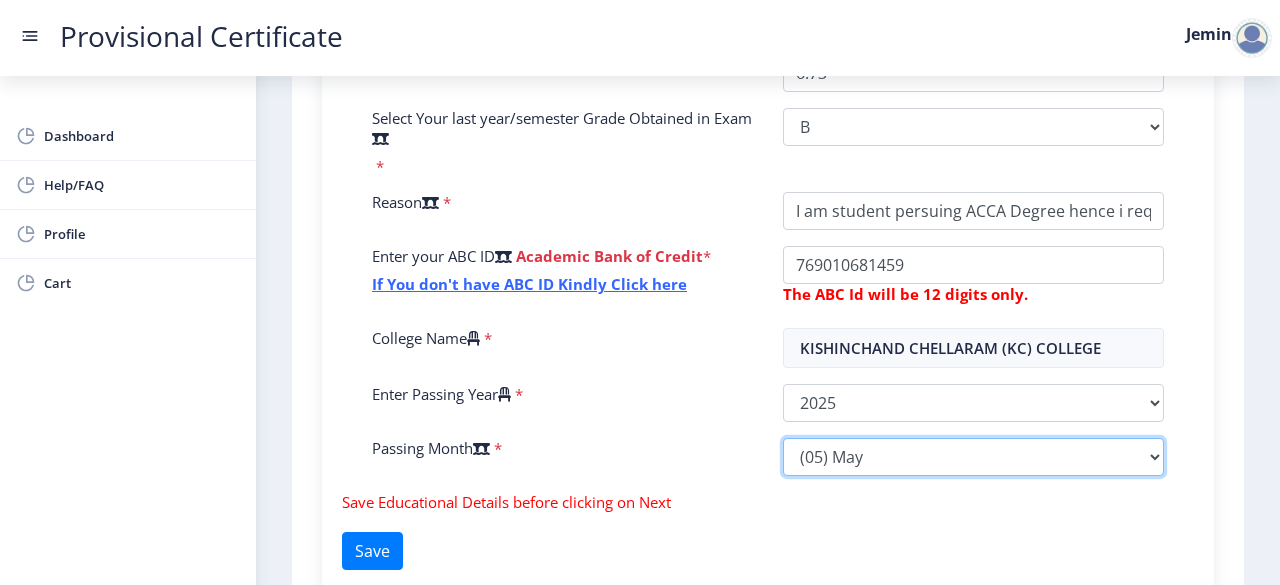 click on "Please select PassingMonth  (01) January (02) February (03) March (04) April (05) May (06) June (07) July (08) August (09) September (10) October (11) November (12) December" at bounding box center [973, 457] 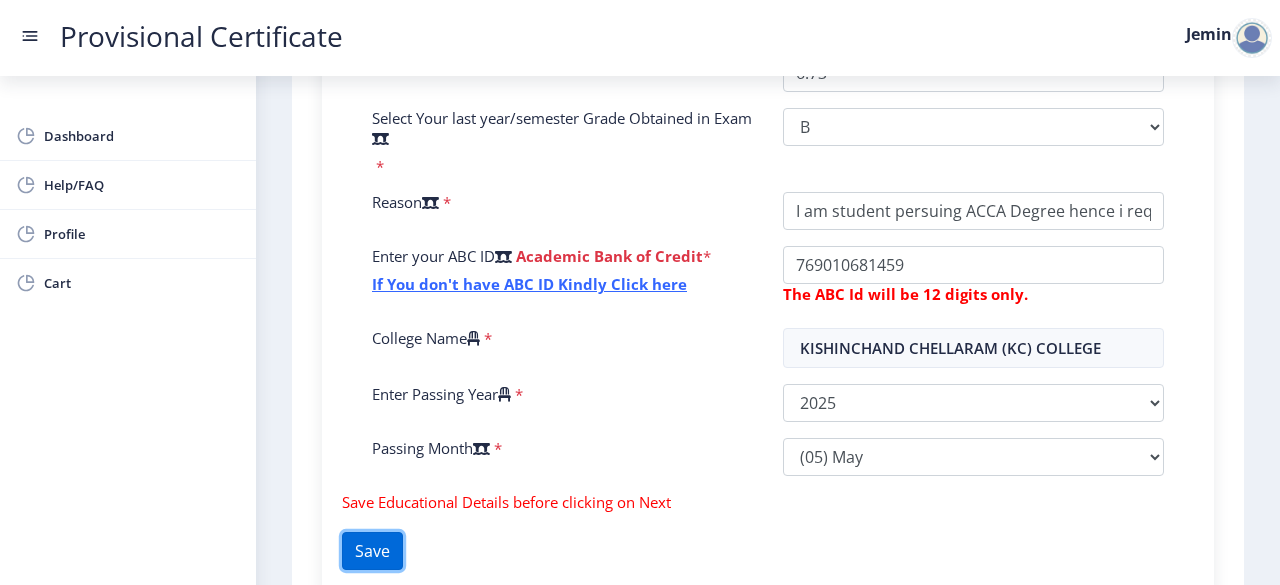 click on "Save" 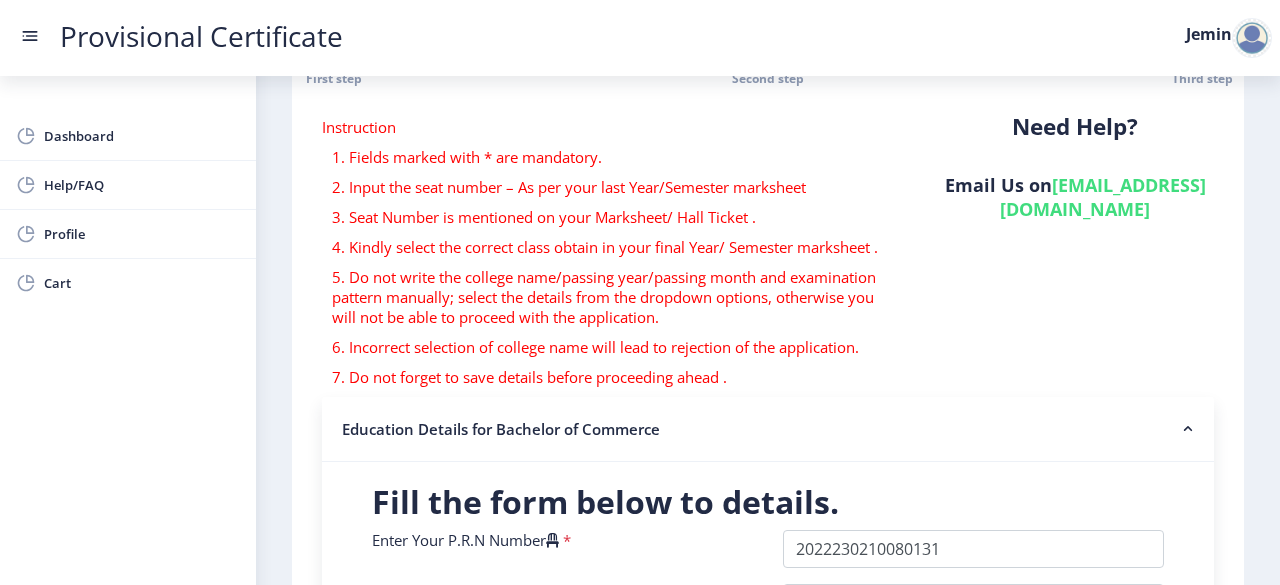 scroll, scrollTop: 92, scrollLeft: 0, axis: vertical 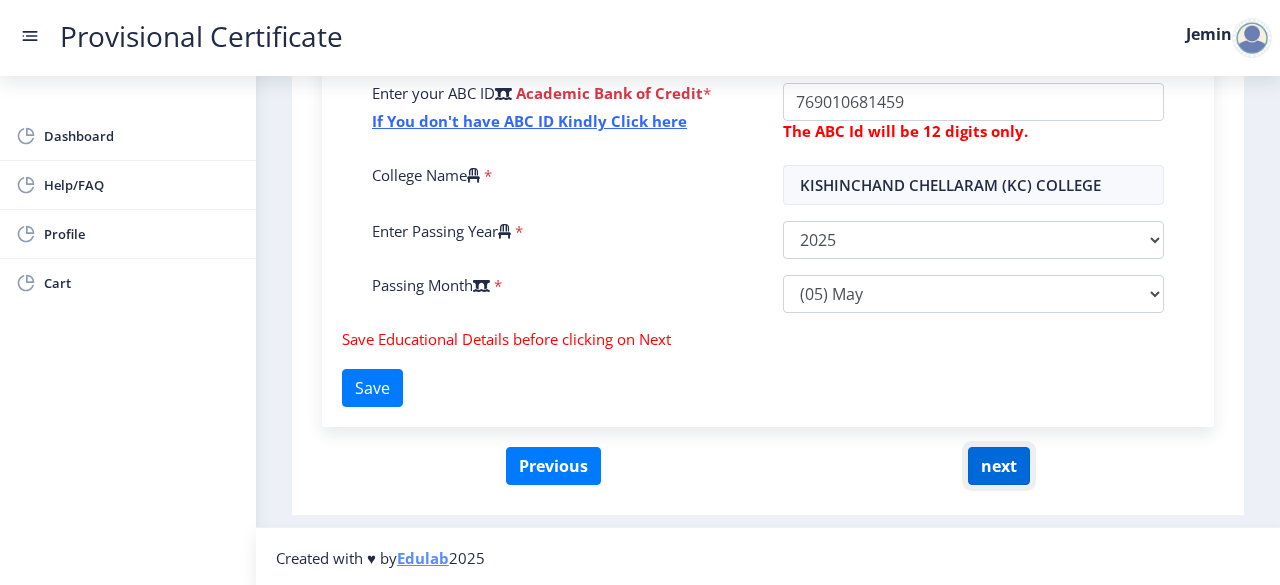 click on "next" 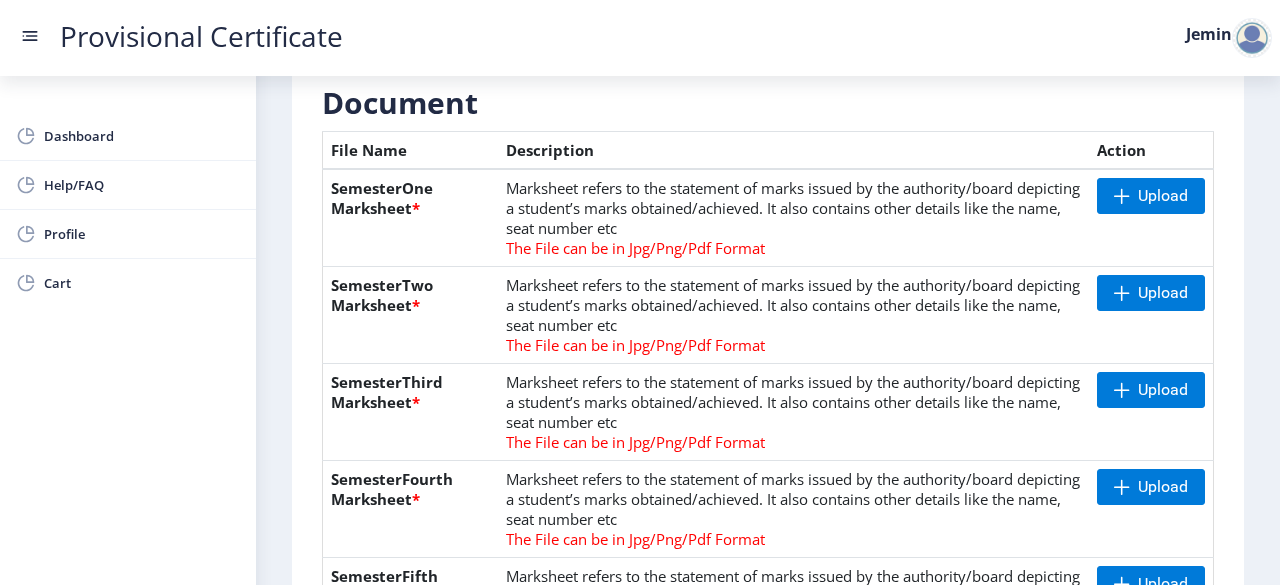 scroll, scrollTop: 461, scrollLeft: 0, axis: vertical 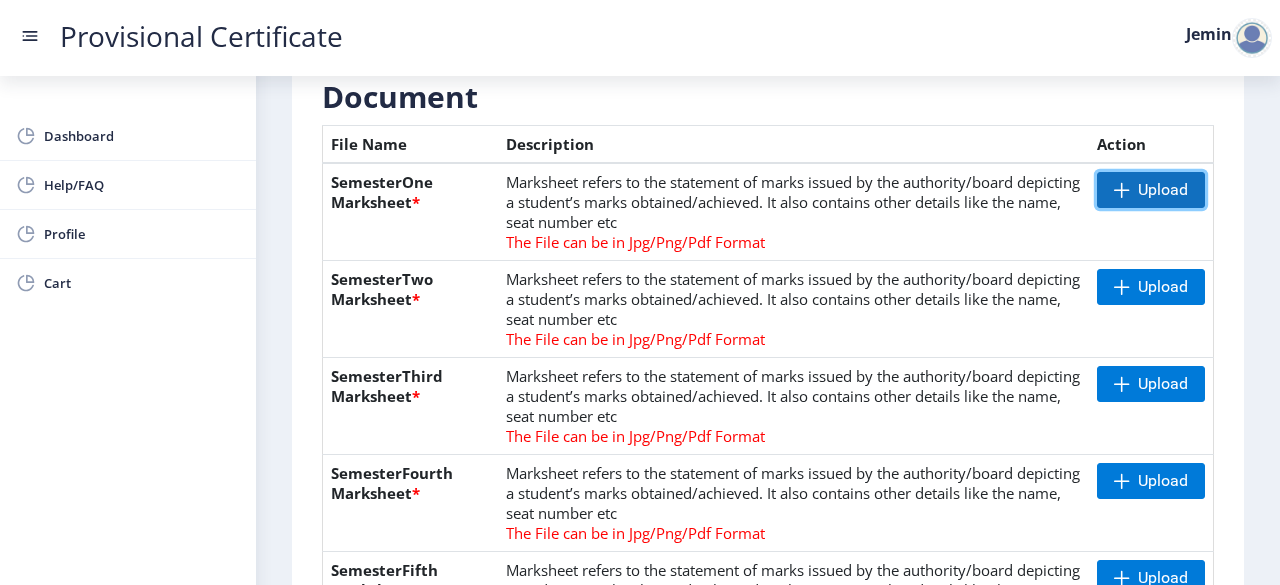 click on "Upload" 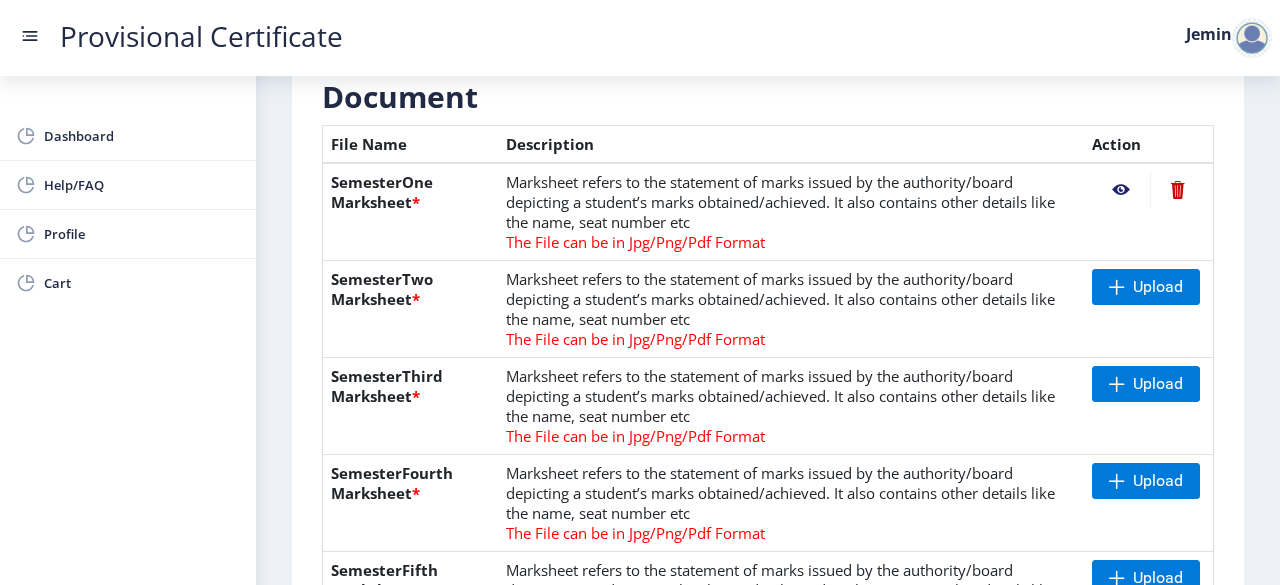 click 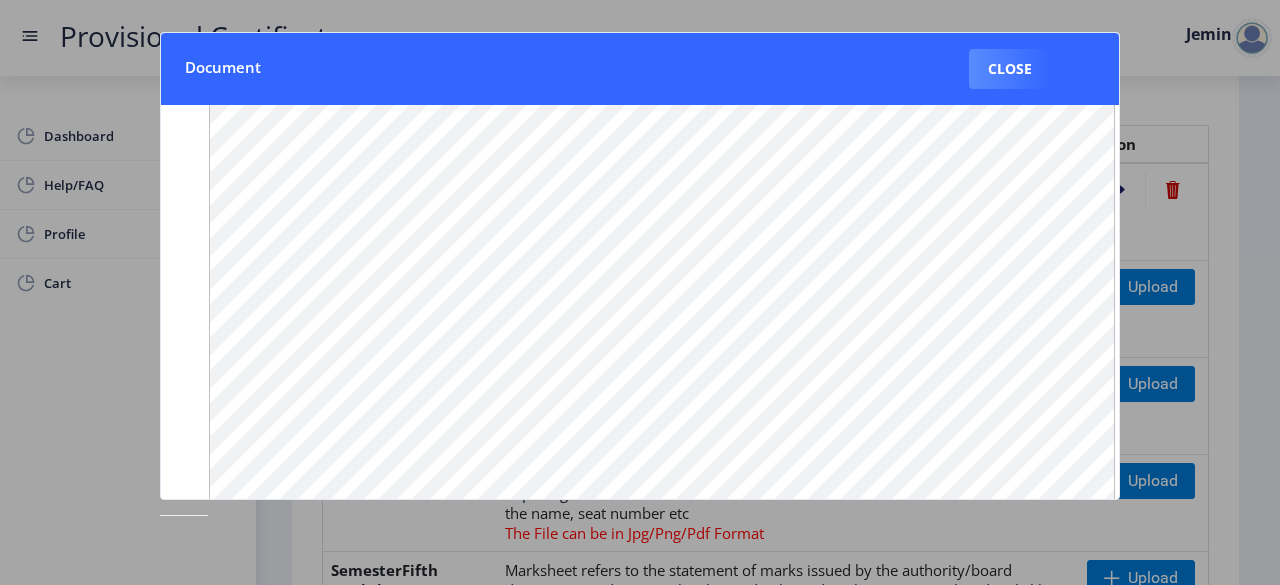 scroll, scrollTop: 110, scrollLeft: 0, axis: vertical 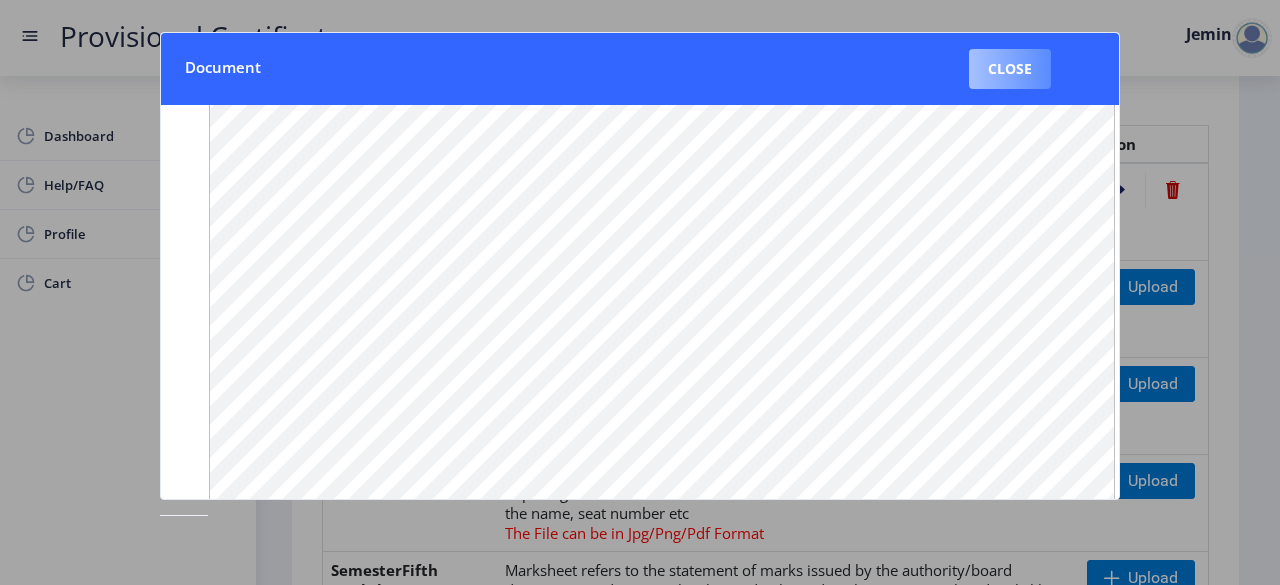 click on "Close" at bounding box center (1010, 69) 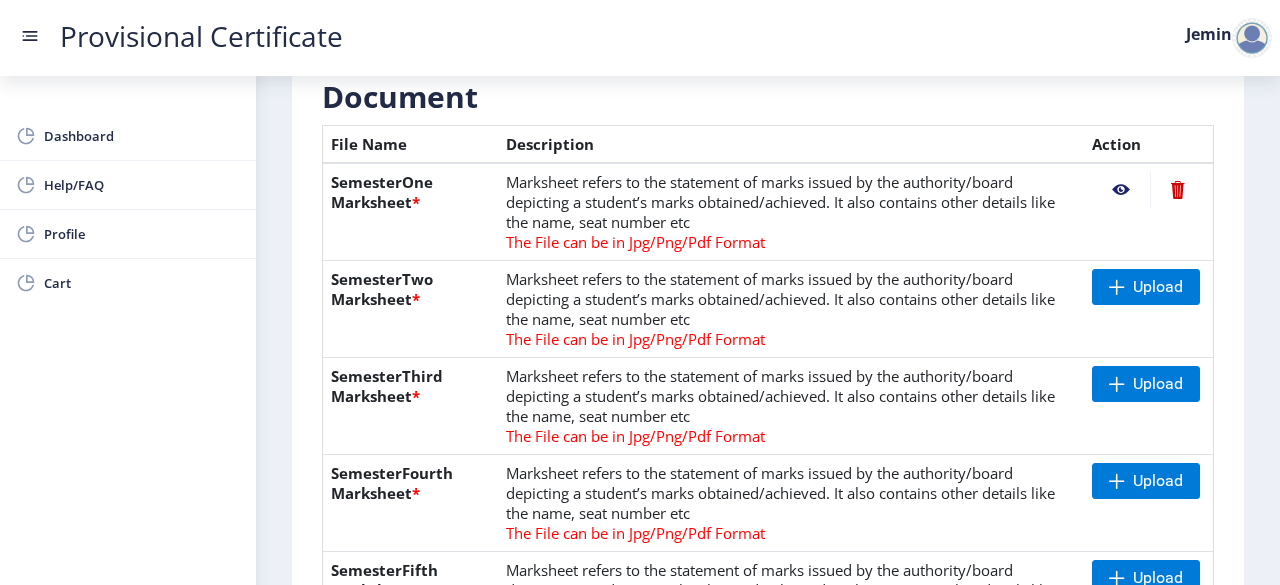 click 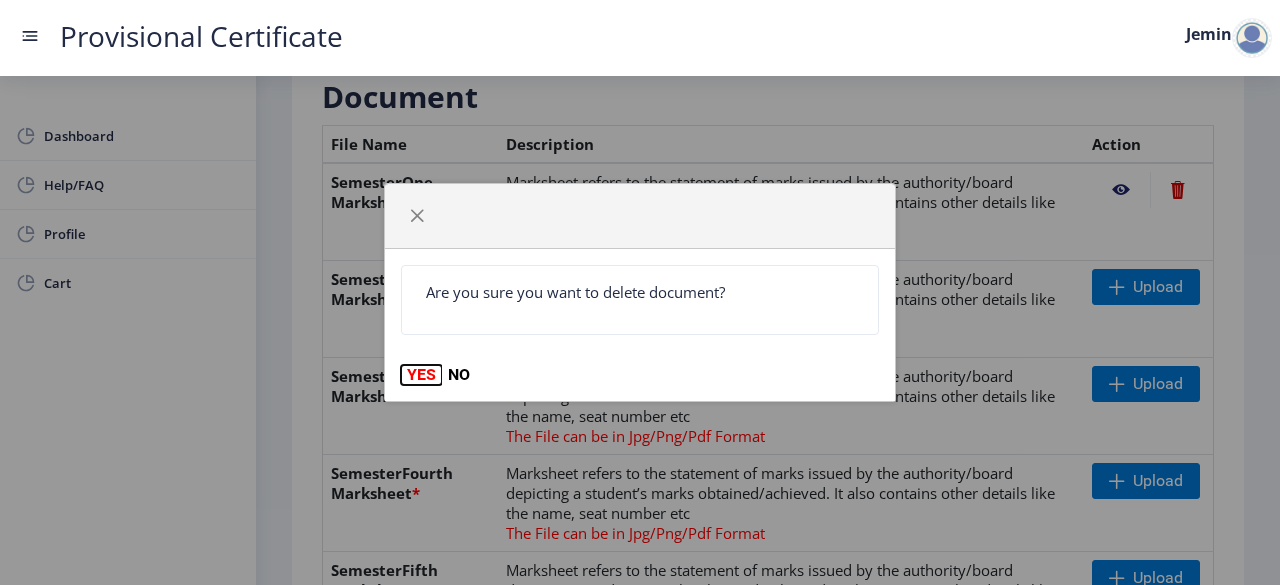 click on "YES" 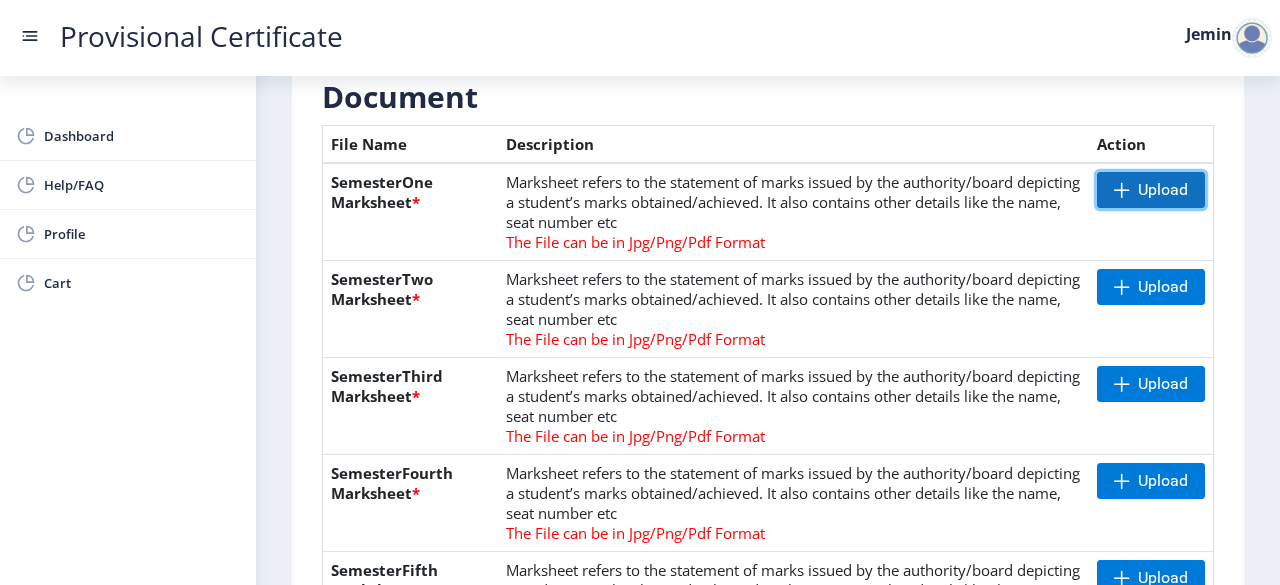 click on "Upload" 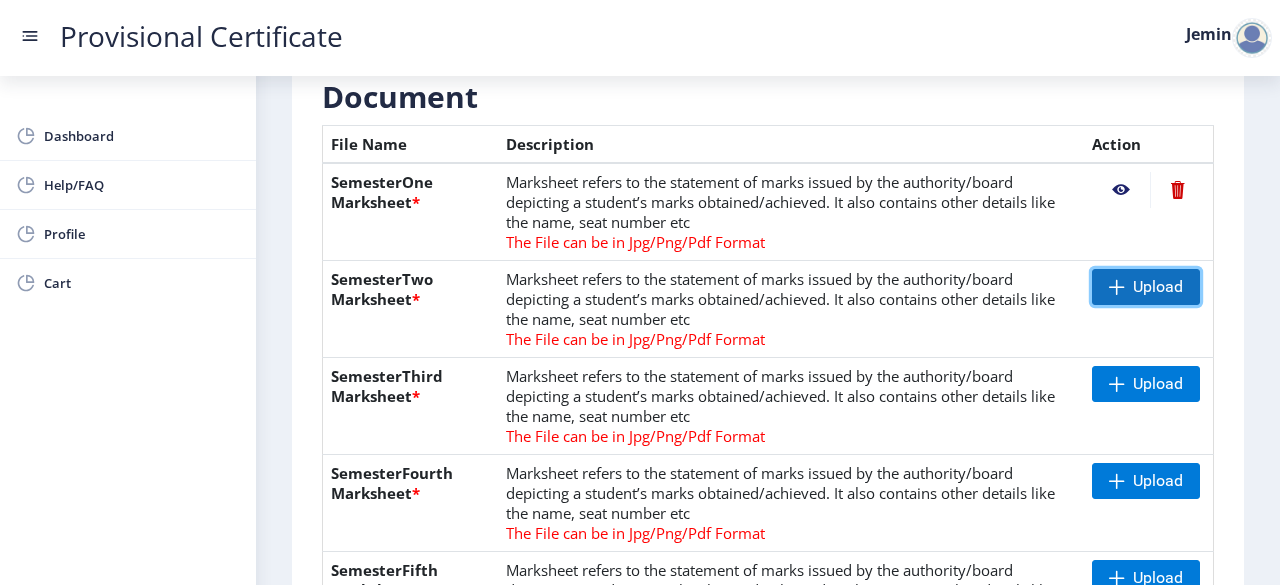 click on "Upload" 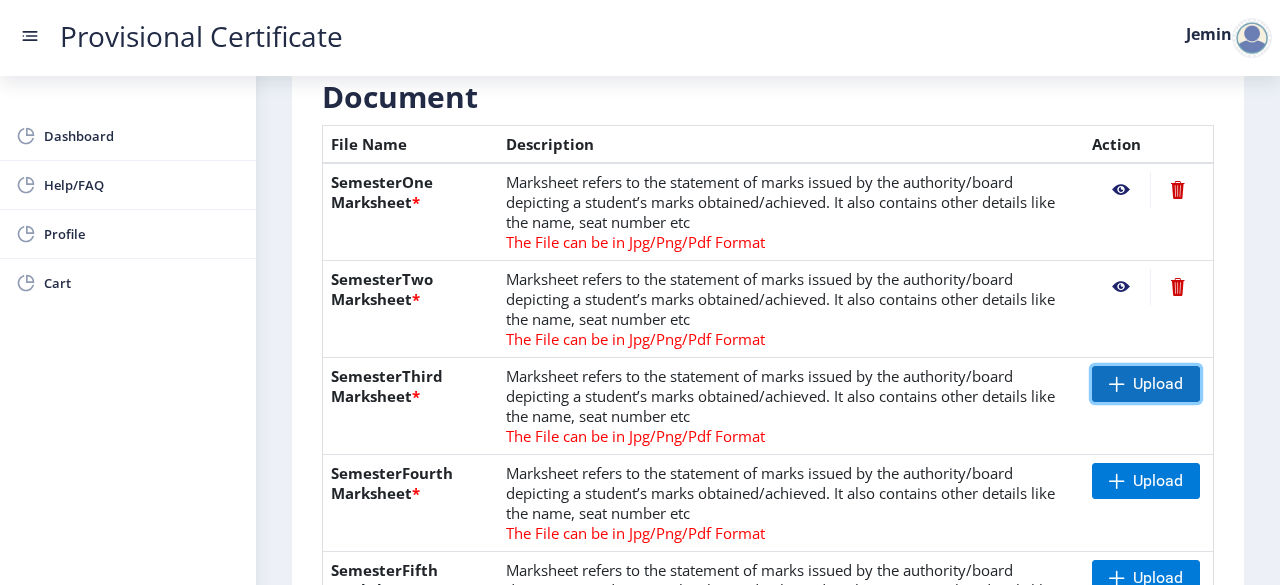 click on "Upload" 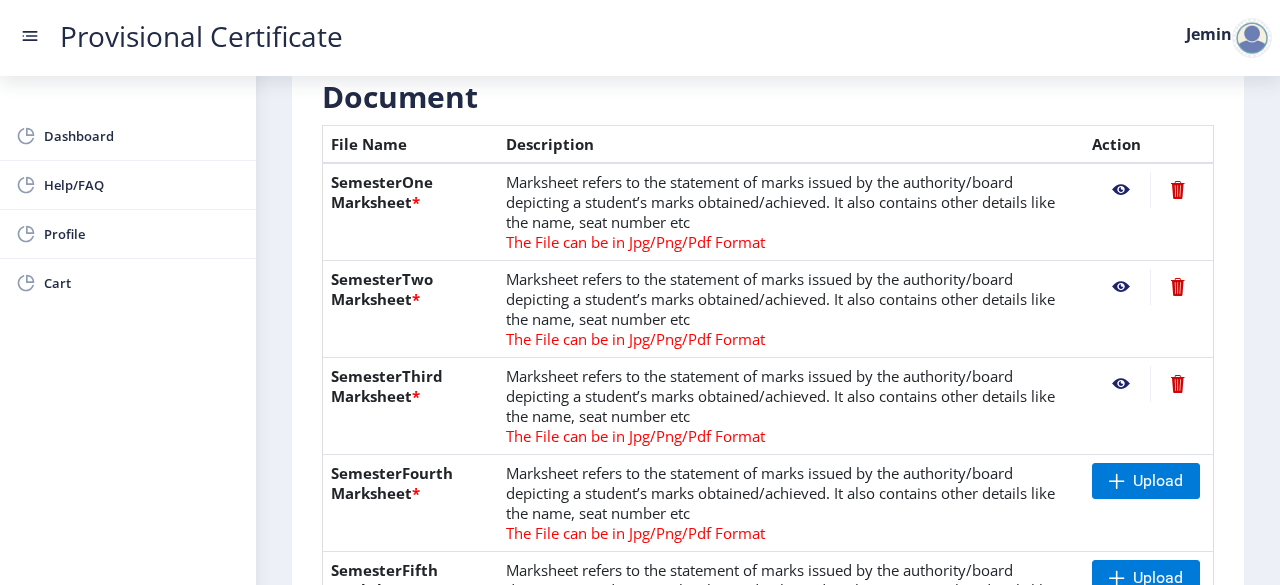 scroll, scrollTop: 640, scrollLeft: 0, axis: vertical 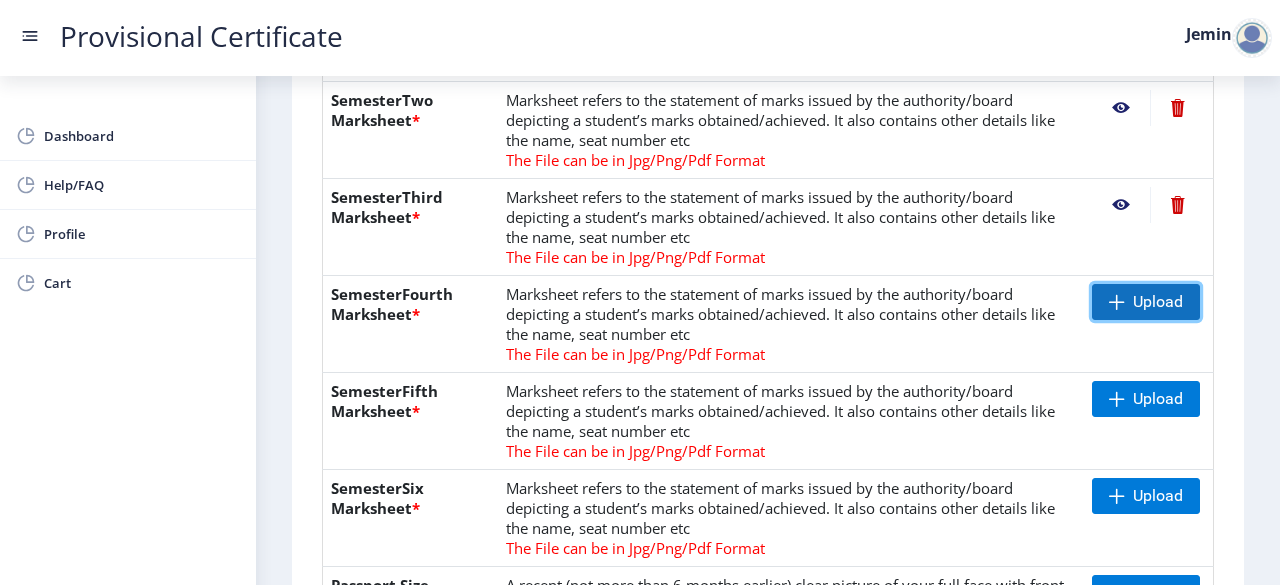 click on "Upload" 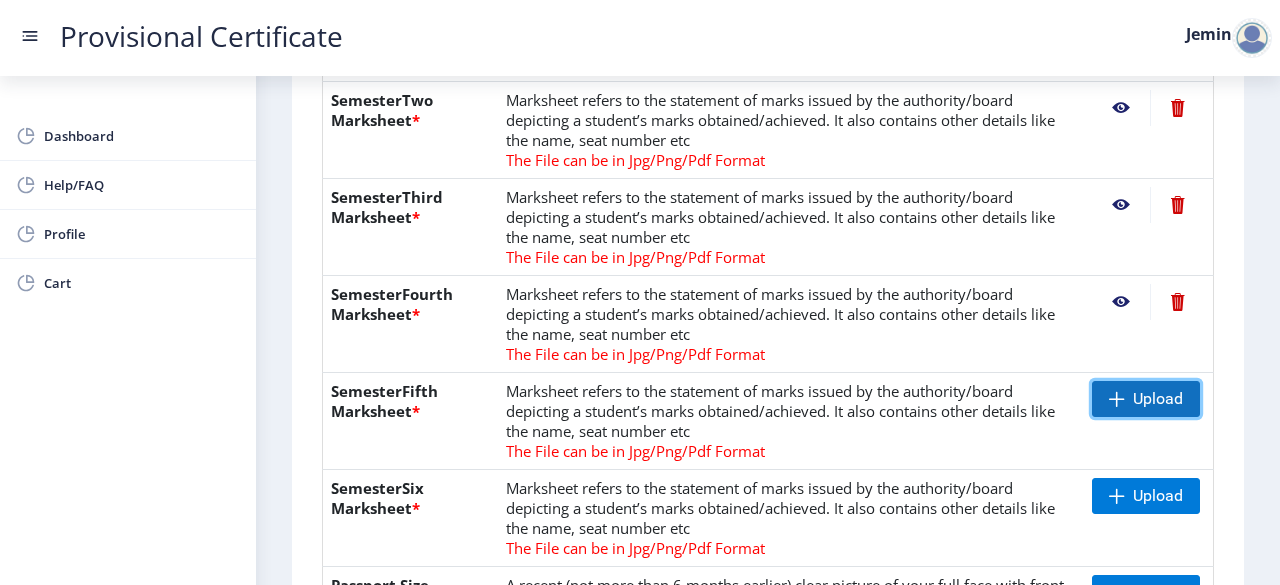 click on "Upload" 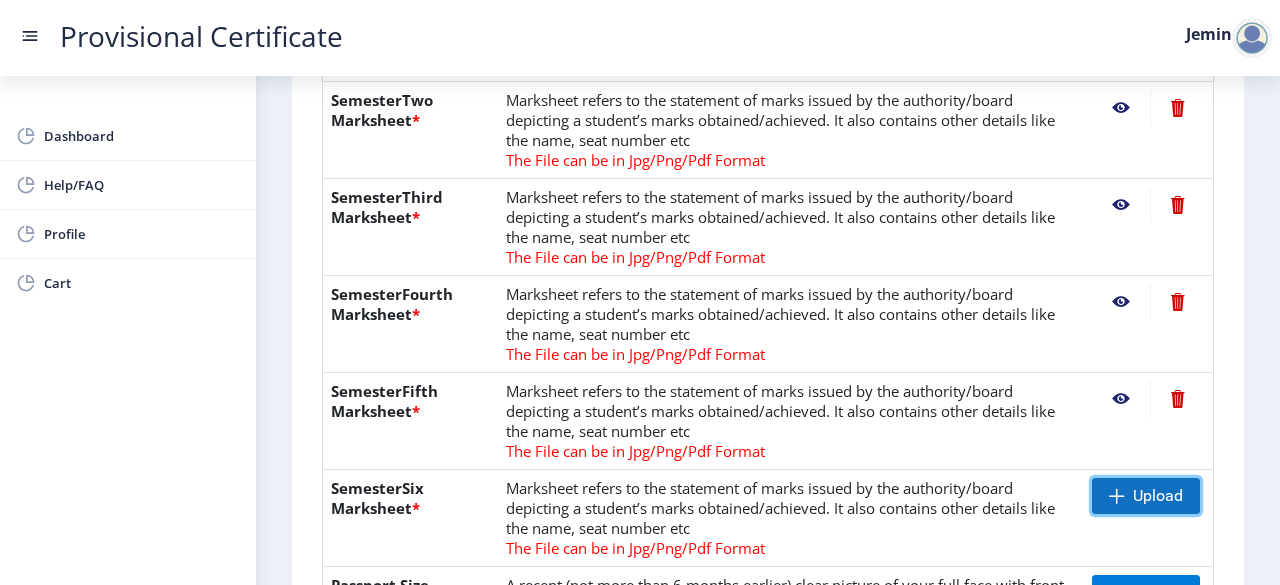 click on "Upload" 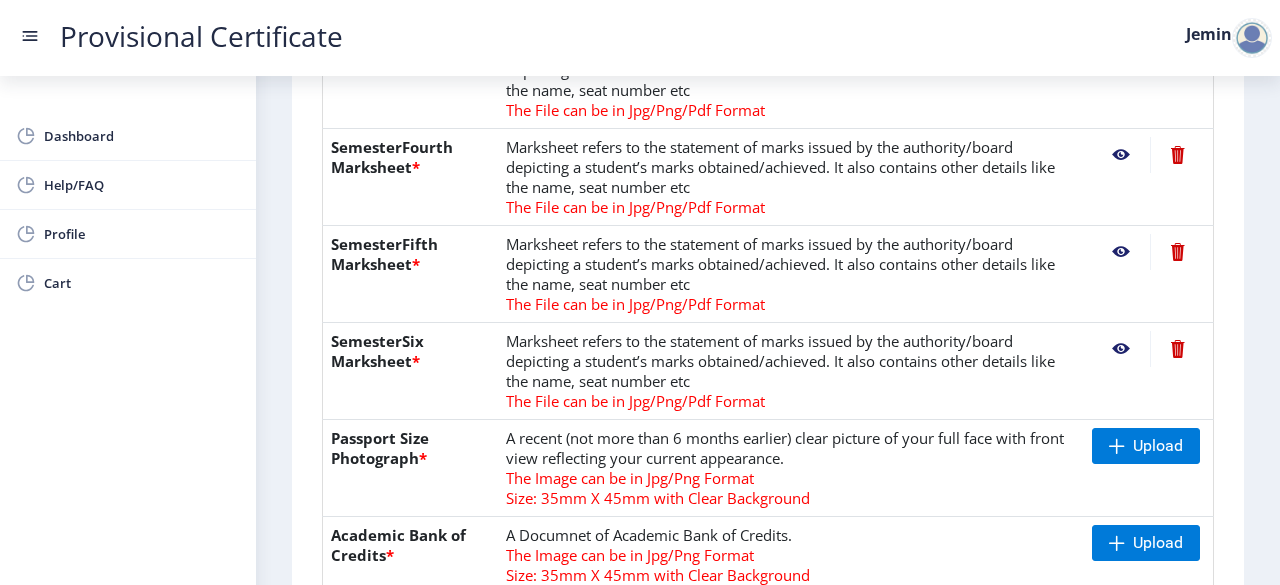 scroll, scrollTop: 991, scrollLeft: 0, axis: vertical 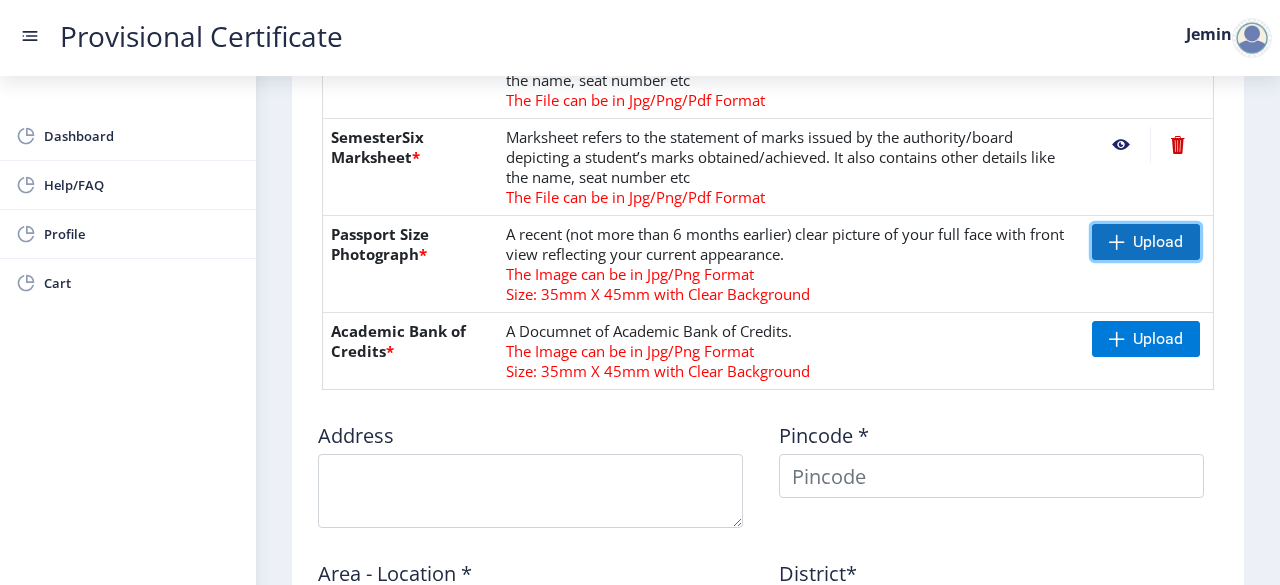 click on "Upload" 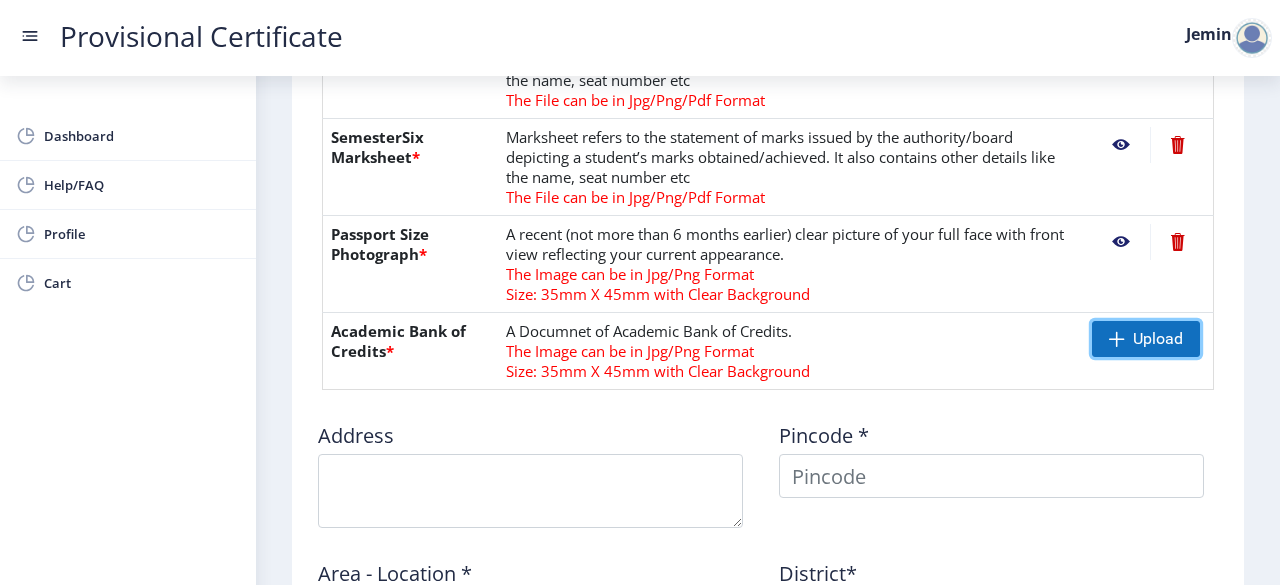 click on "Upload" 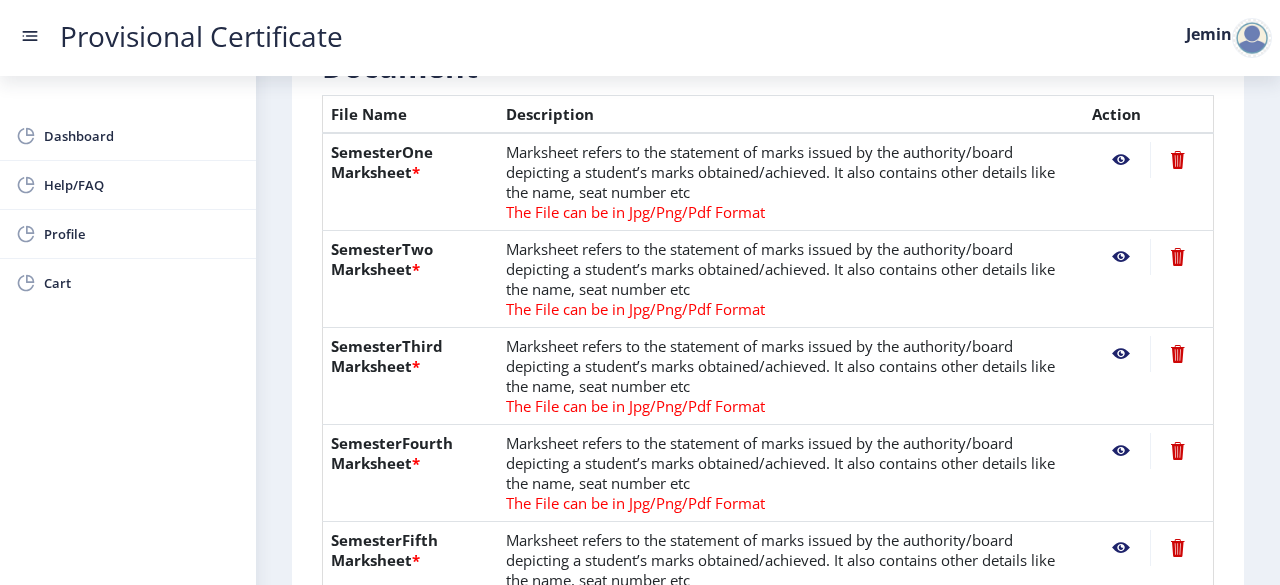scroll, scrollTop: 480, scrollLeft: 0, axis: vertical 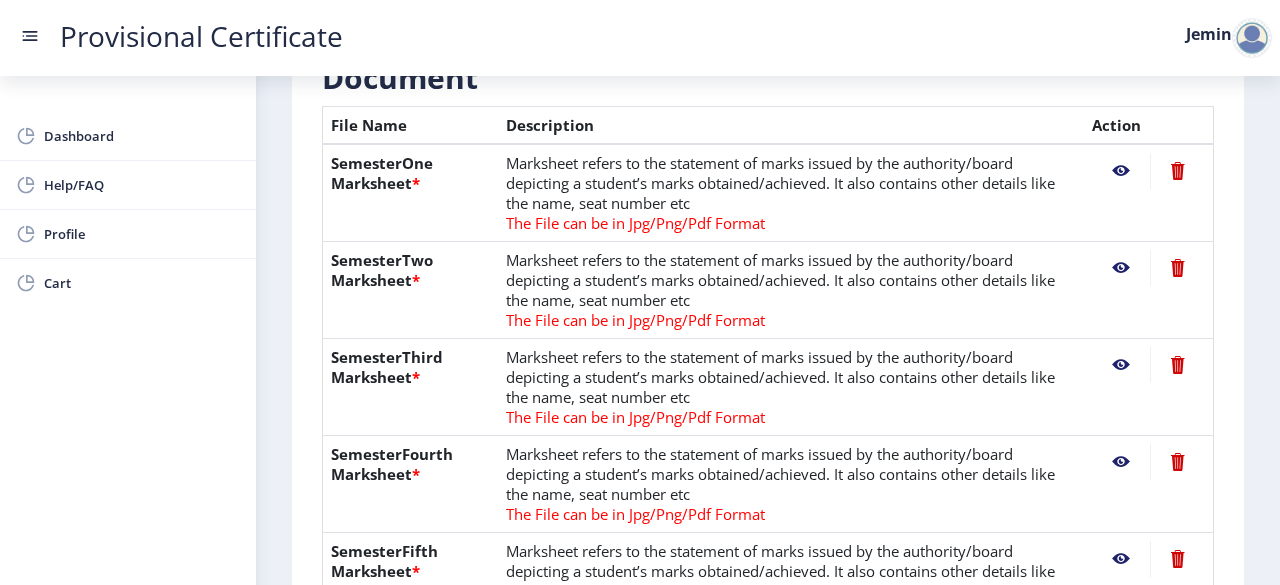 click 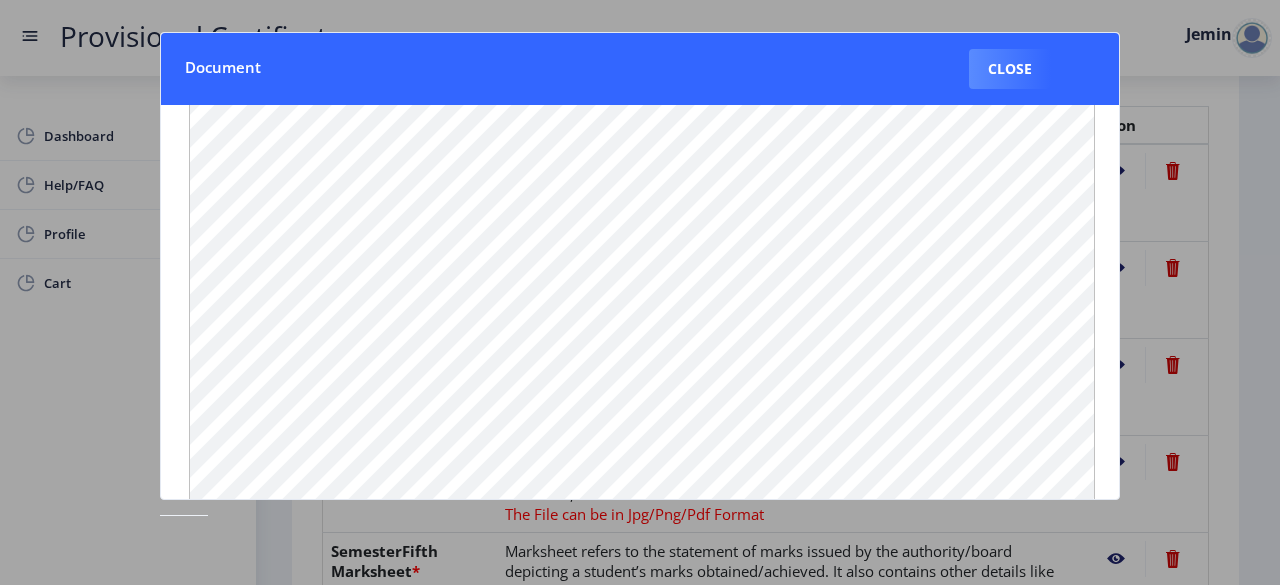 scroll, scrollTop: 188, scrollLeft: 24, axis: both 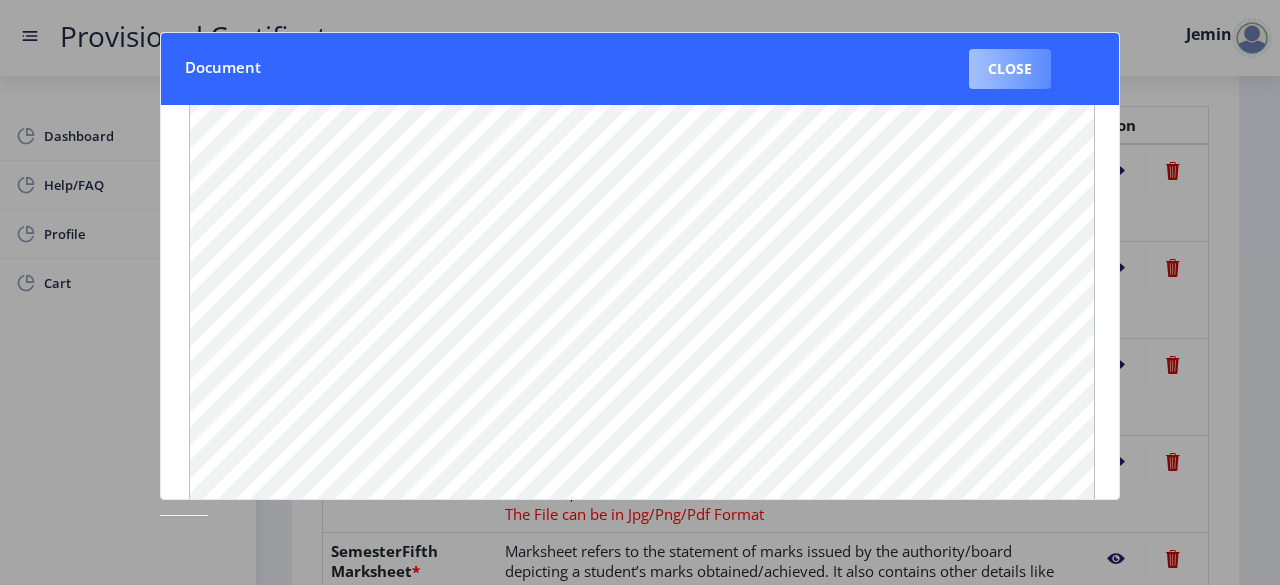 click on "Close" at bounding box center (1010, 69) 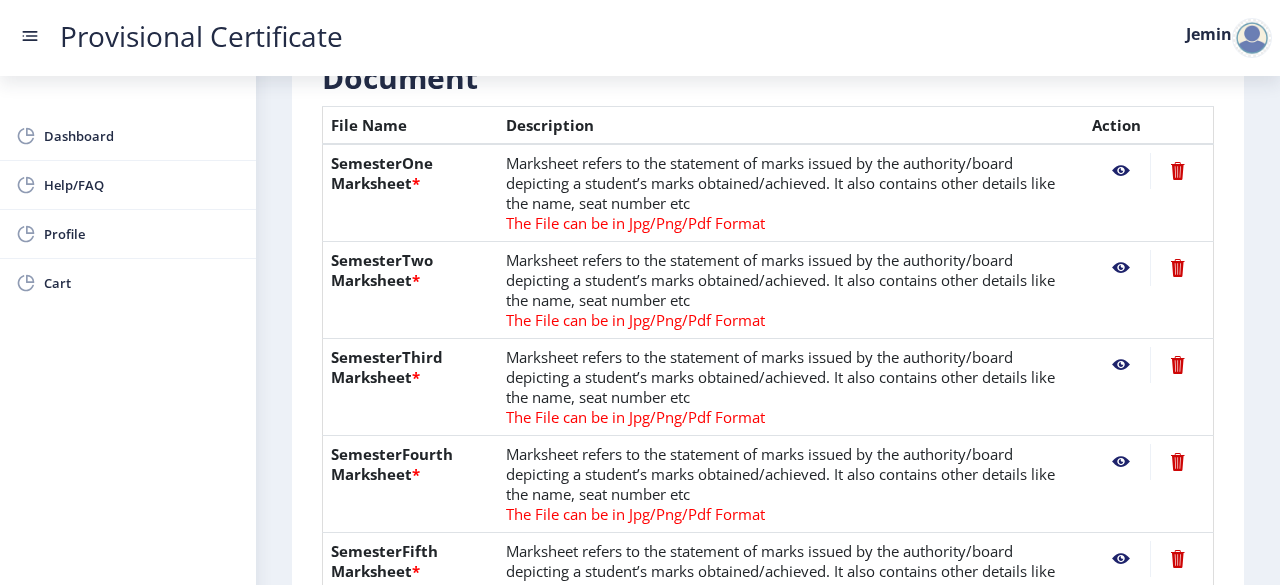 click 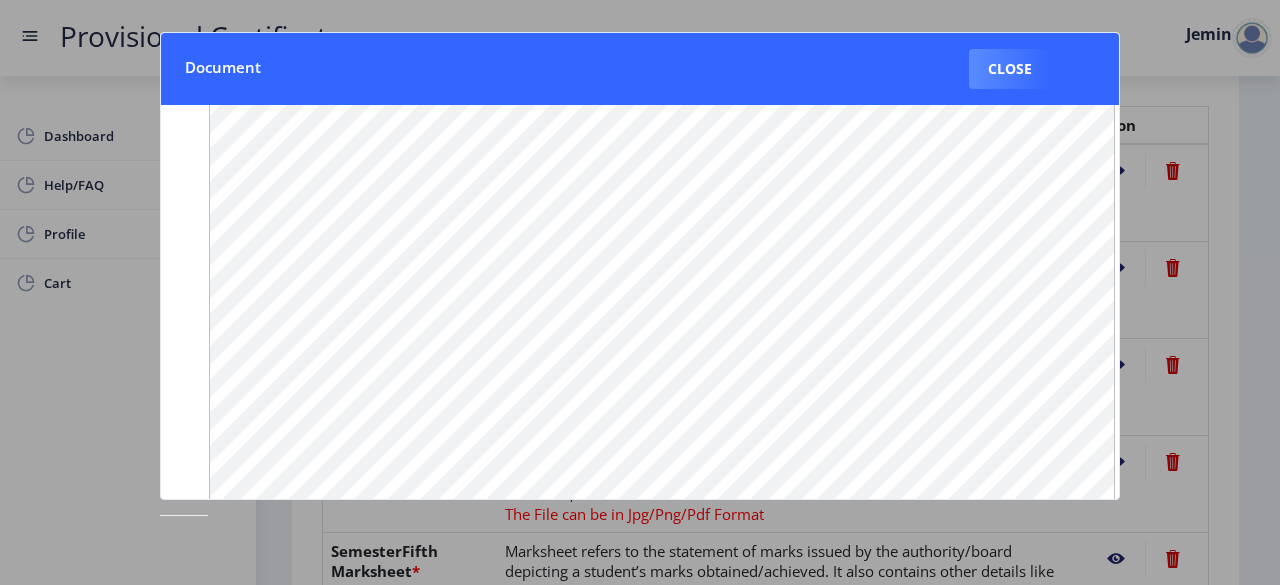 scroll, scrollTop: 202, scrollLeft: 0, axis: vertical 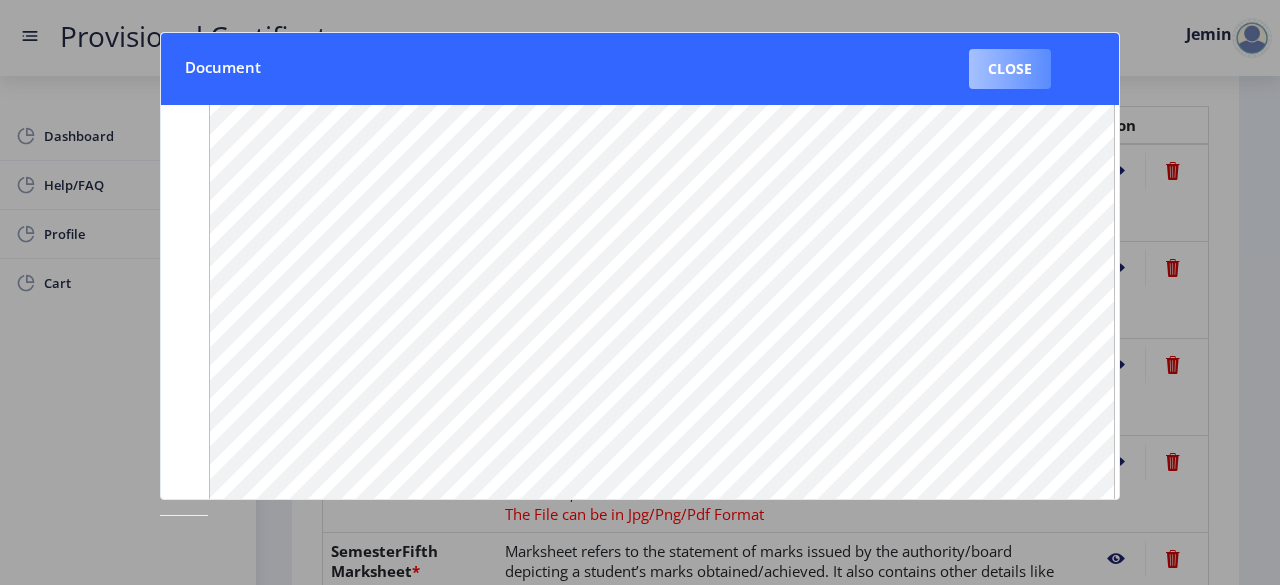 click on "Close" at bounding box center (1010, 69) 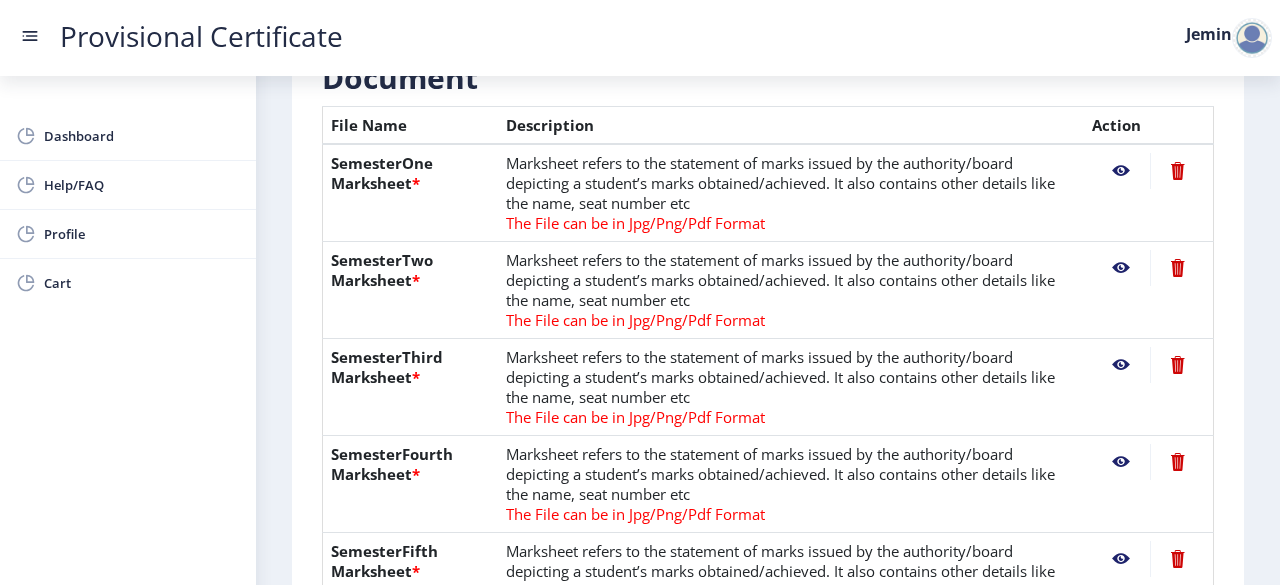 click 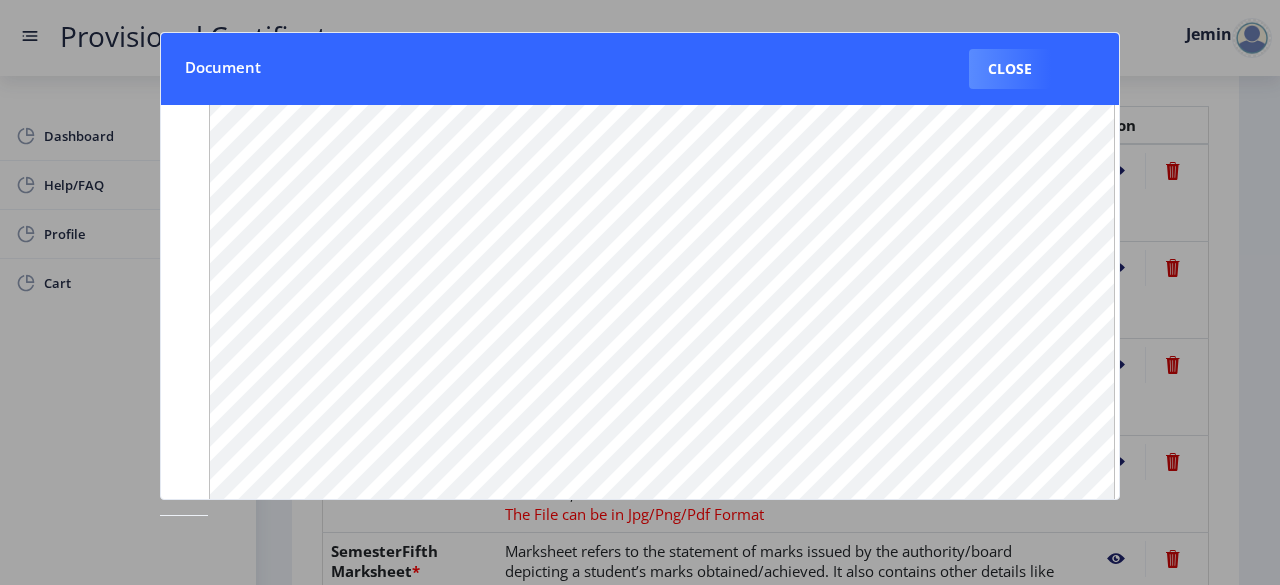 scroll, scrollTop: 59, scrollLeft: 0, axis: vertical 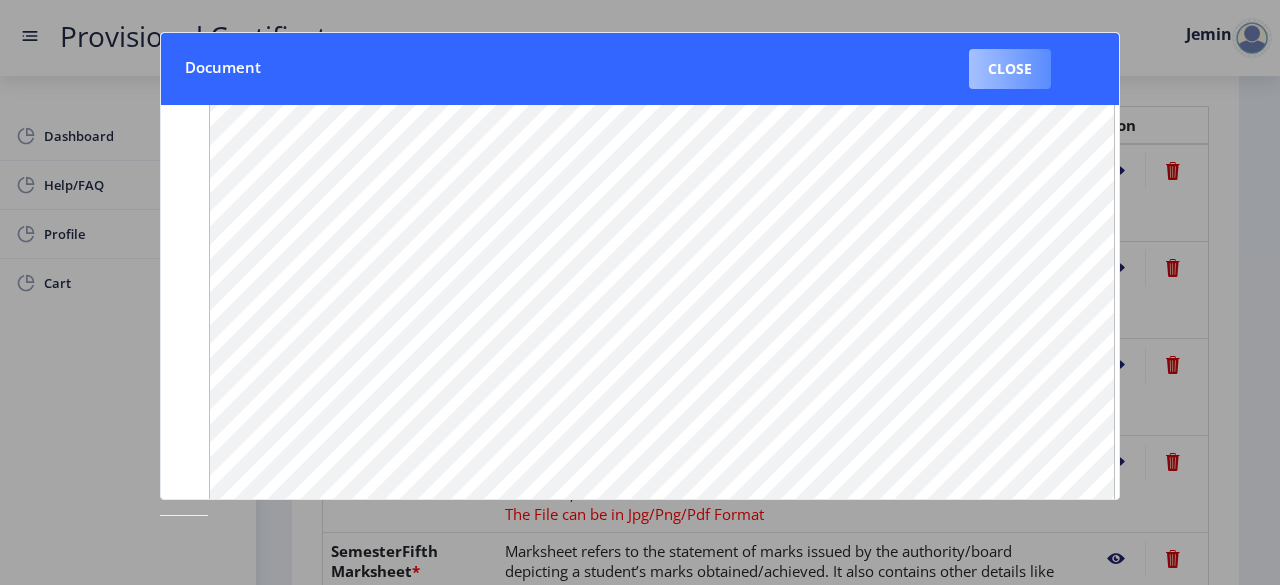 click on "Close" at bounding box center [1010, 69] 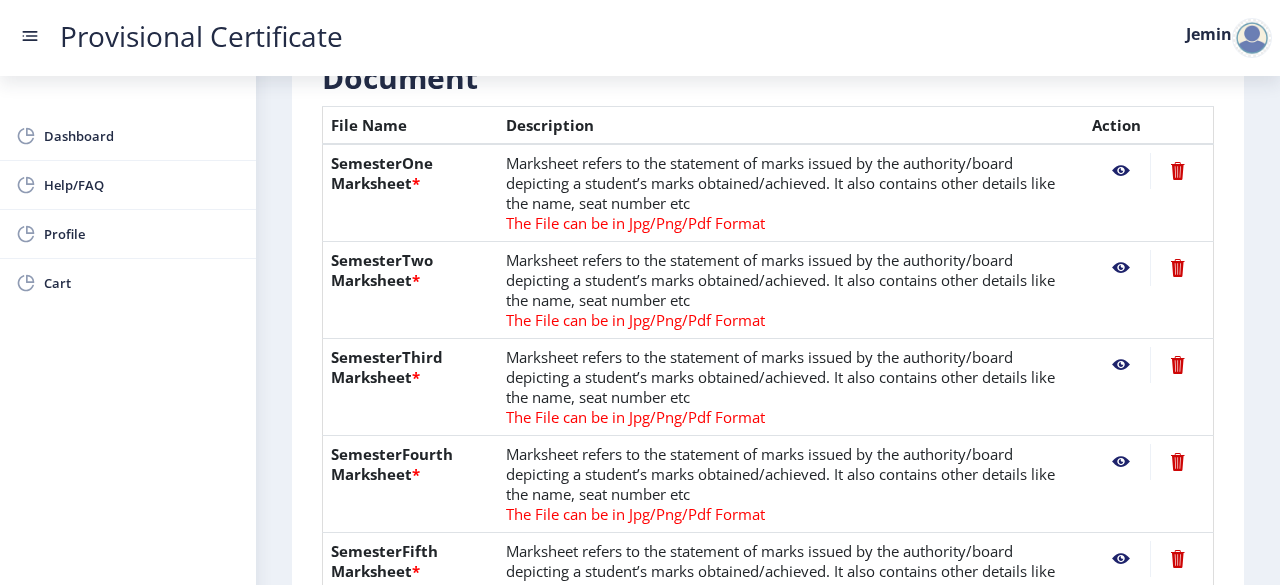click 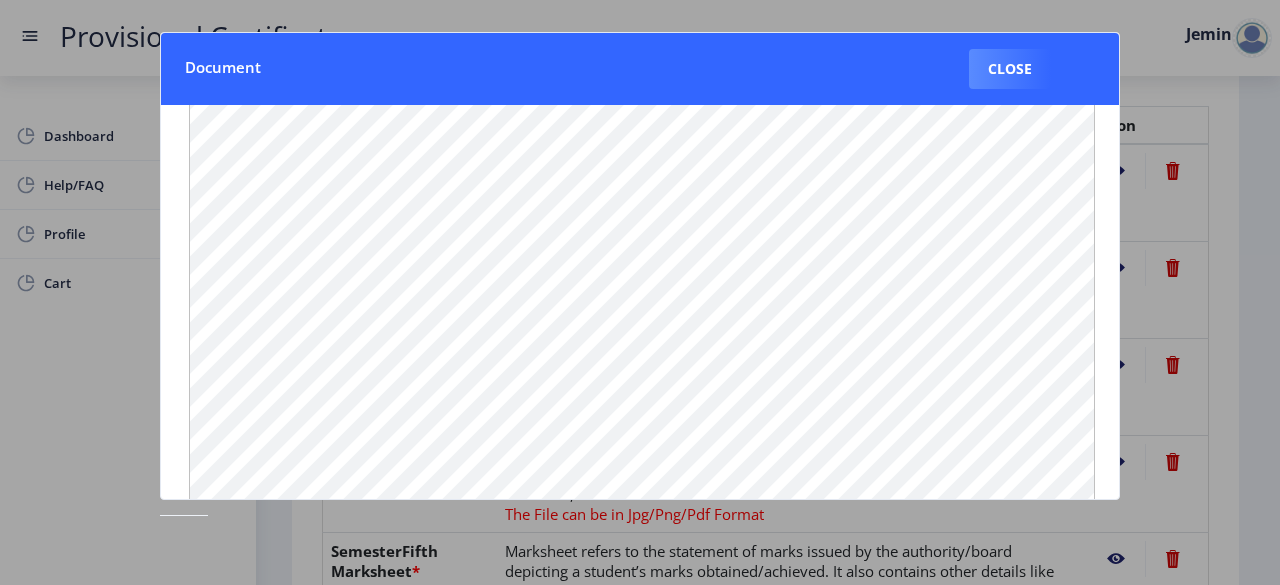 scroll, scrollTop: 110, scrollLeft: 24, axis: both 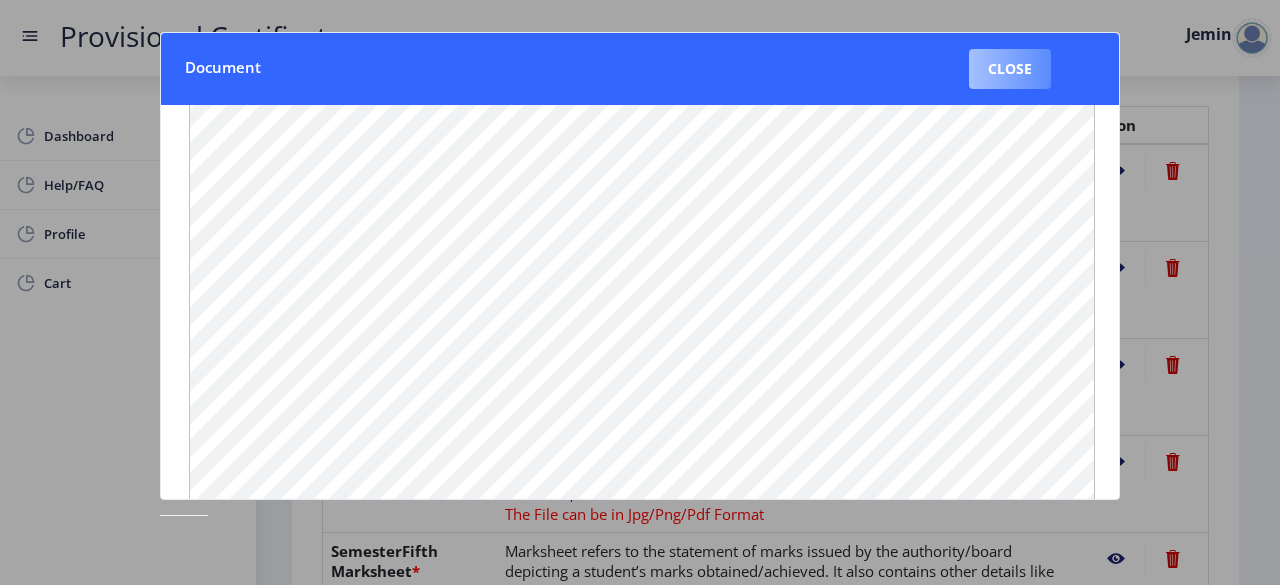 click on "Close" at bounding box center (1010, 69) 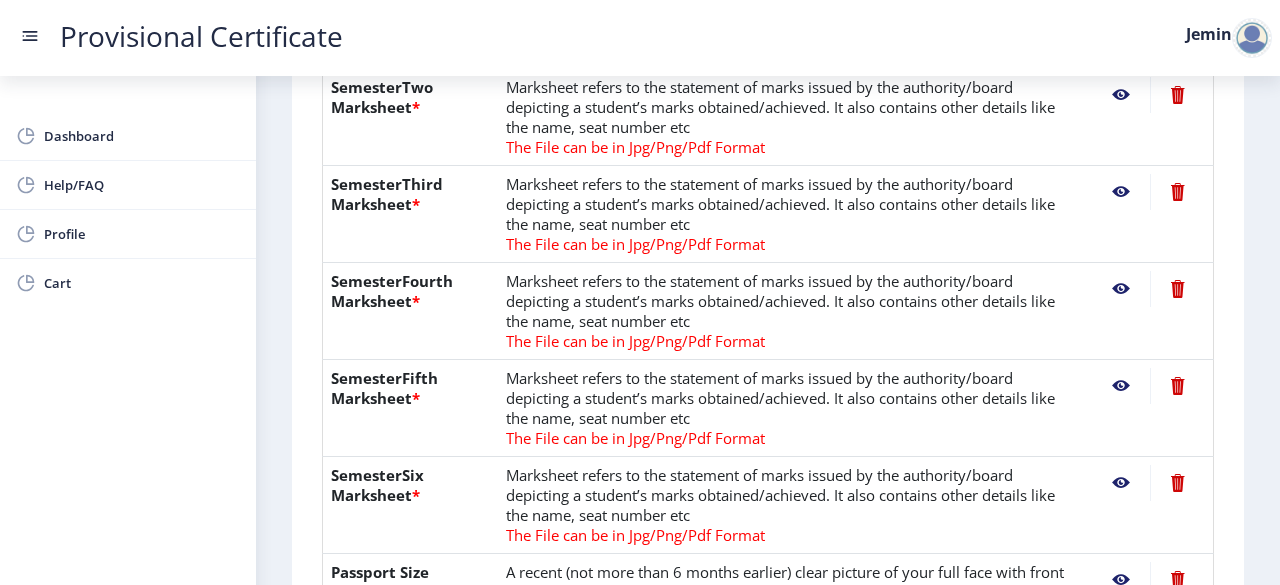 scroll, scrollTop: 654, scrollLeft: 0, axis: vertical 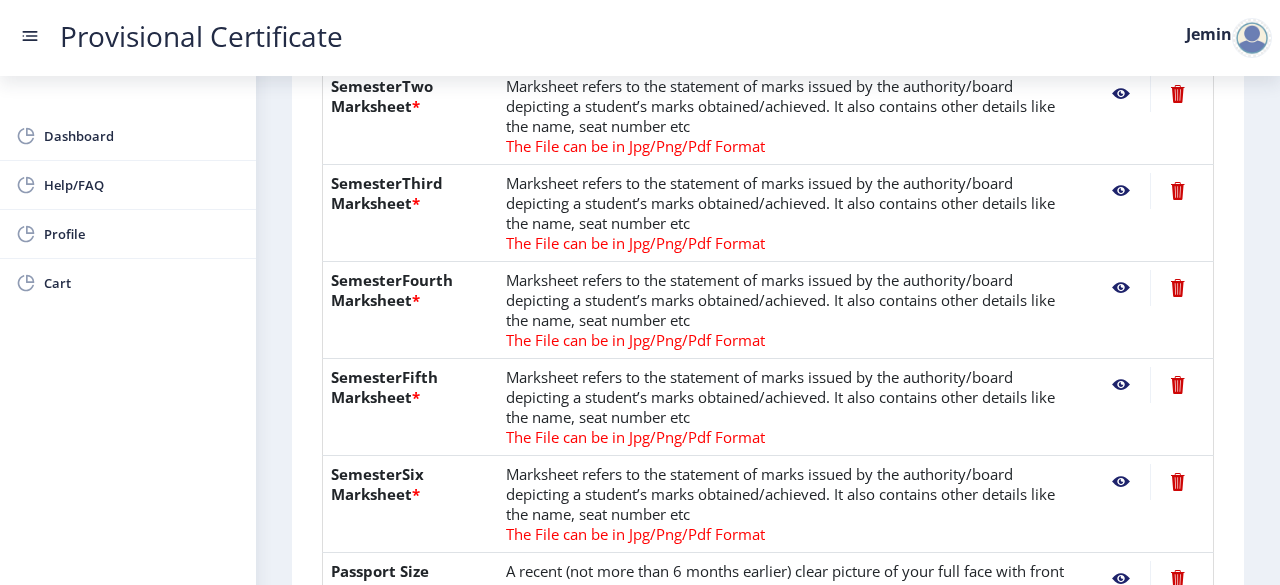 click 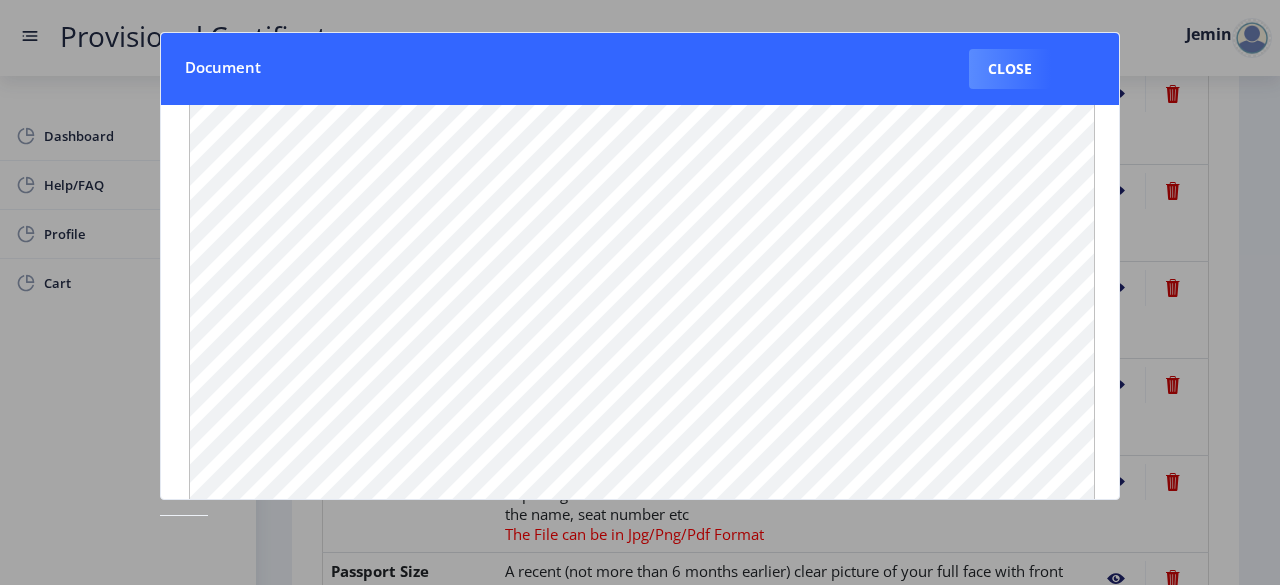 scroll, scrollTop: 51, scrollLeft: 24, axis: both 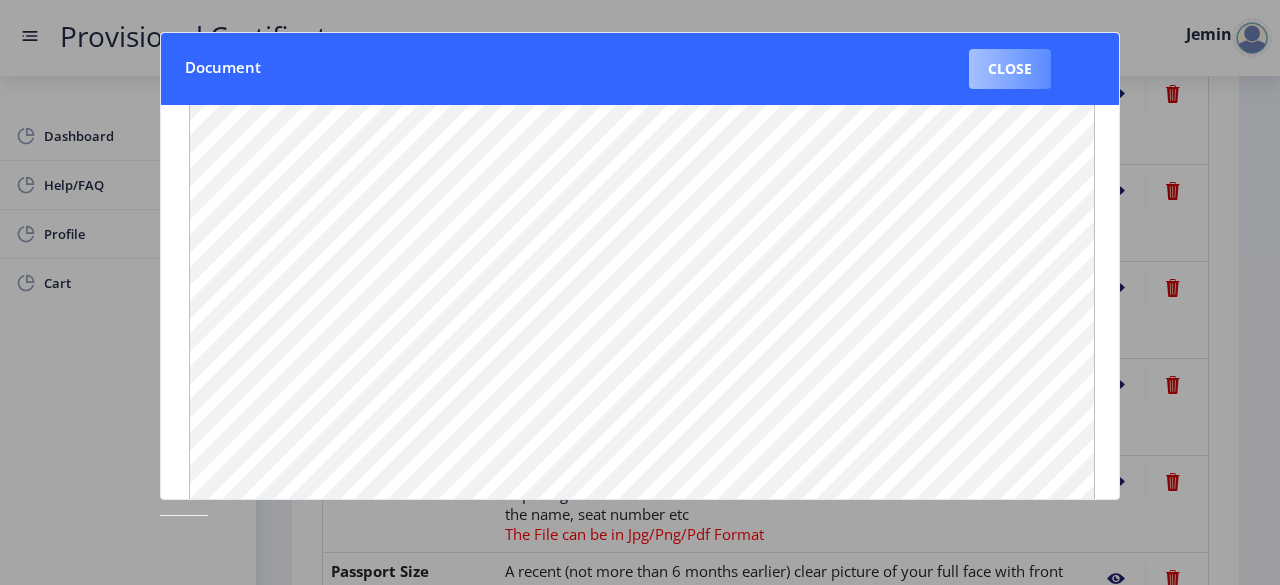 click on "Close" at bounding box center [1010, 69] 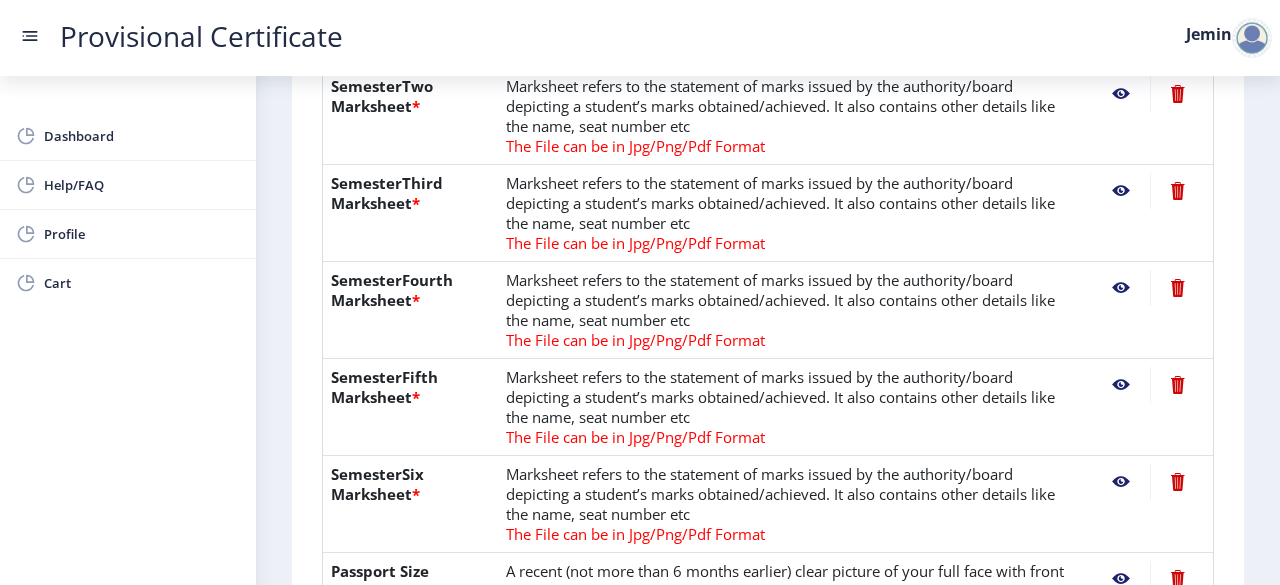 click 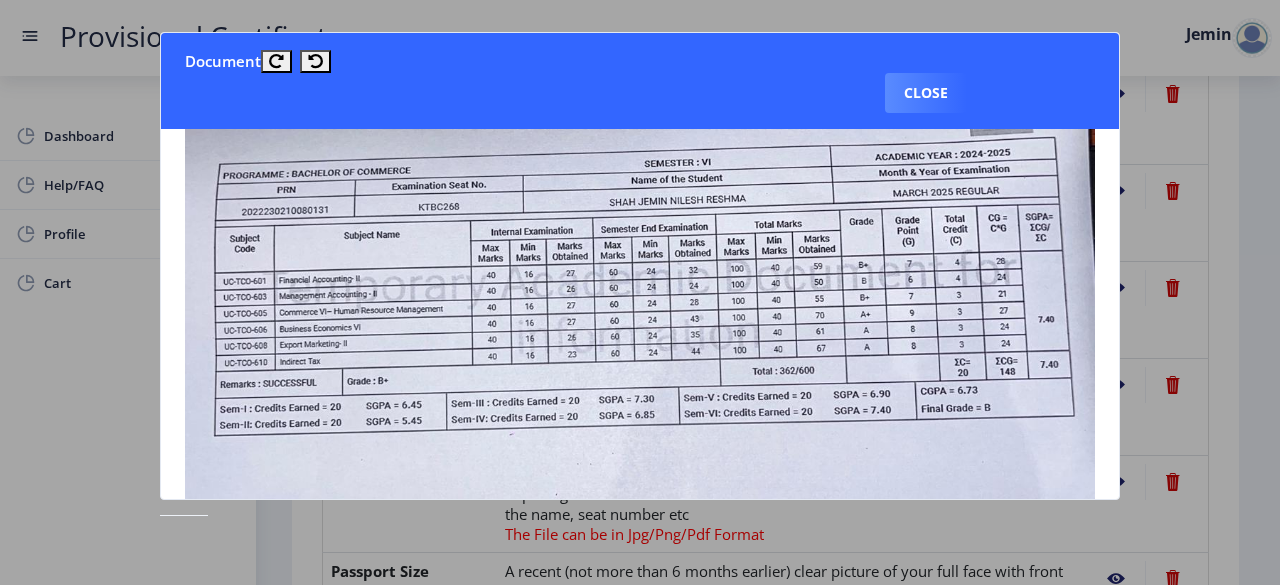 scroll, scrollTop: 90, scrollLeft: 0, axis: vertical 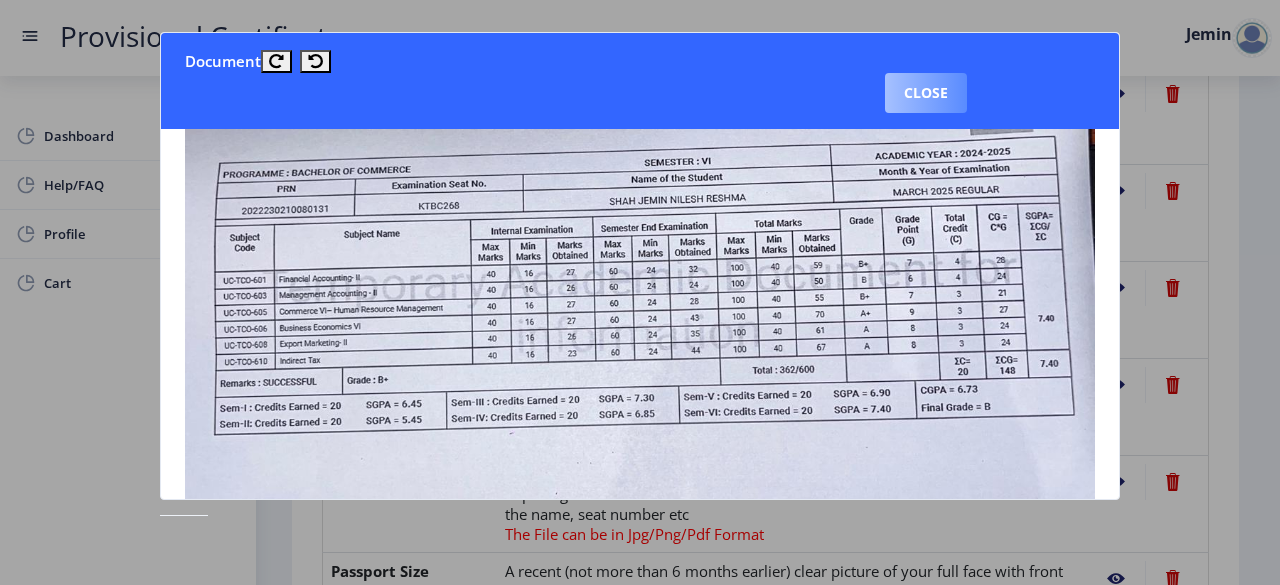 click on "Close" at bounding box center (926, 93) 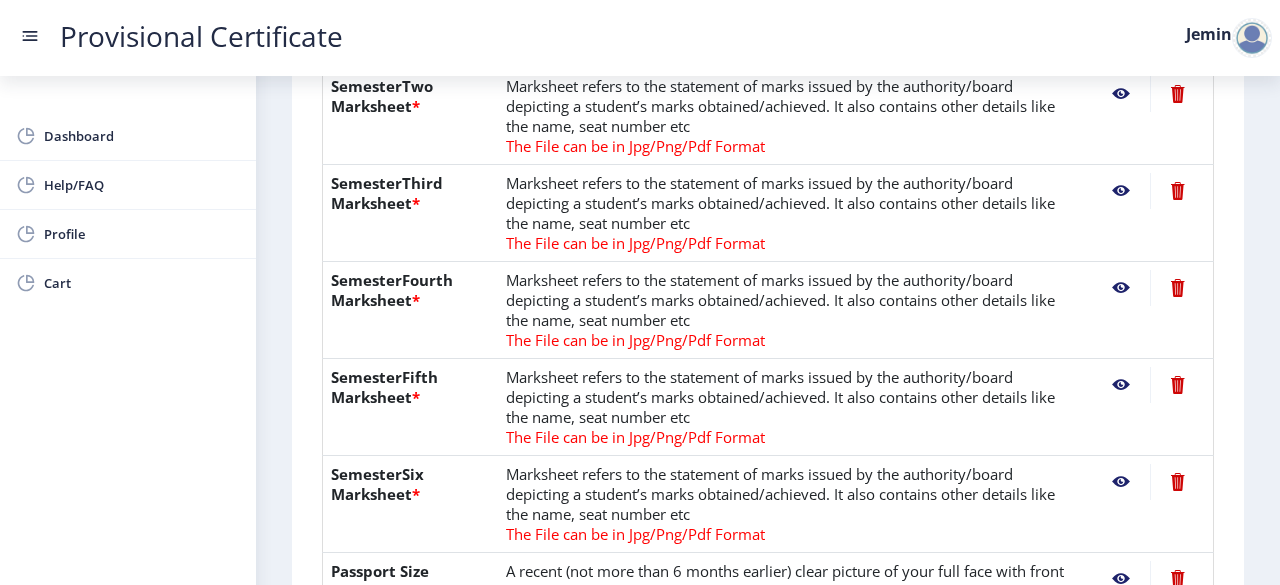 scroll, scrollTop: 864, scrollLeft: 0, axis: vertical 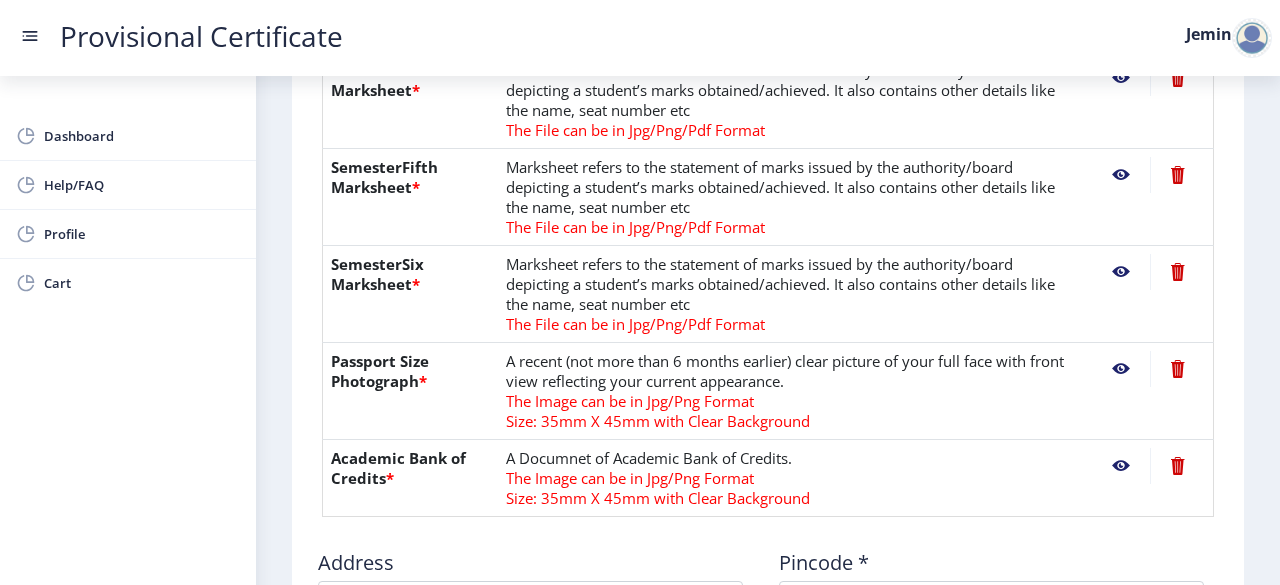 click 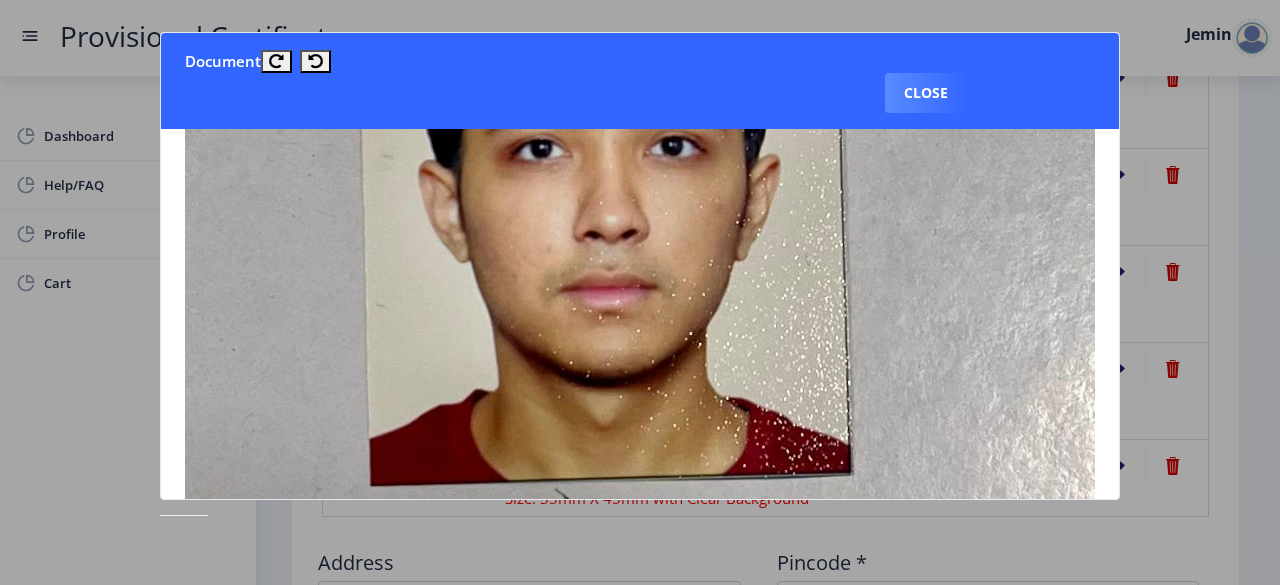 scroll, scrollTop: 323, scrollLeft: 0, axis: vertical 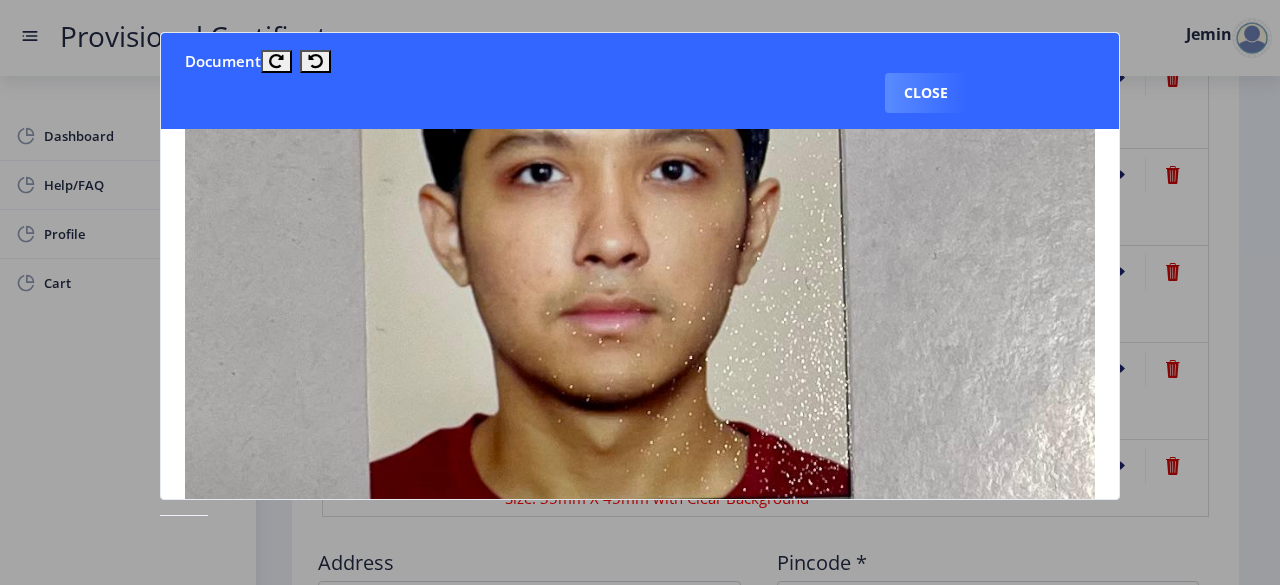 click on "Document     Close" at bounding box center [640, 81] 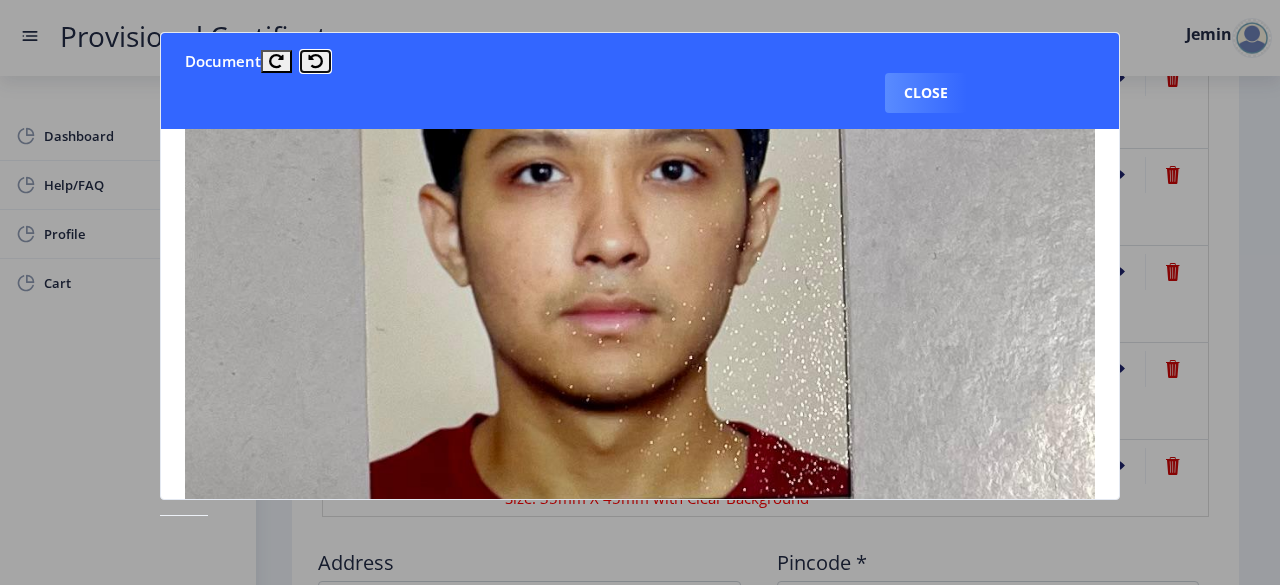 click at bounding box center (315, 61) 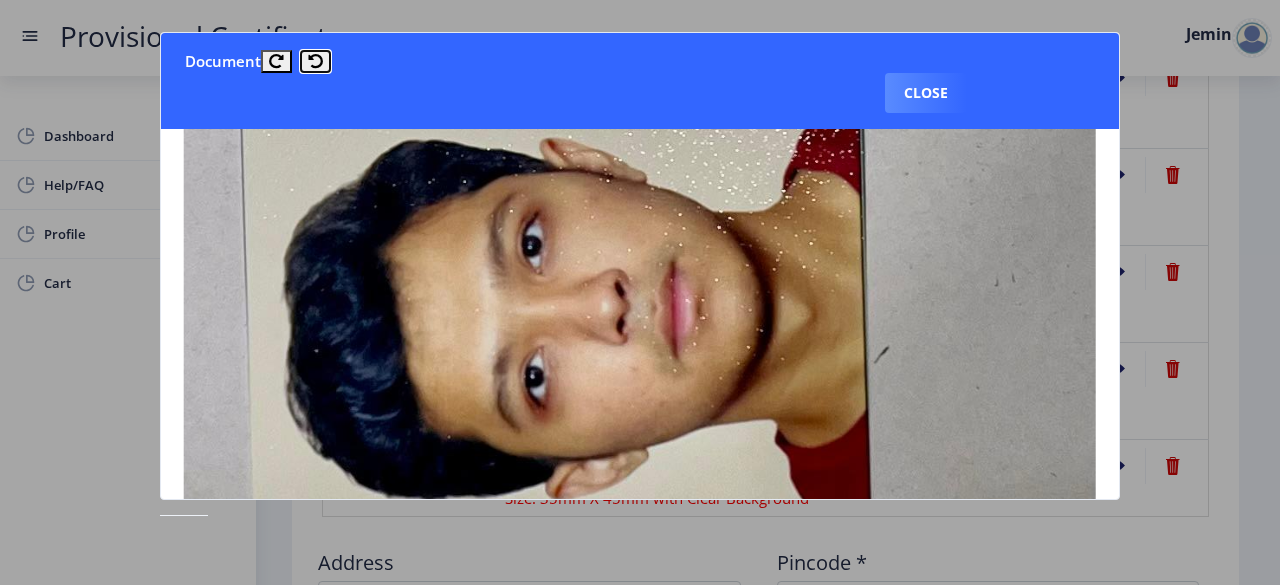 click at bounding box center (315, 61) 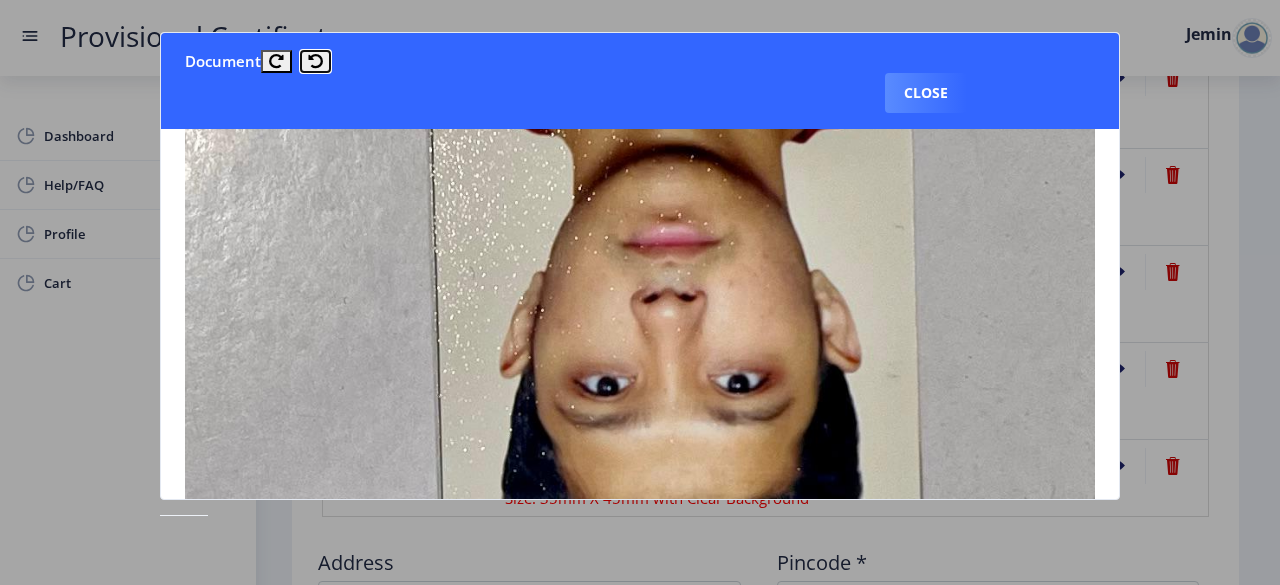 click at bounding box center [315, 61] 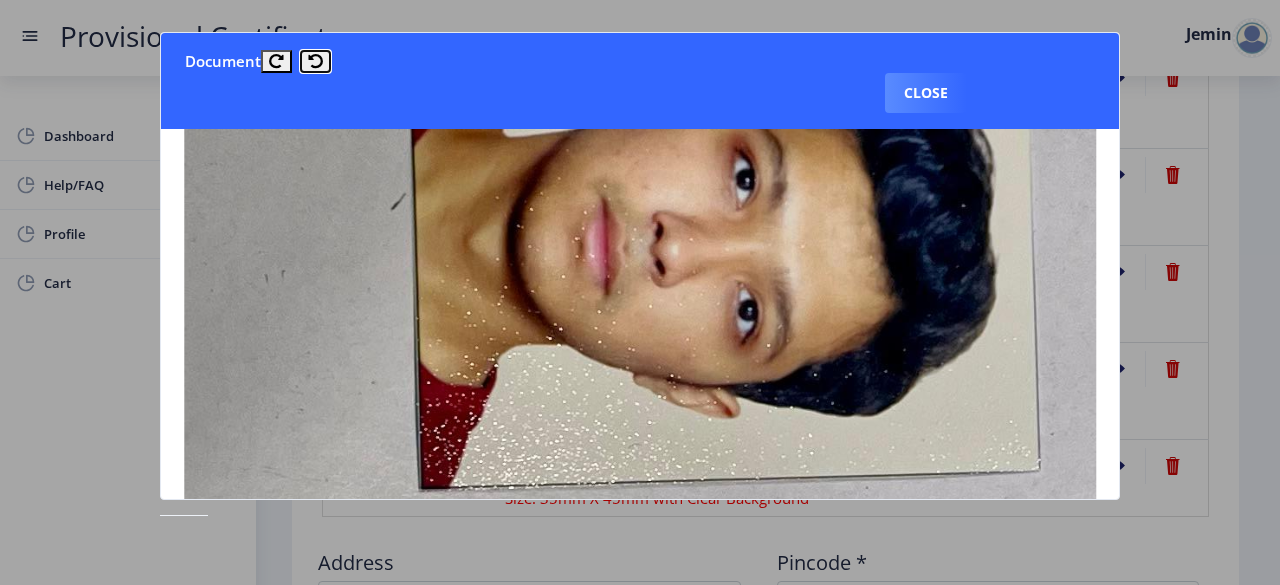 click at bounding box center (315, 61) 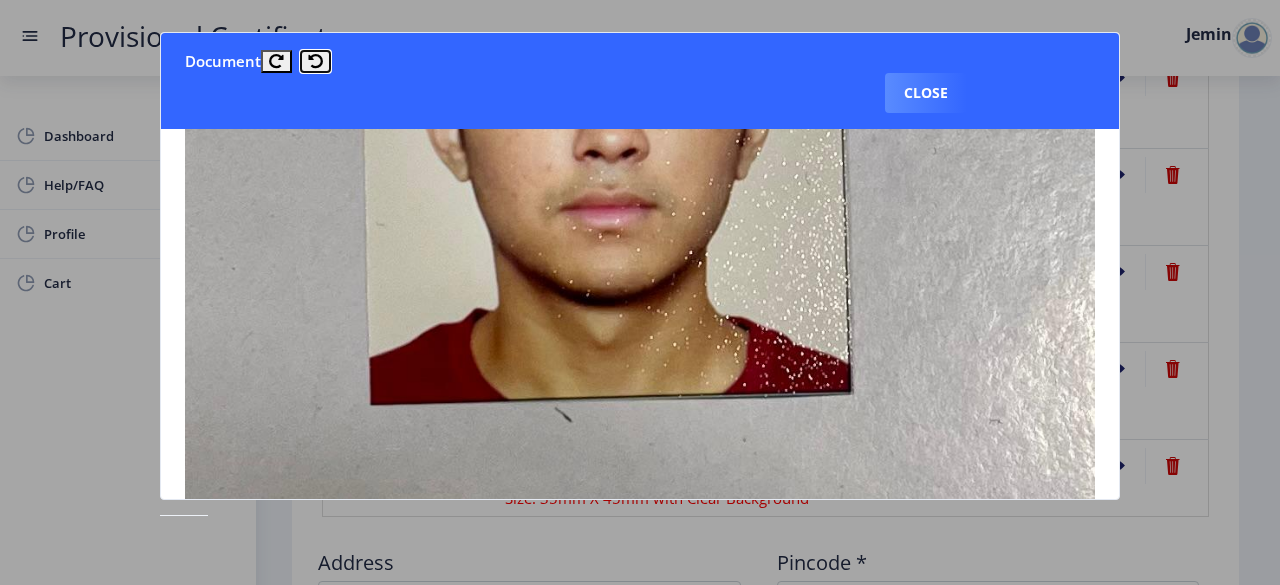 scroll, scrollTop: 427, scrollLeft: 0, axis: vertical 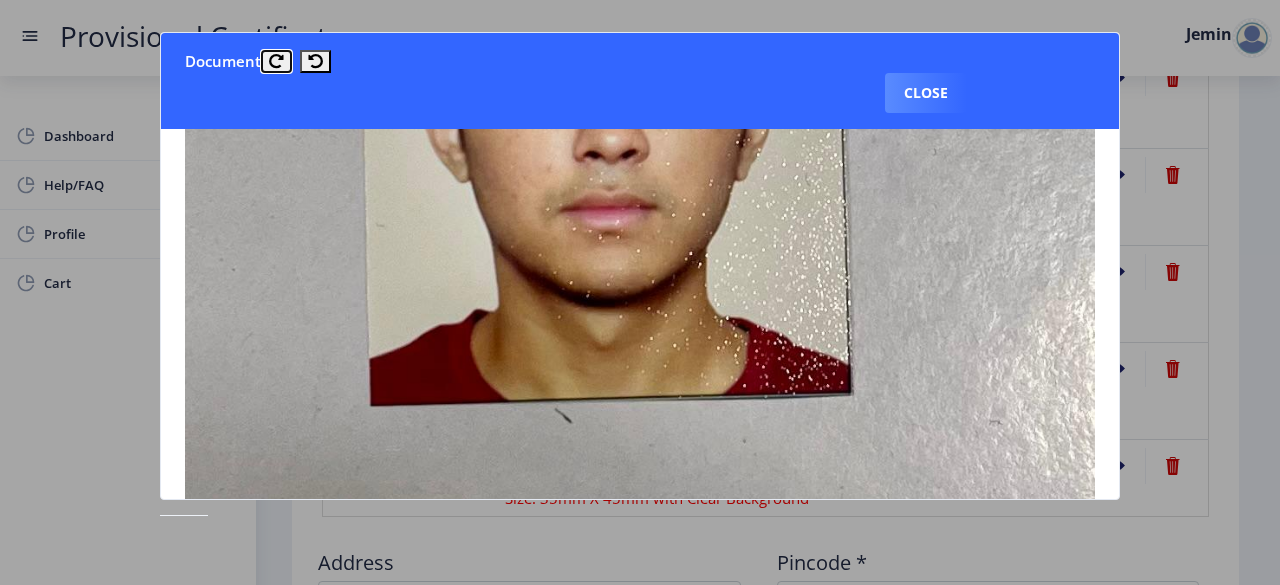 click at bounding box center [276, 61] 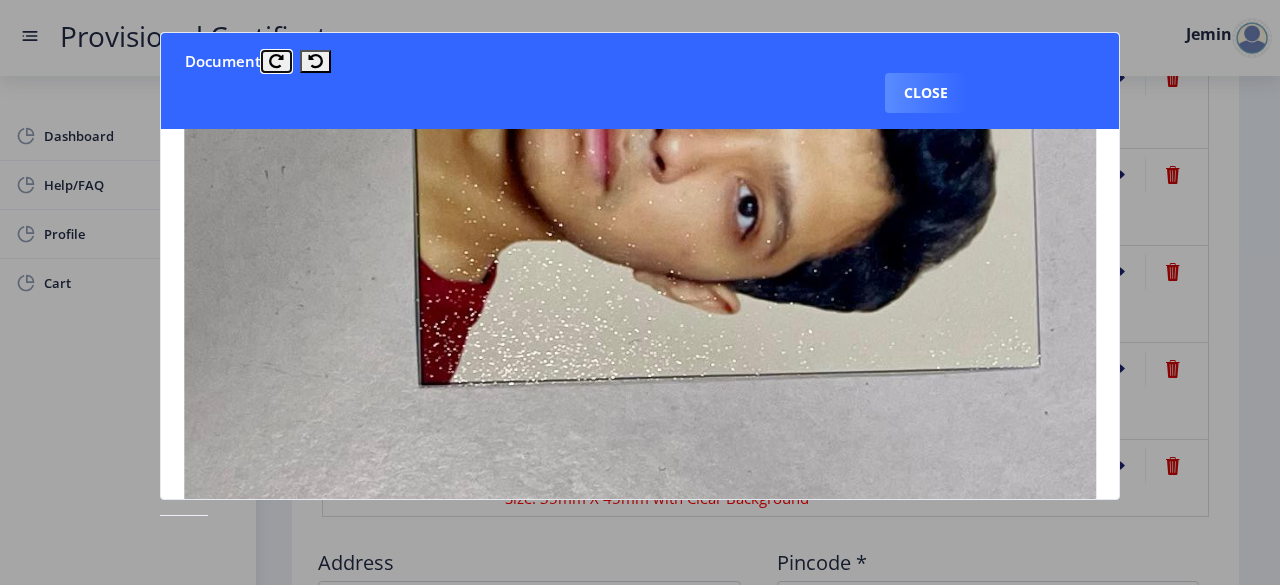 click at bounding box center (276, 61) 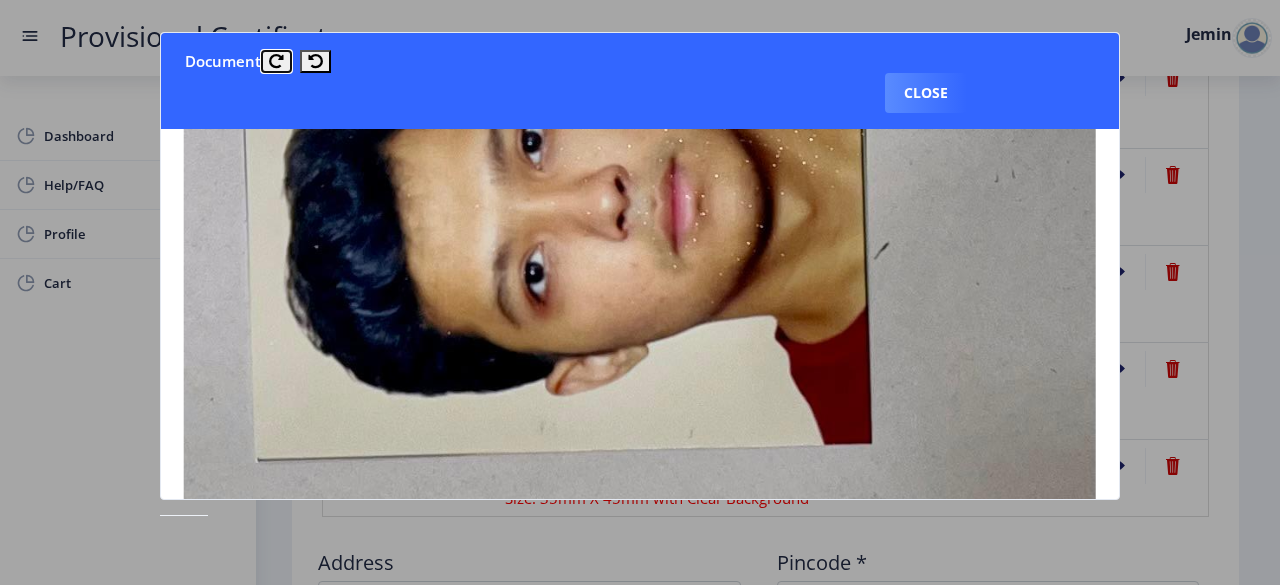 click at bounding box center (276, 61) 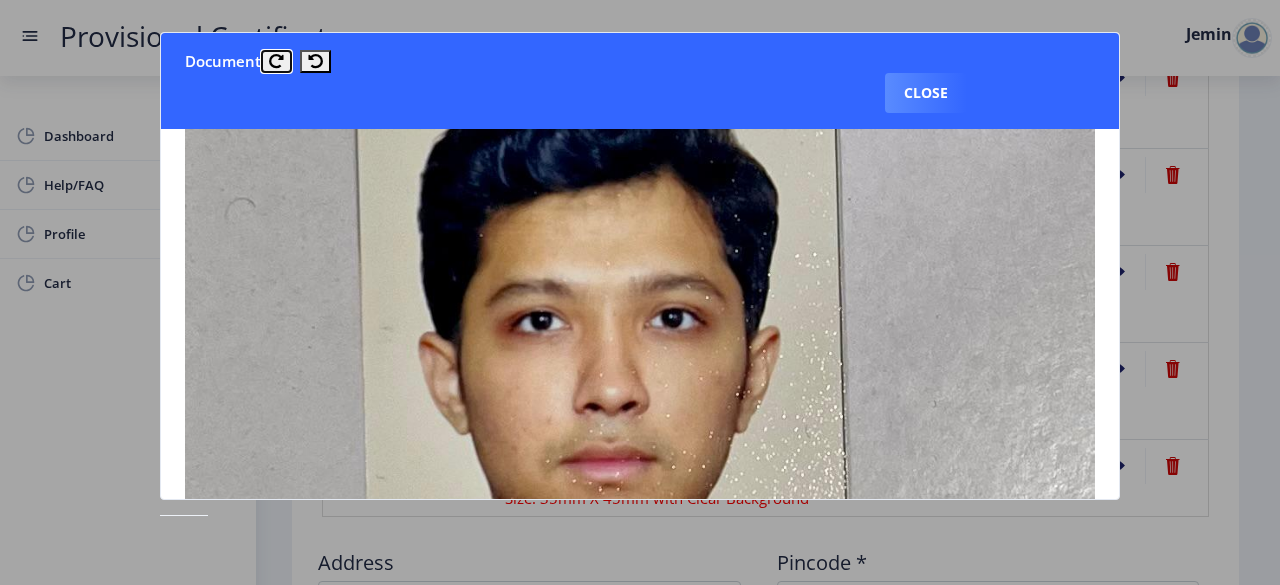scroll, scrollTop: 142, scrollLeft: 0, axis: vertical 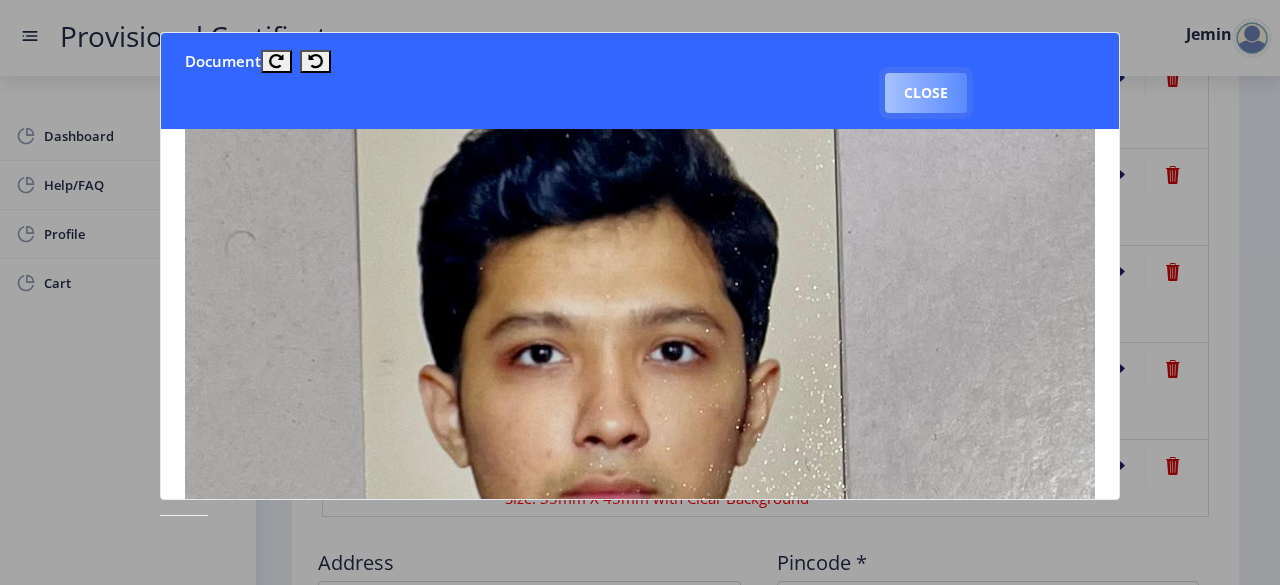 click on "Close" at bounding box center [926, 93] 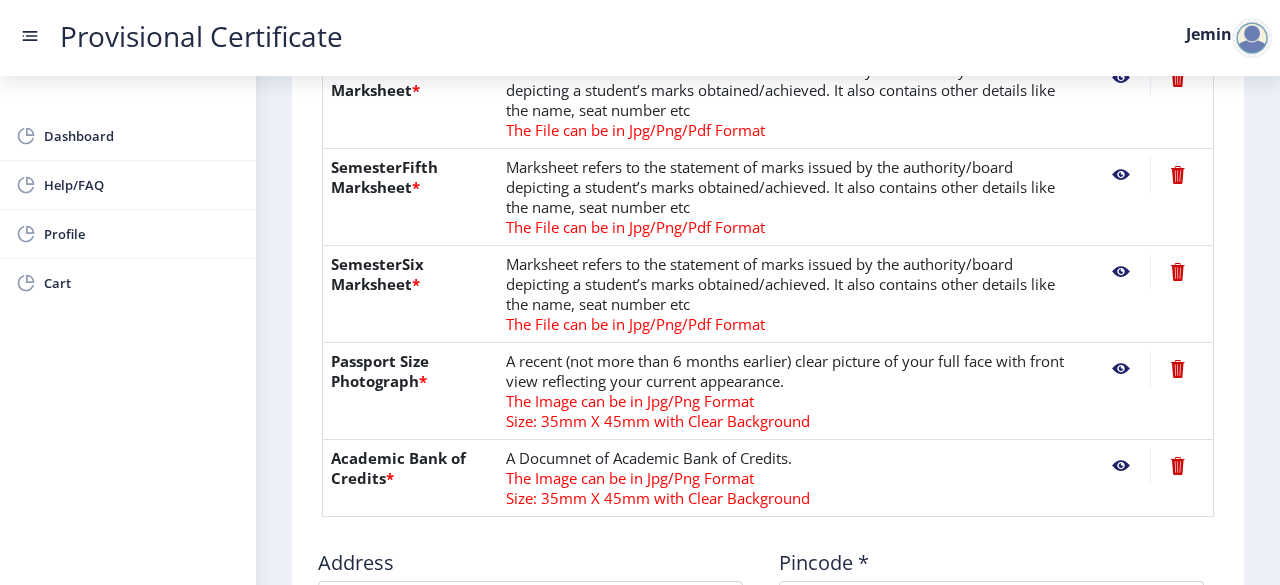 click 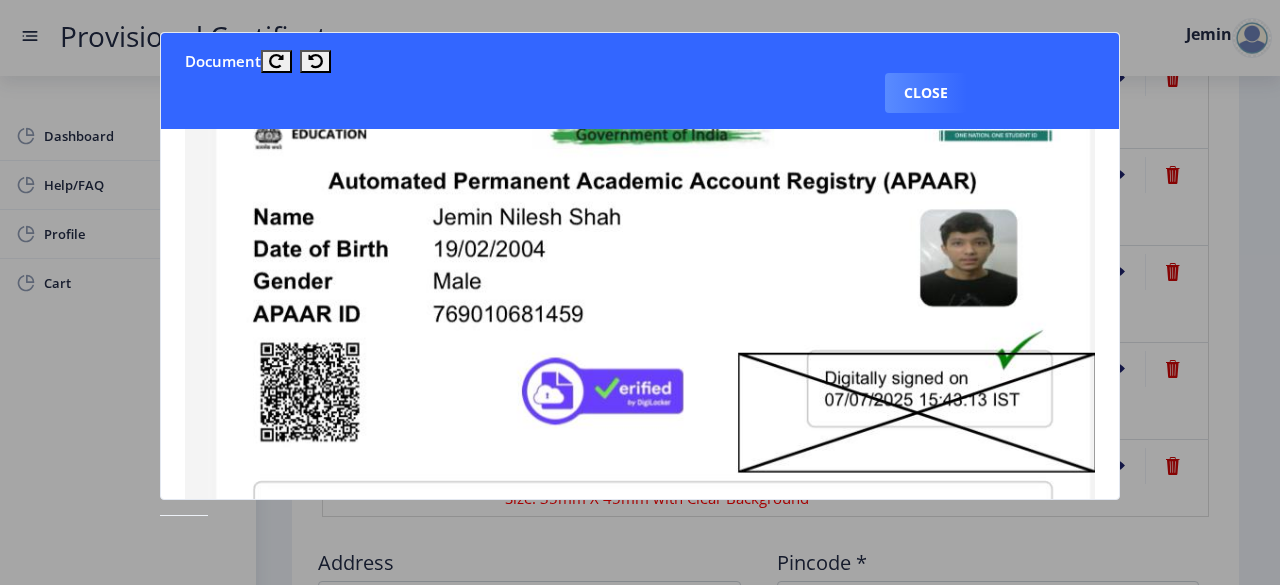 scroll, scrollTop: 0, scrollLeft: 0, axis: both 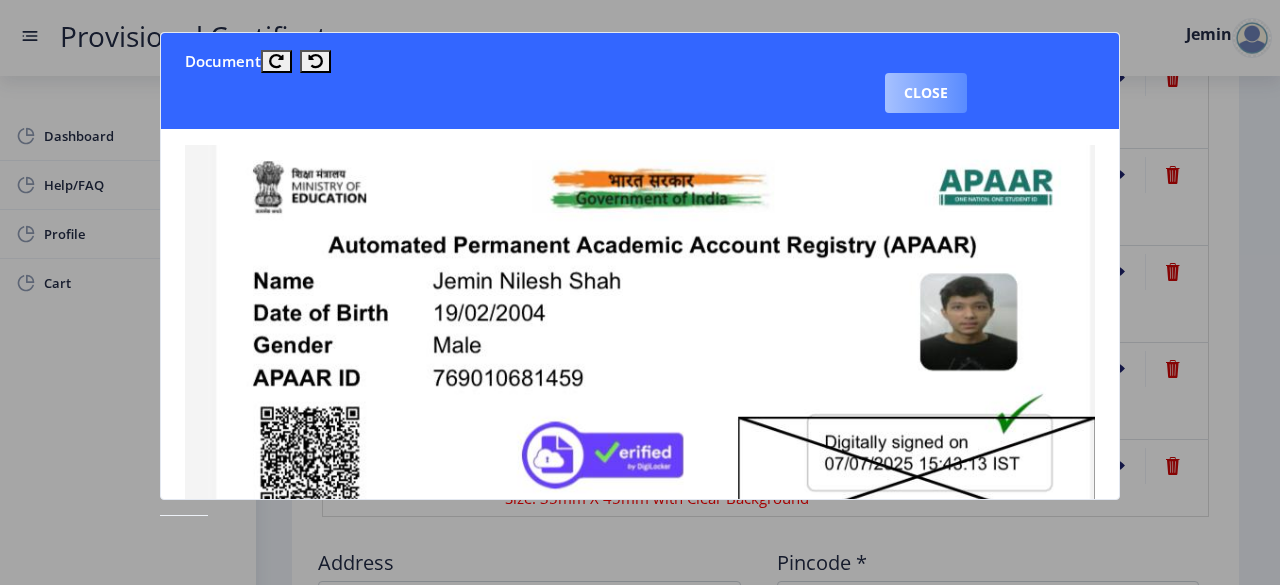 click on "Close" at bounding box center (926, 93) 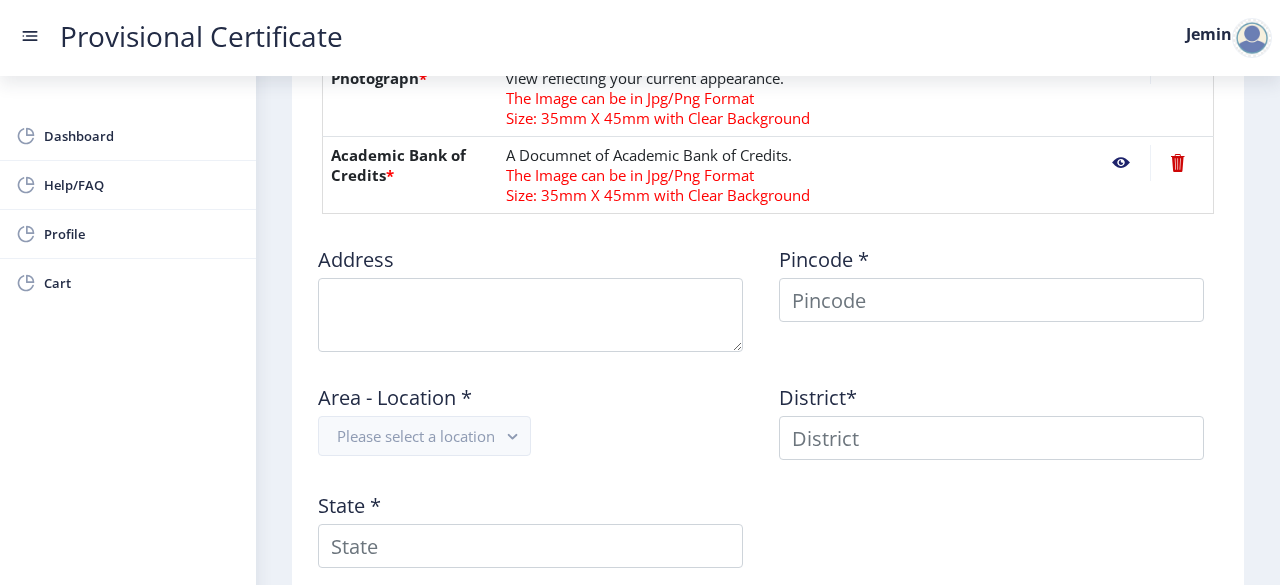 scroll, scrollTop: 1168, scrollLeft: 0, axis: vertical 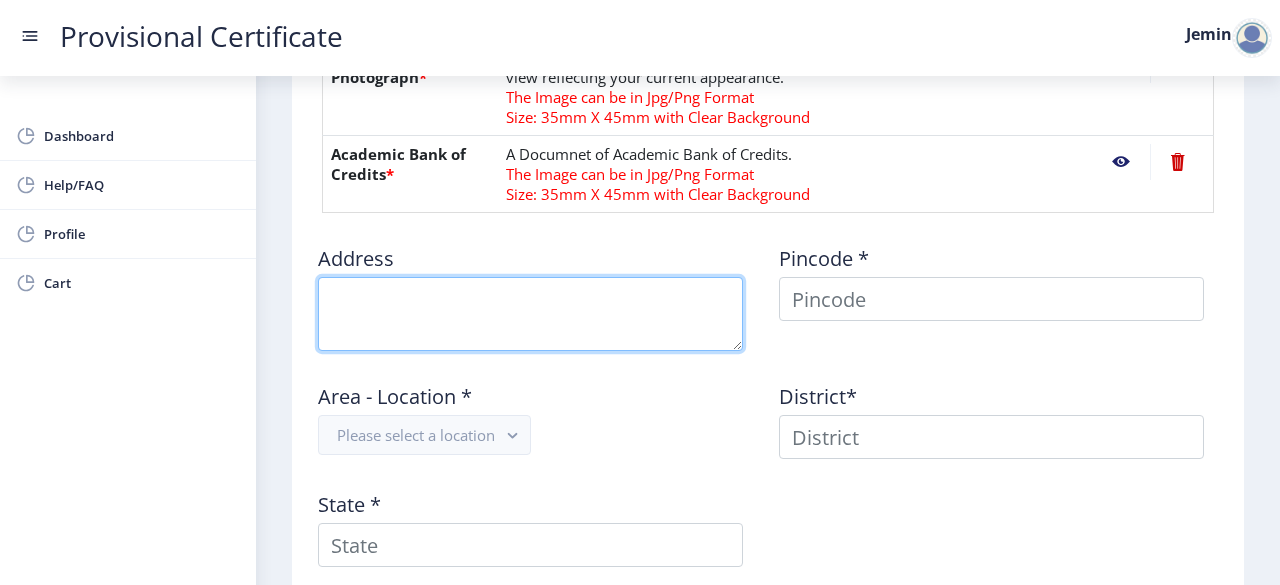 click at bounding box center (530, 314) 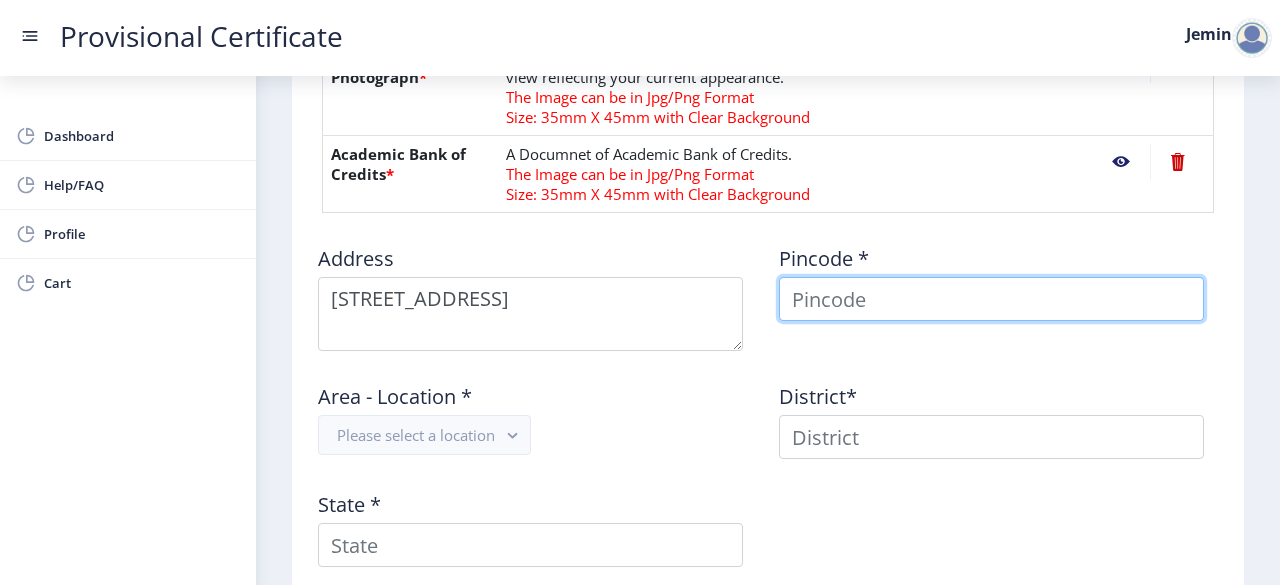 type on "Jemin" 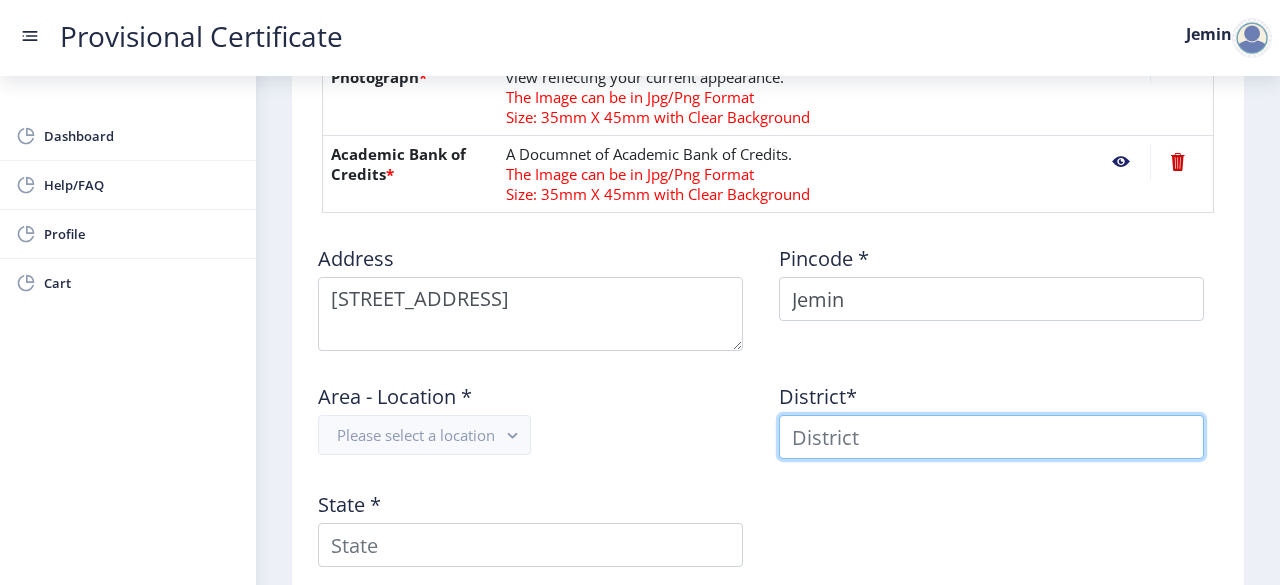 type on "Jemin" 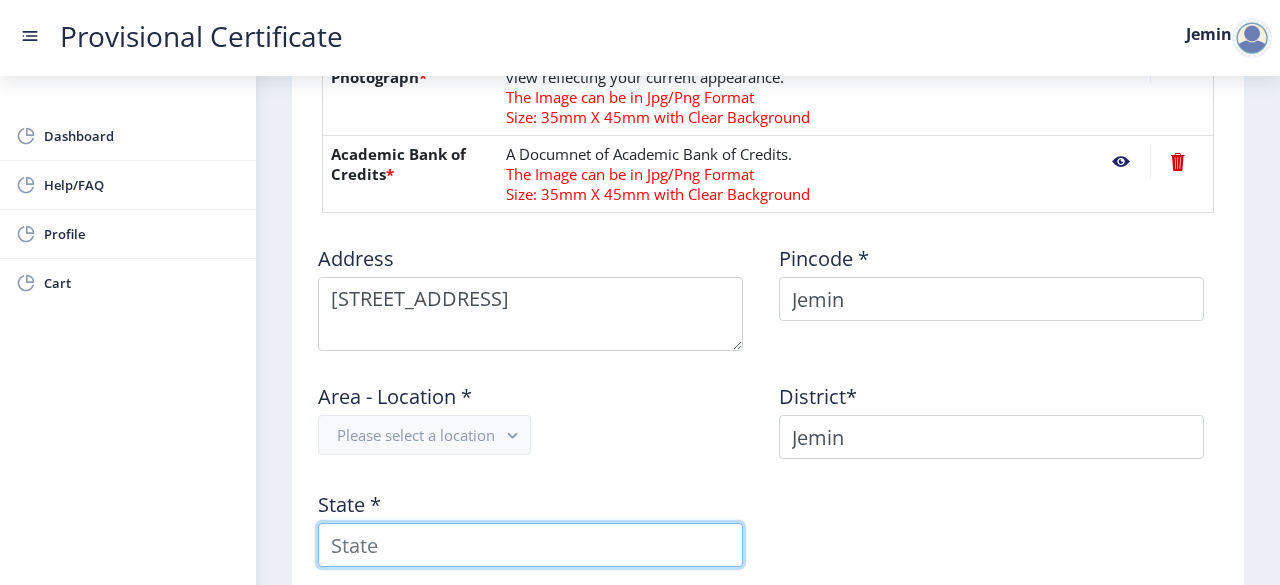 type on "[GEOGRAPHIC_DATA]" 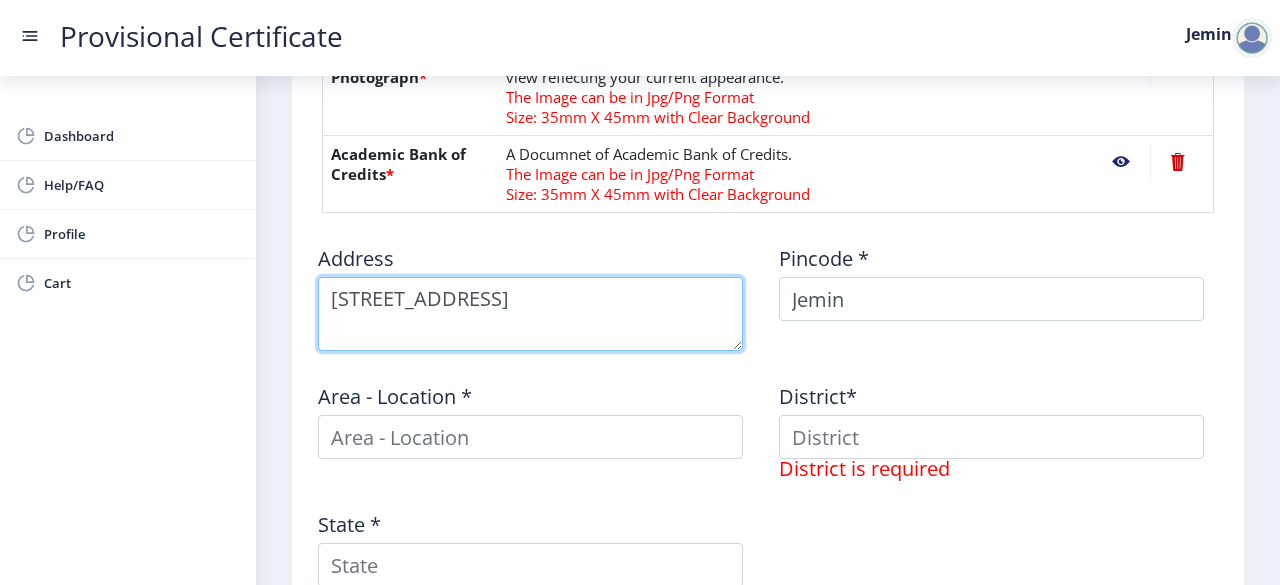 click at bounding box center (530, 314) 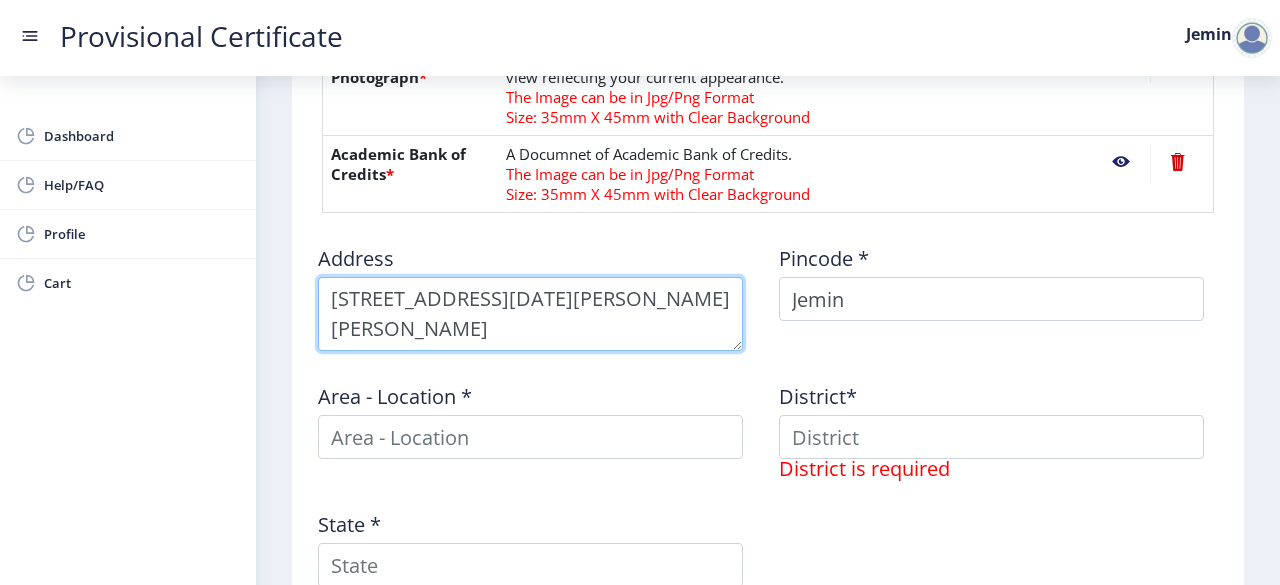 scroll, scrollTop: 22, scrollLeft: 0, axis: vertical 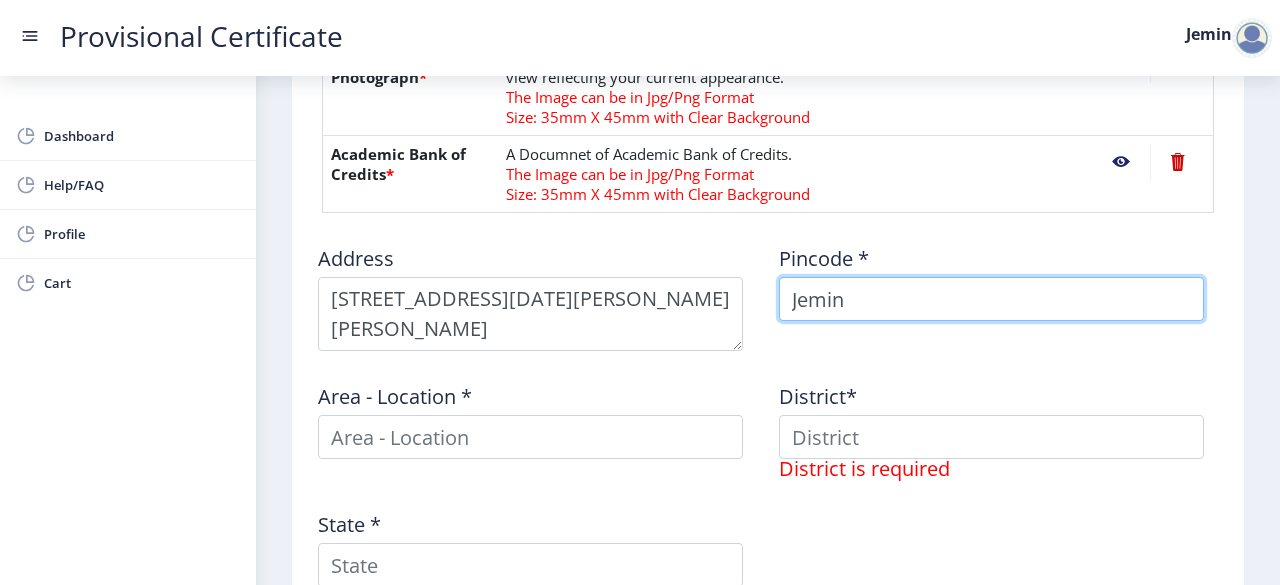 click on "Jemin" at bounding box center [991, 299] 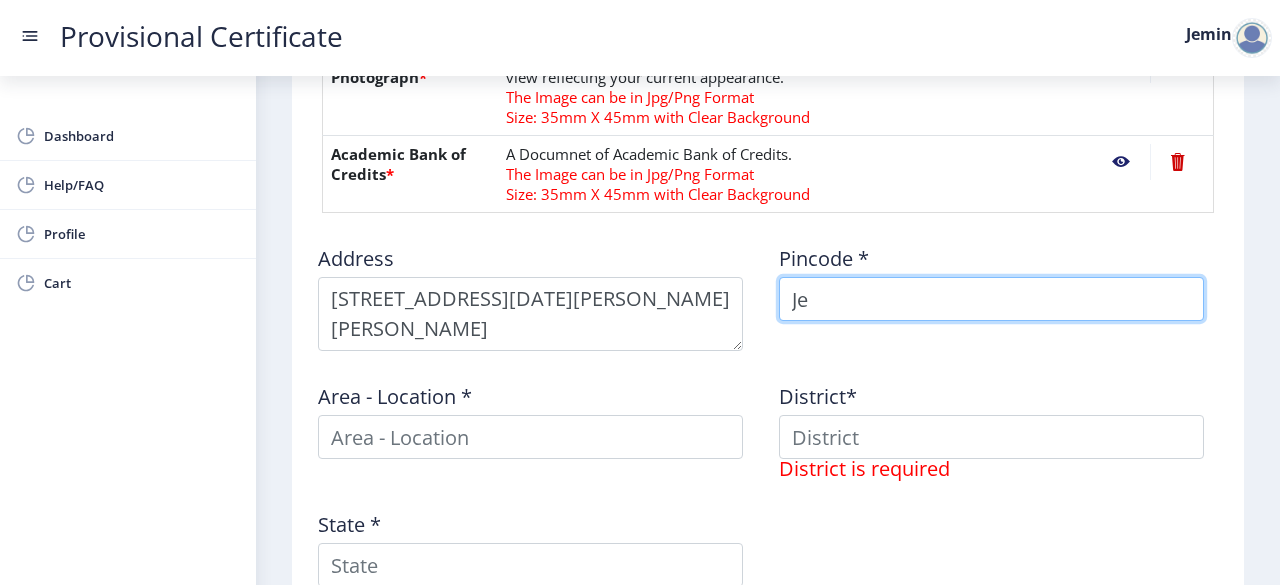 type on "J" 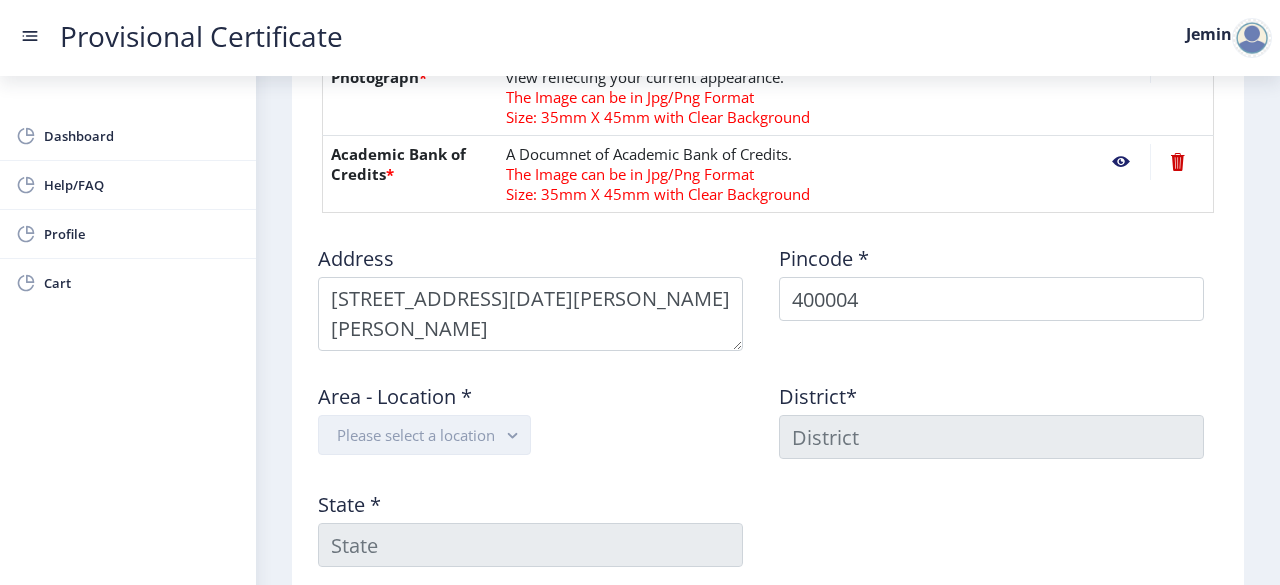 click on "Please select a location" 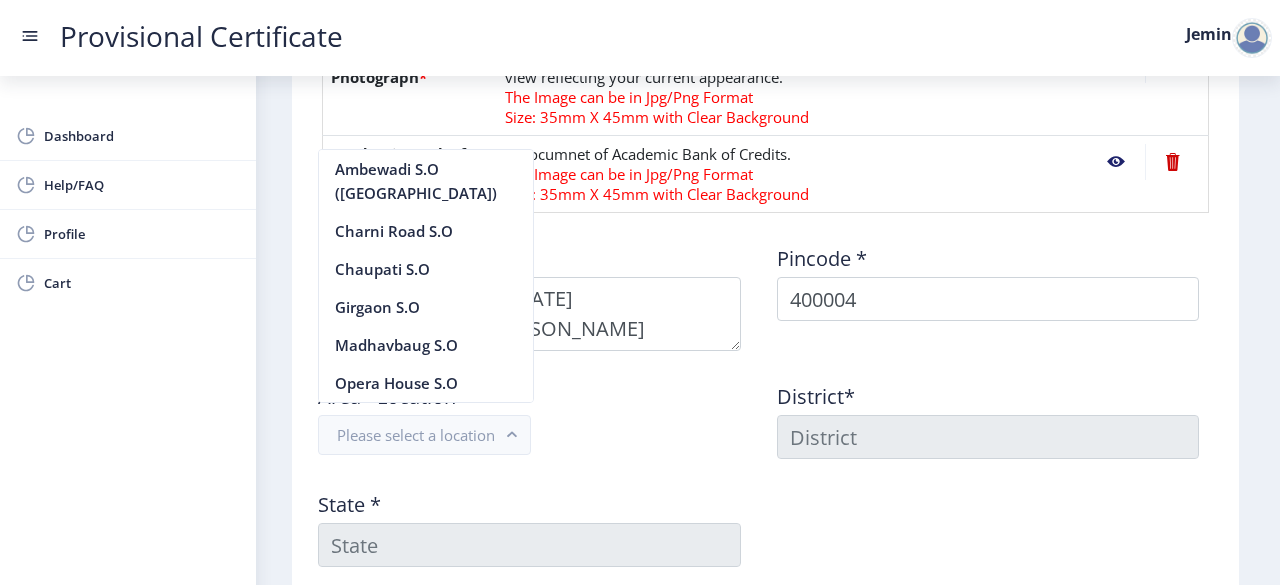 click on "Area - Location *  Please select a location" 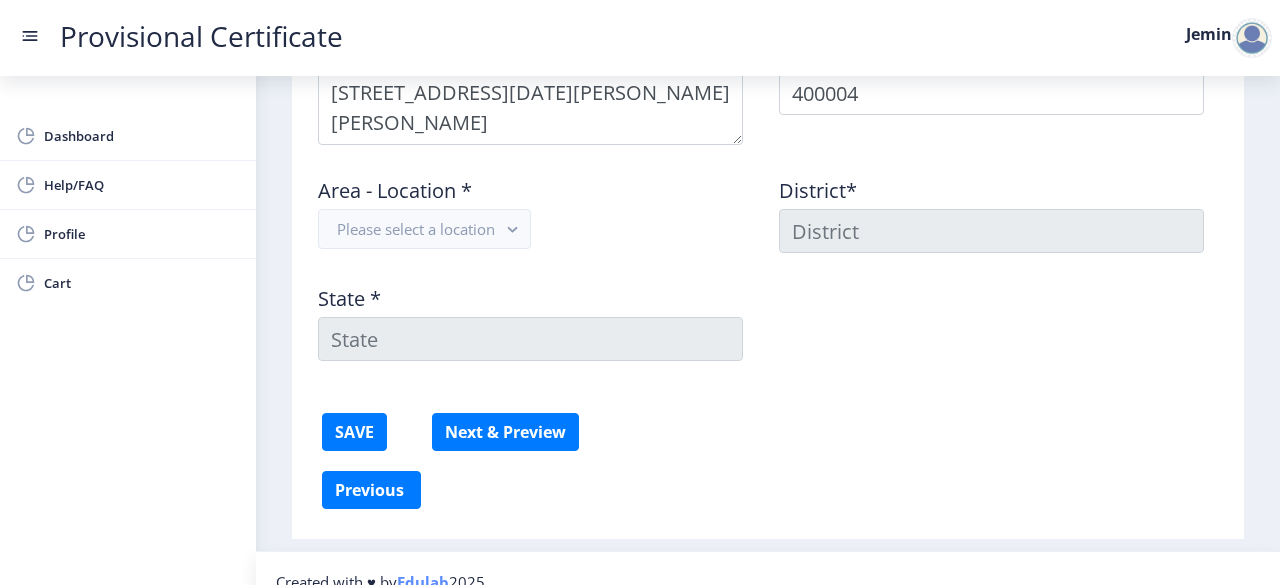 scroll, scrollTop: 1395, scrollLeft: 0, axis: vertical 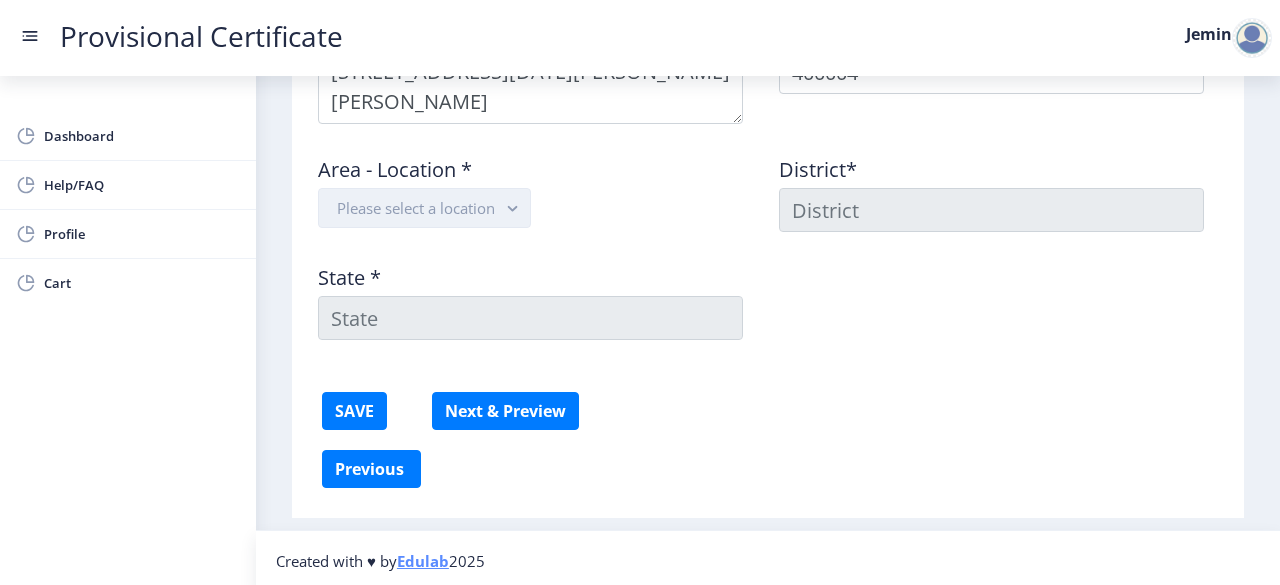 click on "Please select a location" 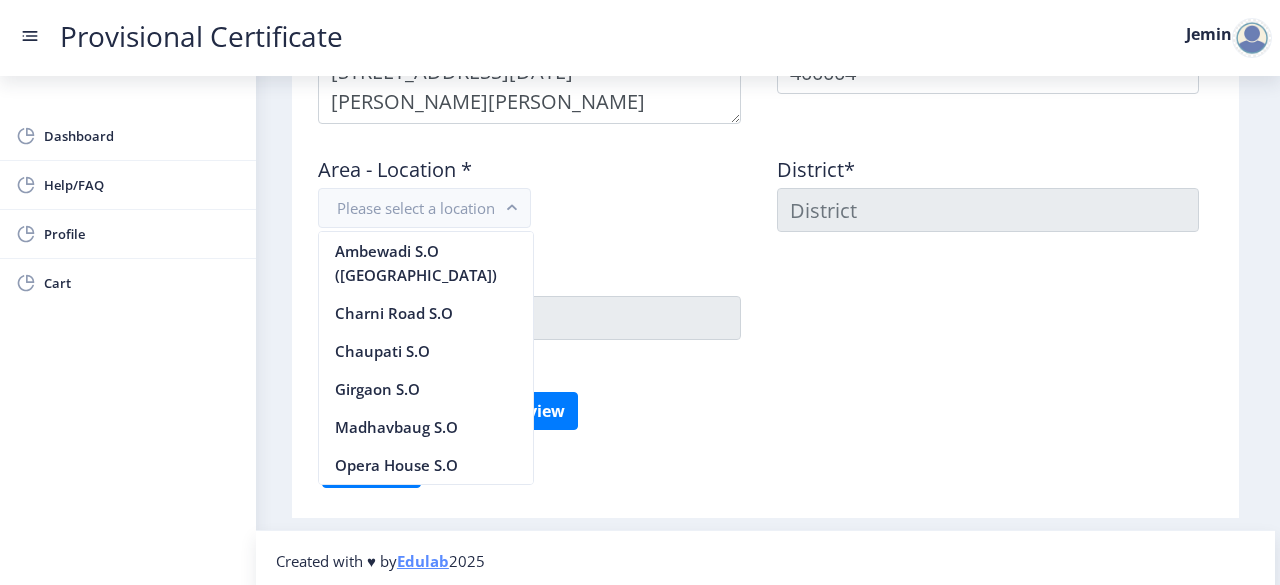 click on "Area - Location *  Please select a location" 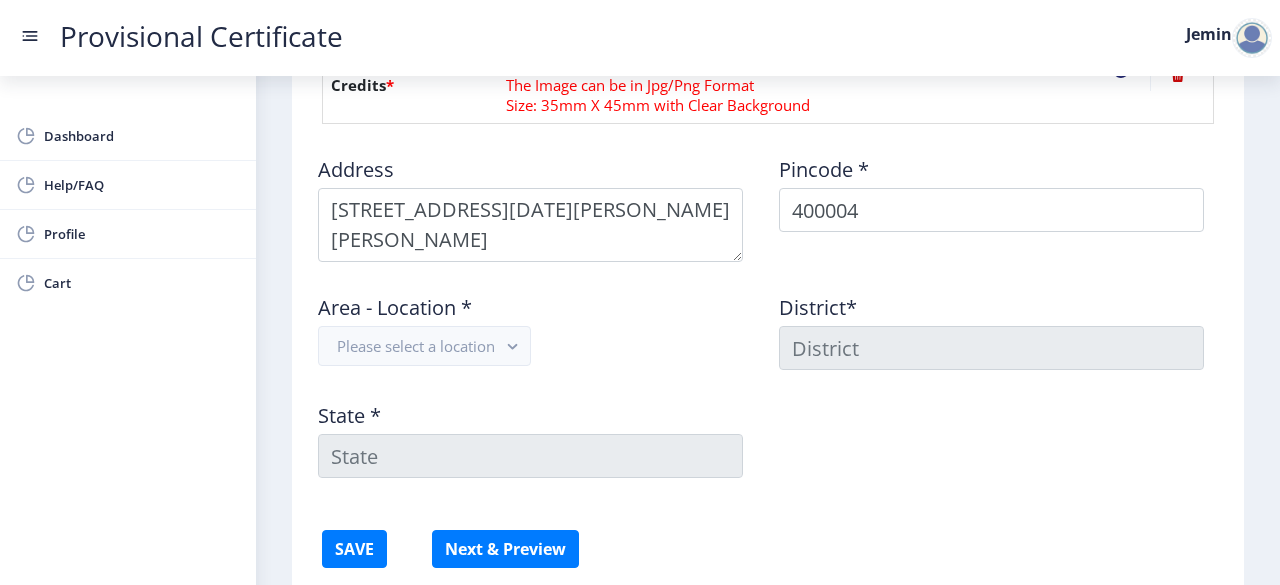scroll, scrollTop: 1253, scrollLeft: 0, axis: vertical 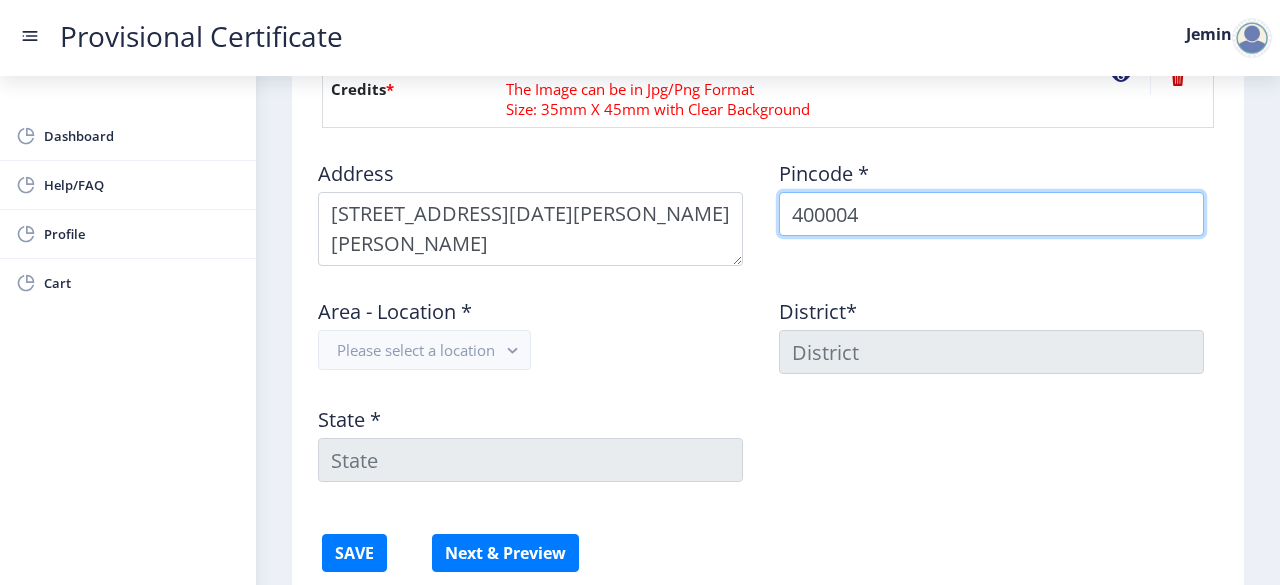 click on "400004" at bounding box center (991, 214) 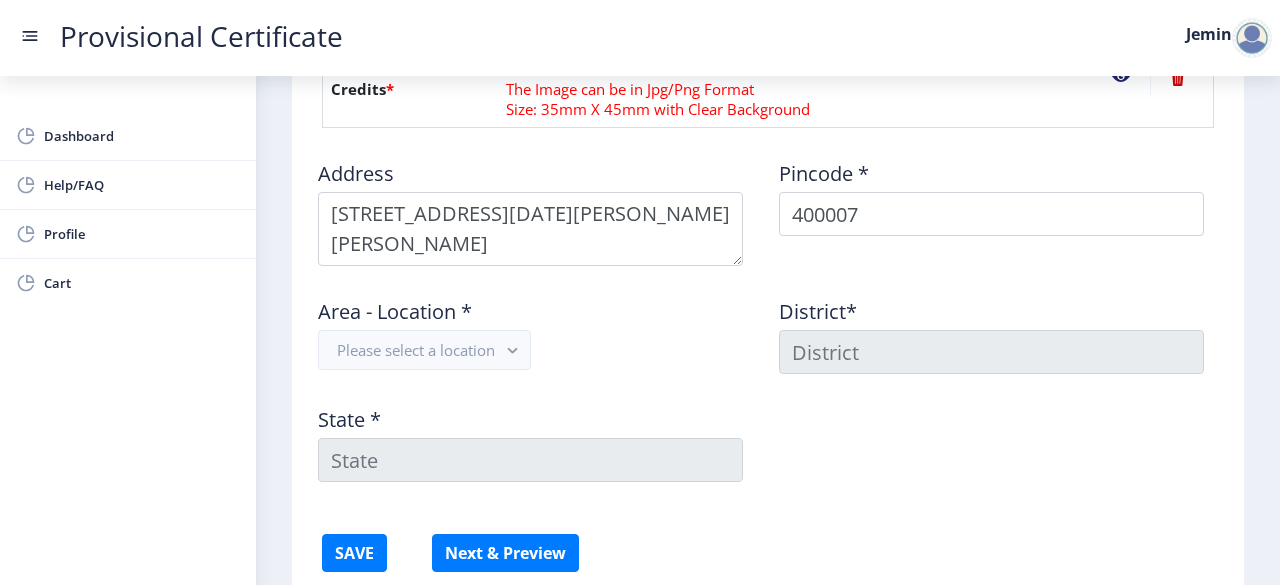click on "Area - Location *  Please select a location" 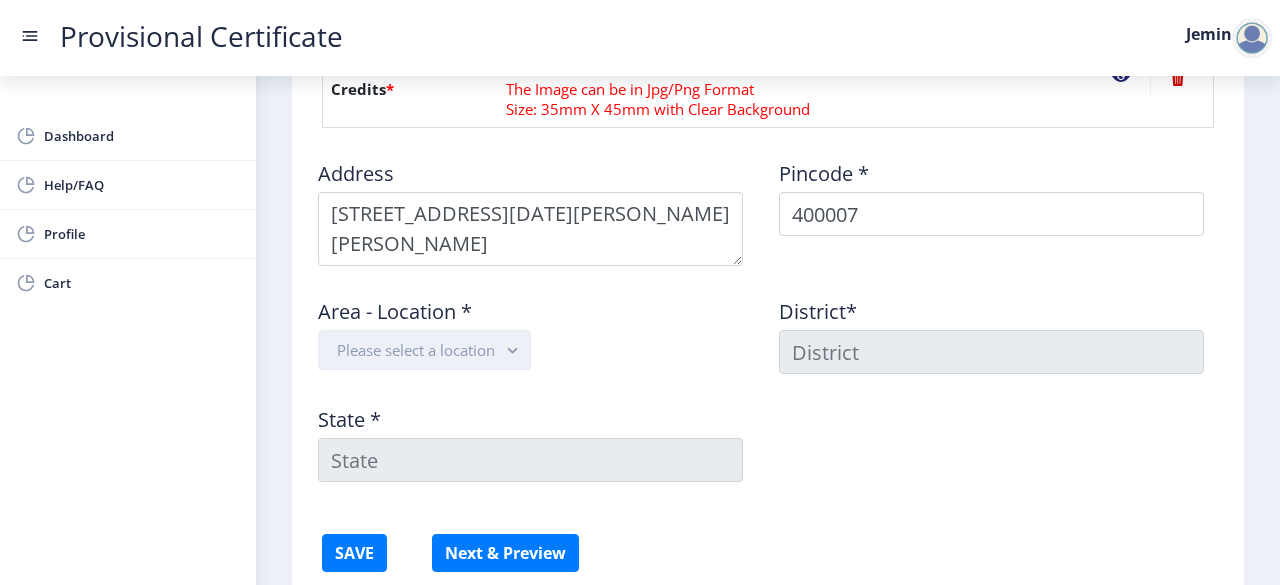 click on "Please select a location" 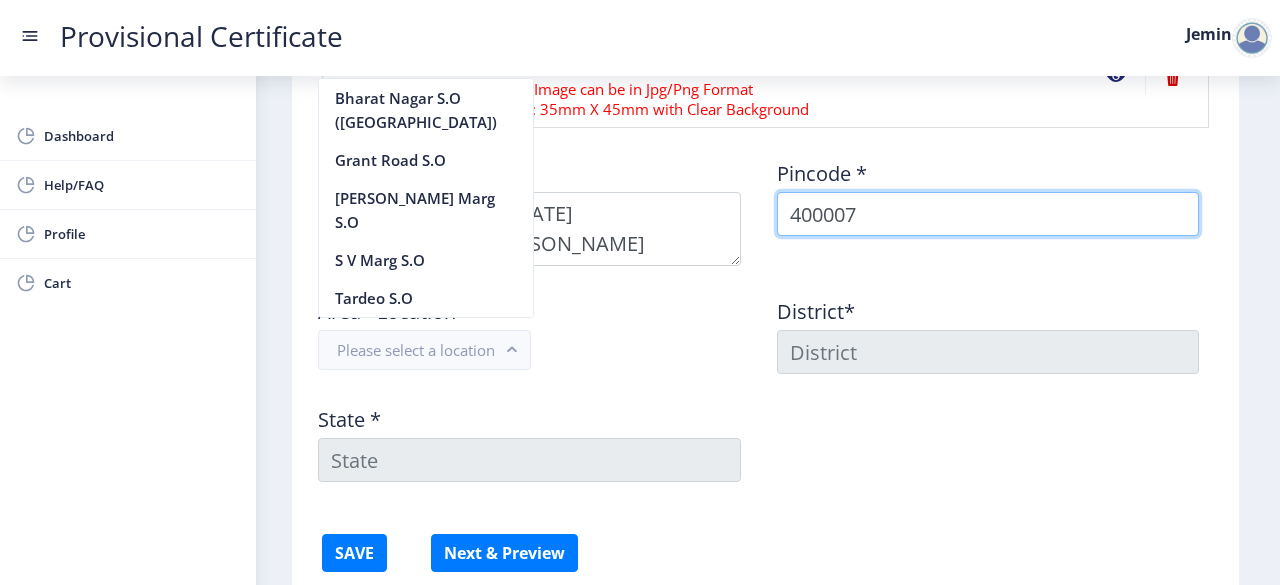 click on "400007" at bounding box center (988, 214) 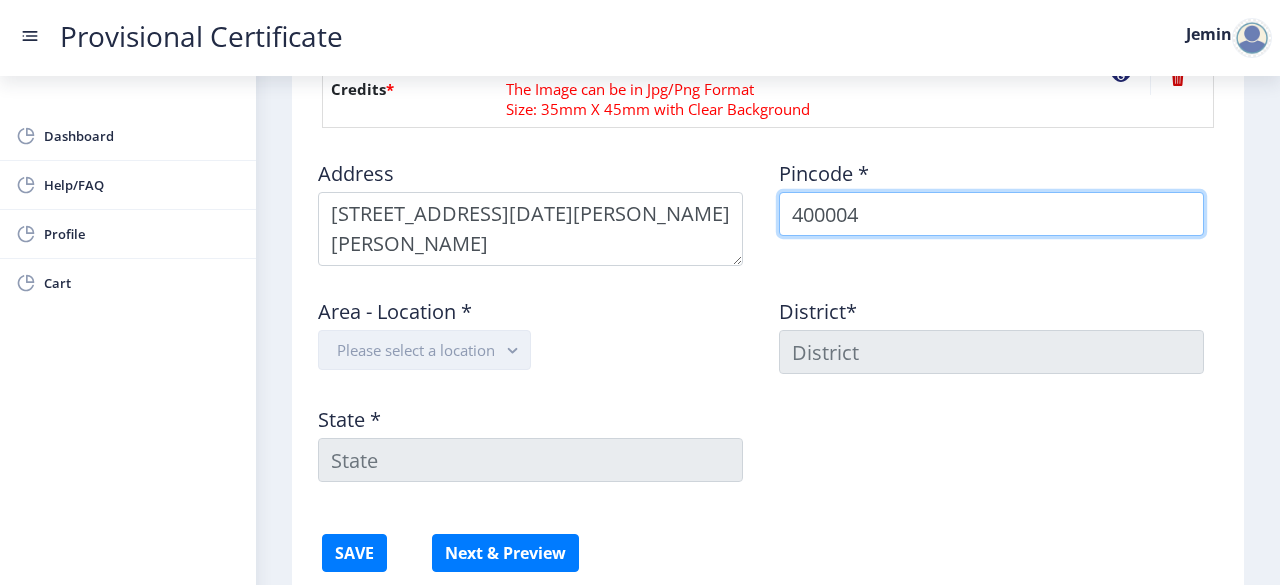 type on "400004" 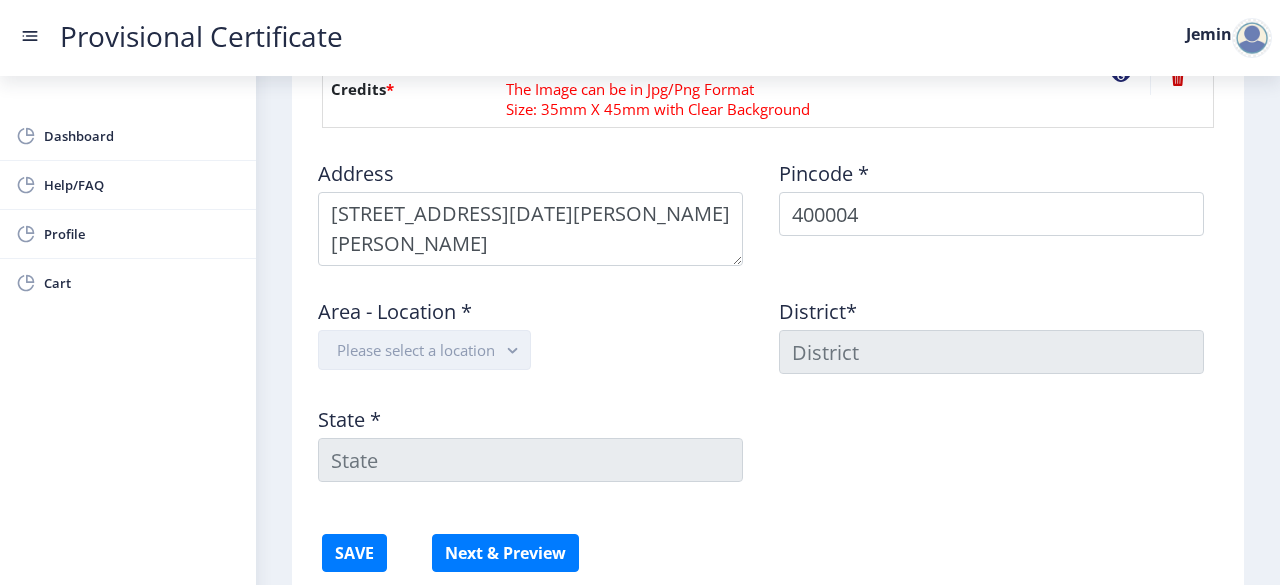 click on "Please select a location" 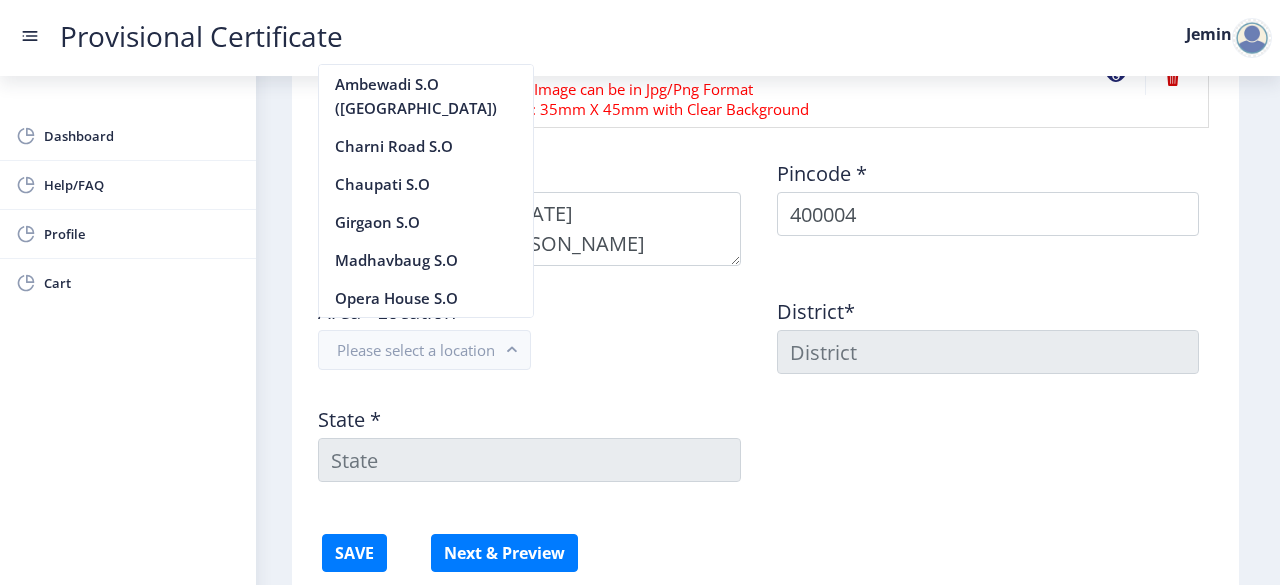 click on "Area - Location *  Please select a location" 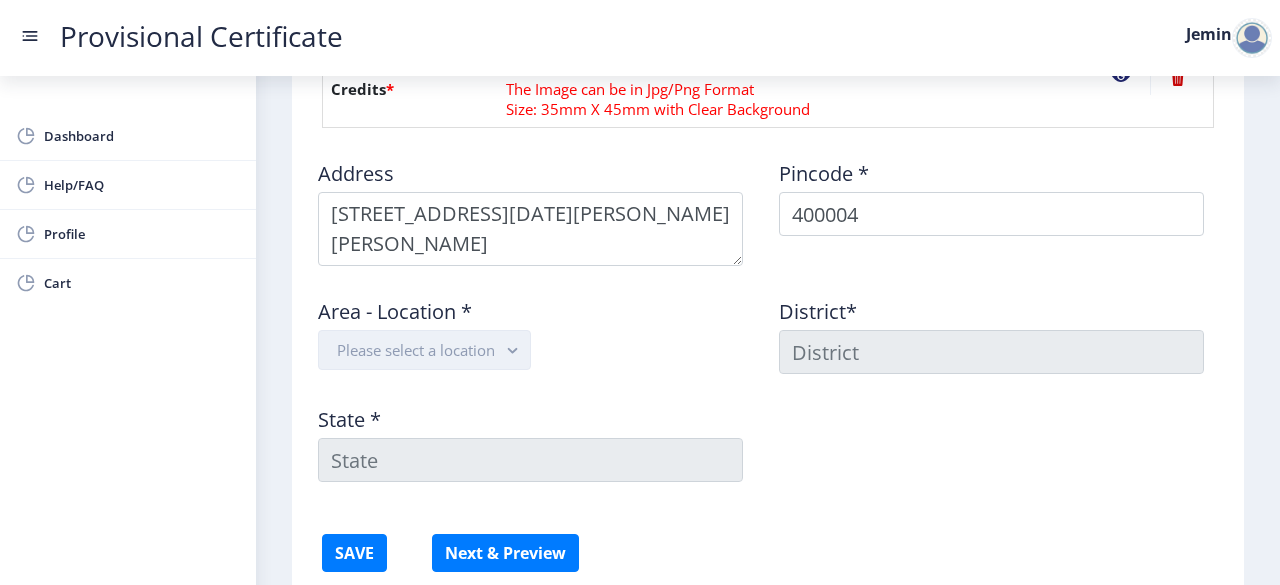 click on "Please select a location" 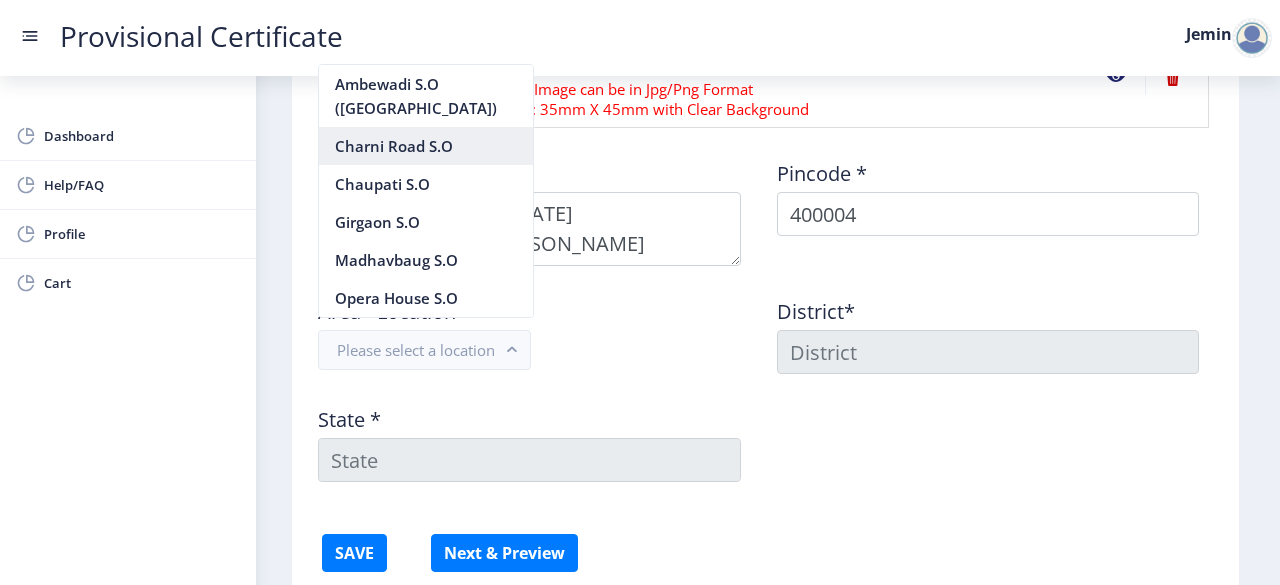 click on "Charni Road S.O" at bounding box center [426, 146] 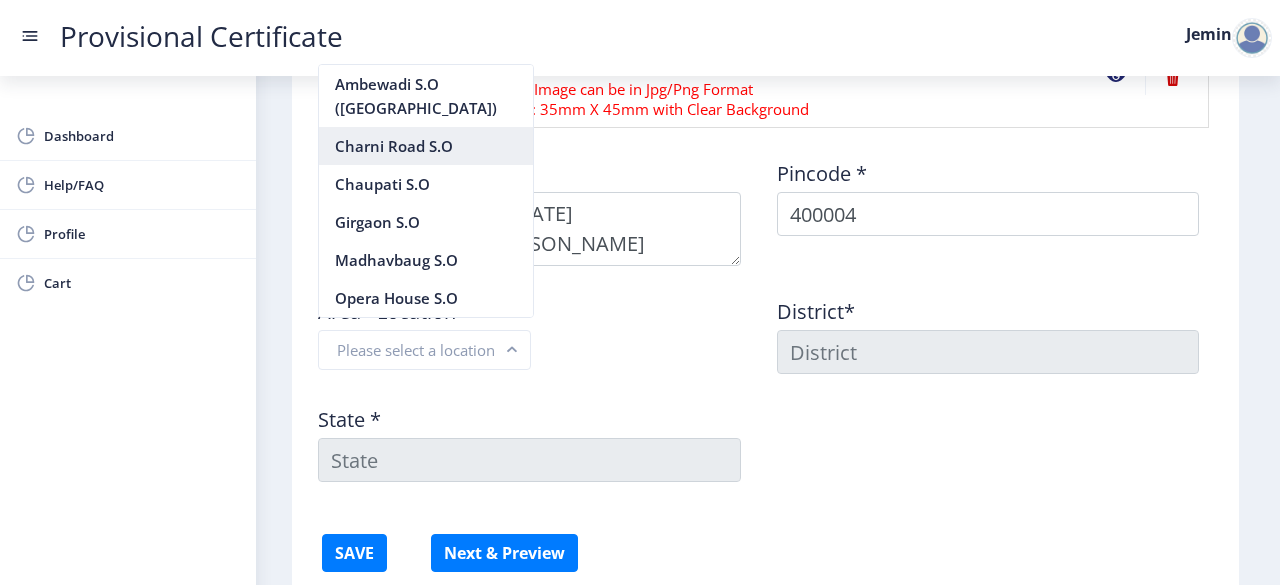 type on "[GEOGRAPHIC_DATA]" 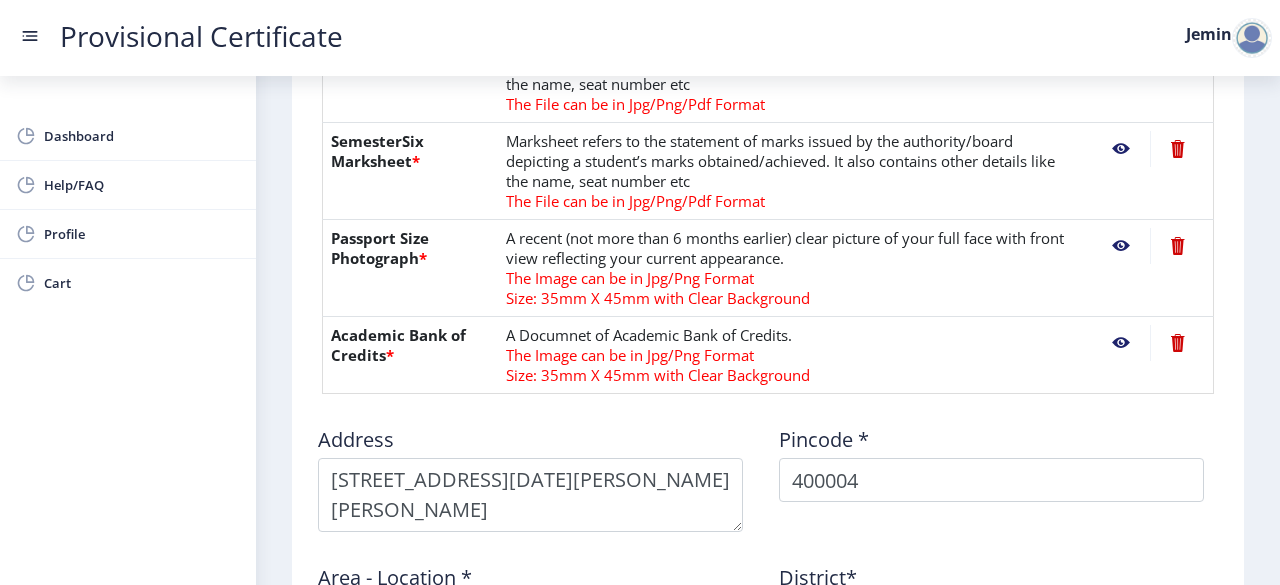 scroll, scrollTop: 1102, scrollLeft: 0, axis: vertical 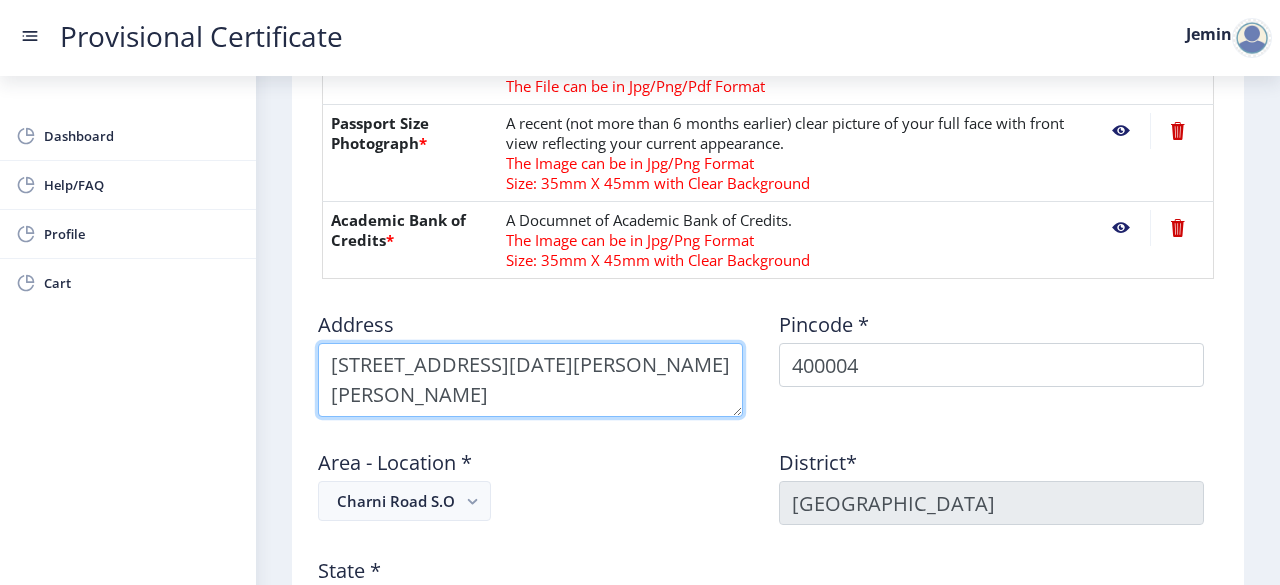 click at bounding box center [530, 380] 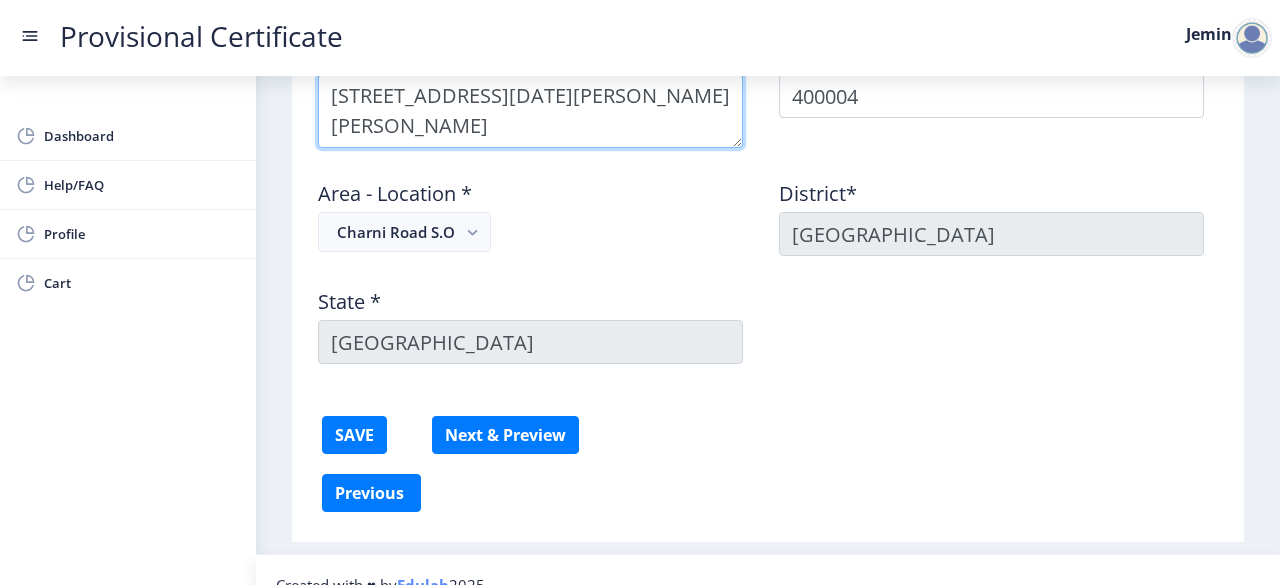 scroll, scrollTop: 1372, scrollLeft: 0, axis: vertical 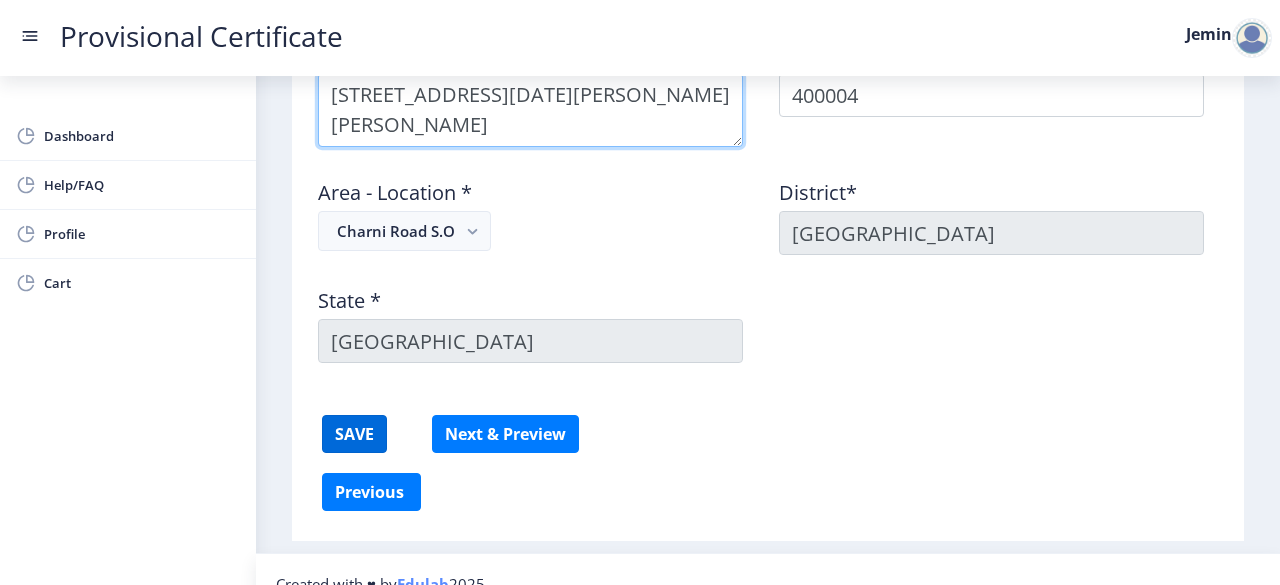type on "[STREET_ADDRESS][DATE][PERSON_NAME][PERSON_NAME]" 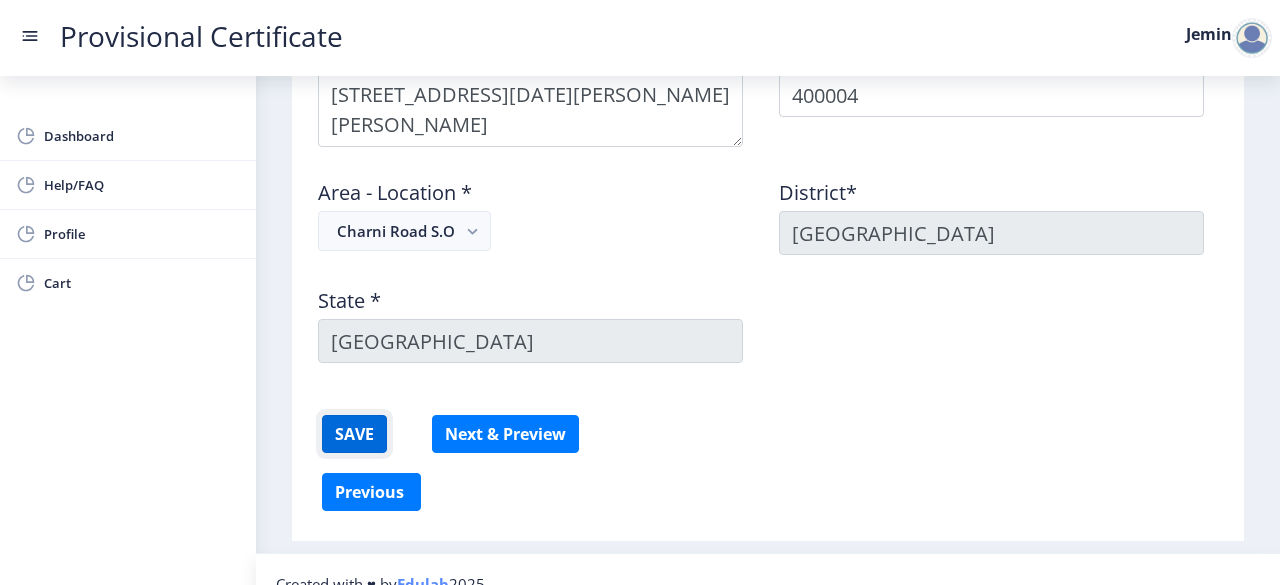 click on "SAVE" 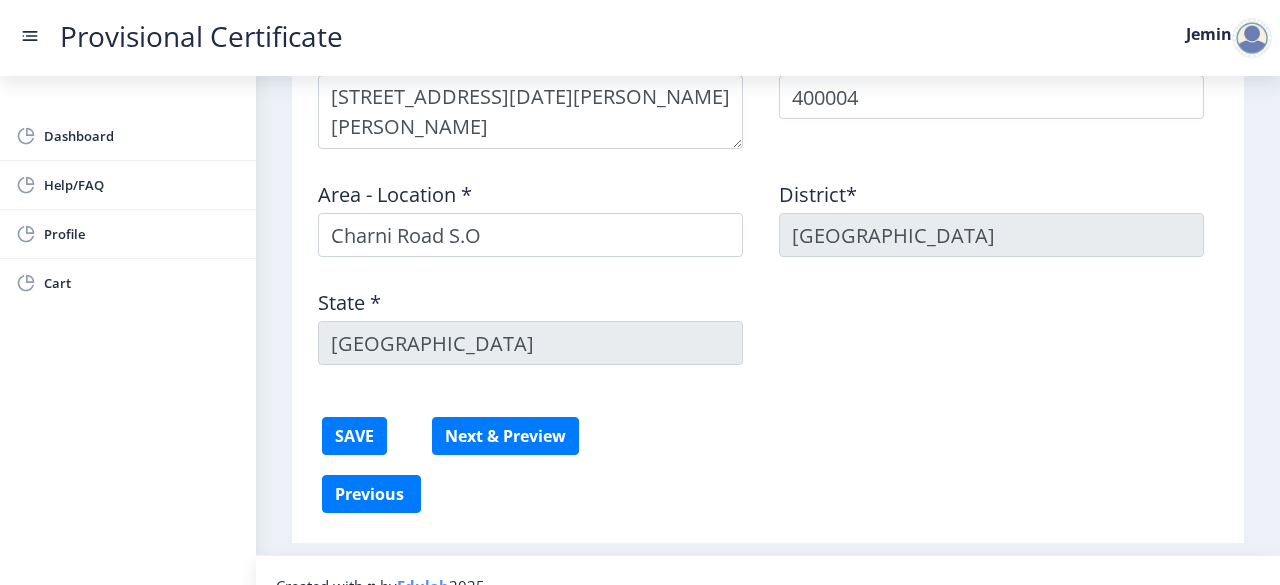 scroll, scrollTop: 1371, scrollLeft: 0, axis: vertical 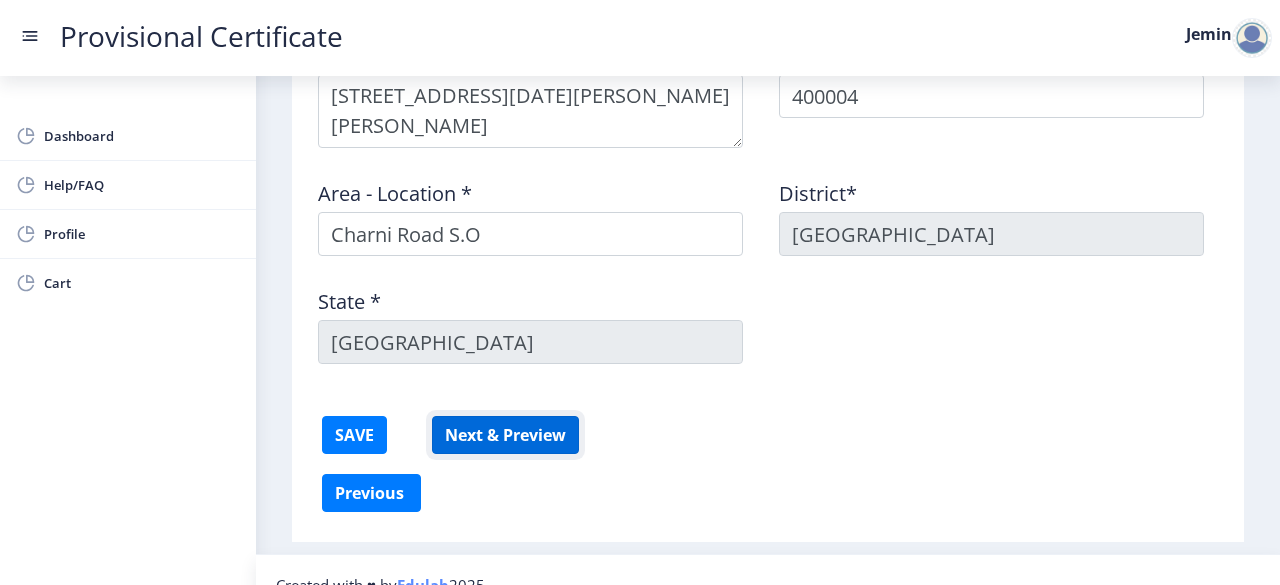 click on "Next & Preview" 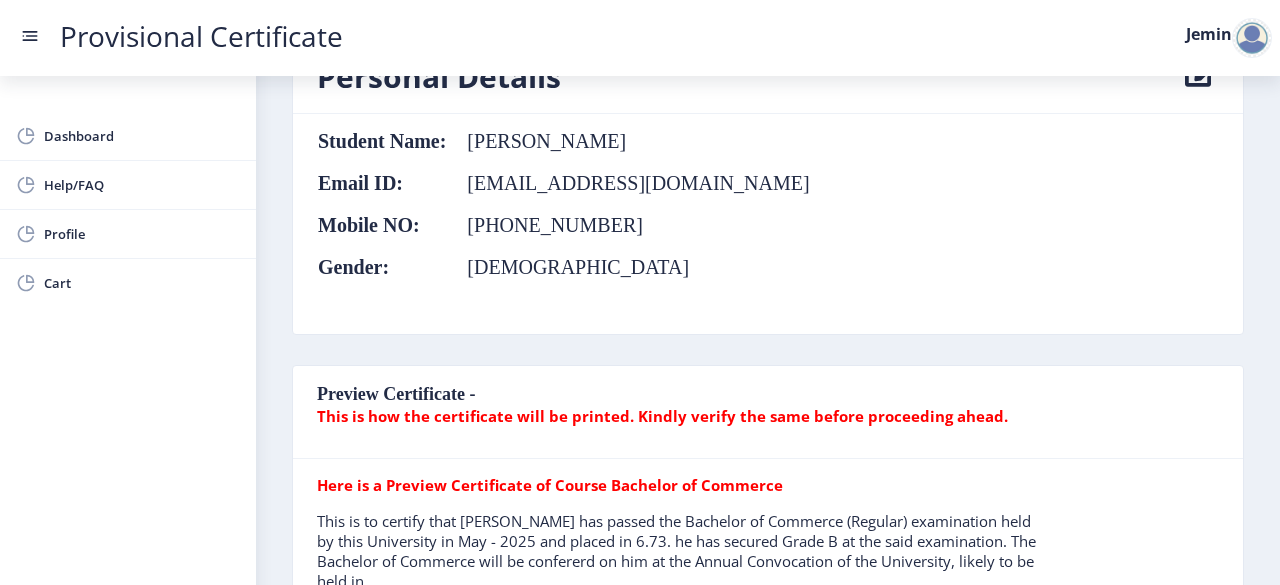 scroll, scrollTop: 0, scrollLeft: 0, axis: both 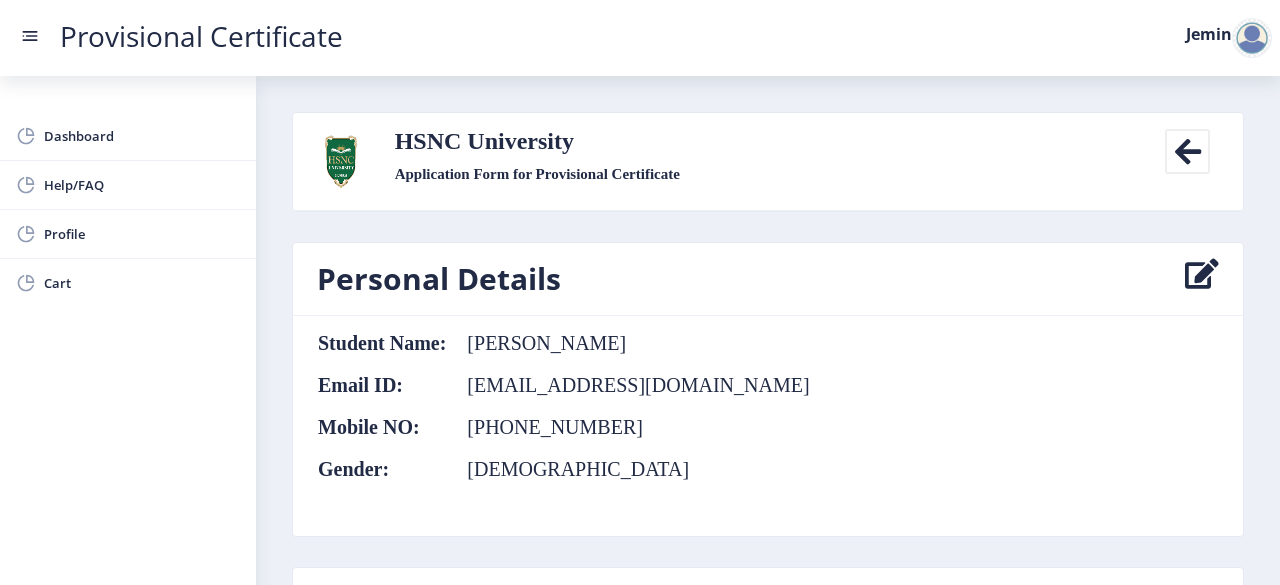 click 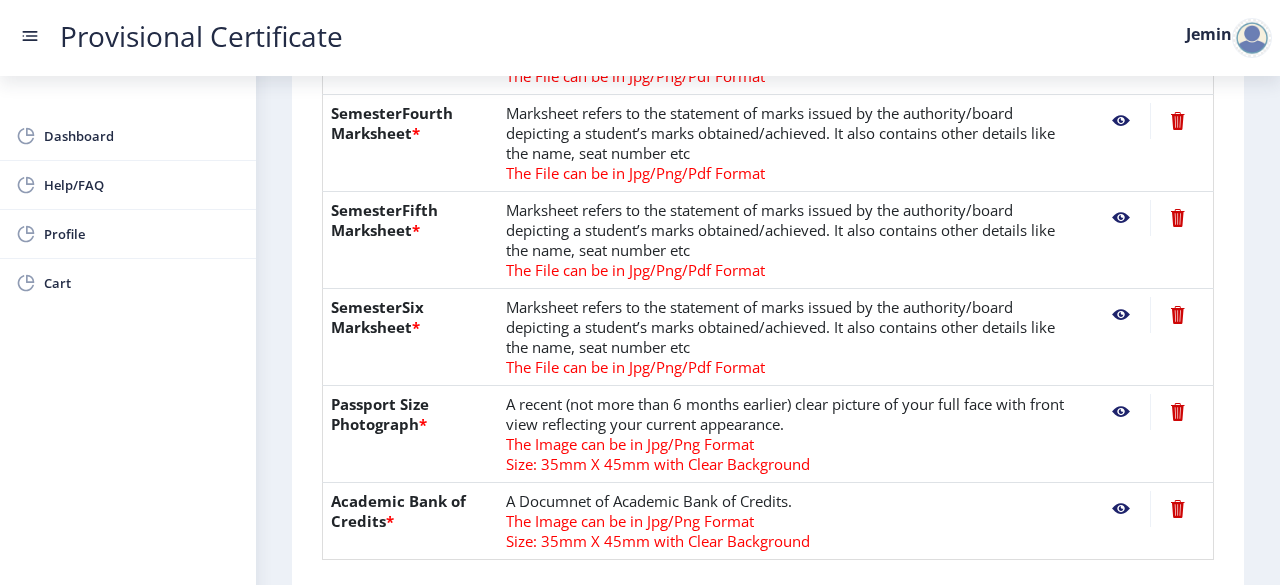scroll, scrollTop: 1126, scrollLeft: 0, axis: vertical 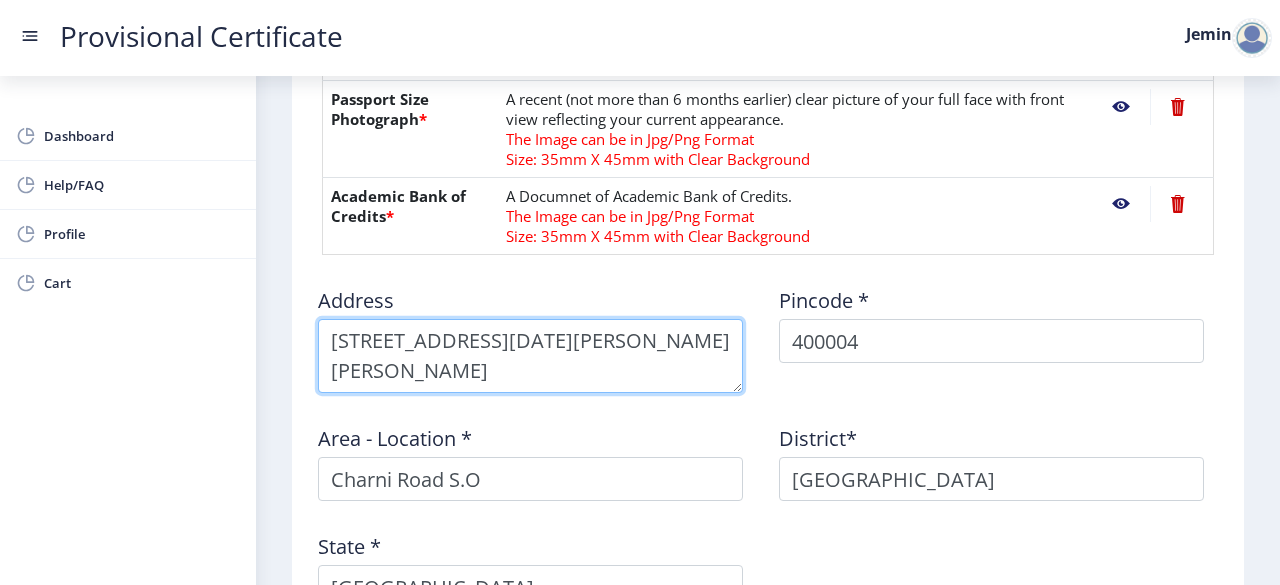click at bounding box center [530, 356] 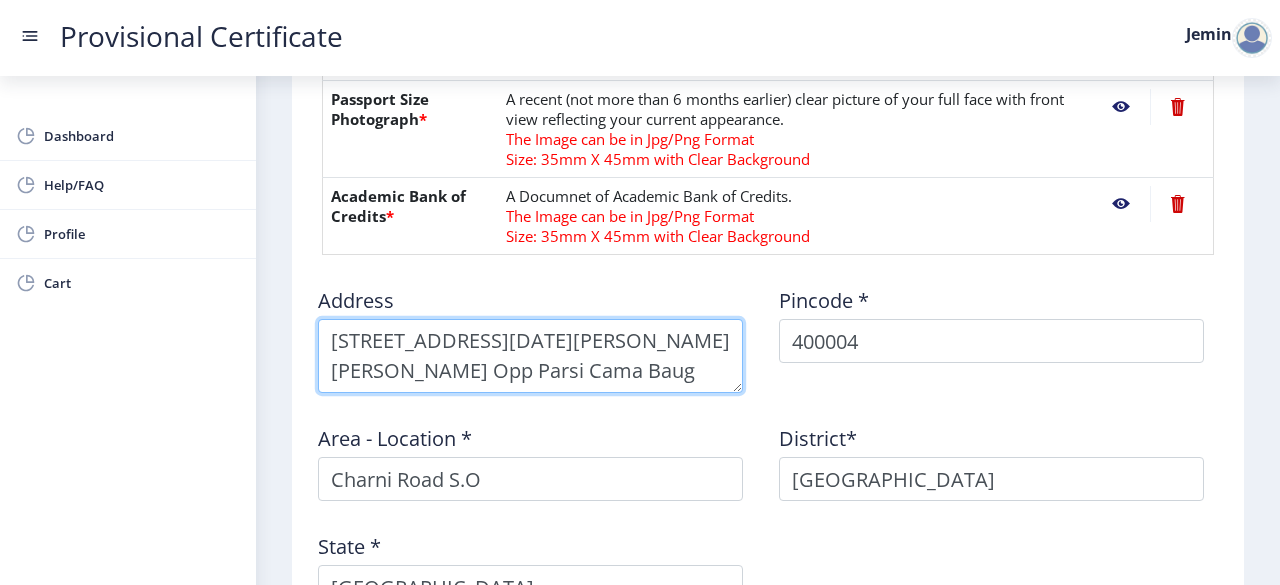 scroll, scrollTop: 1395, scrollLeft: 0, axis: vertical 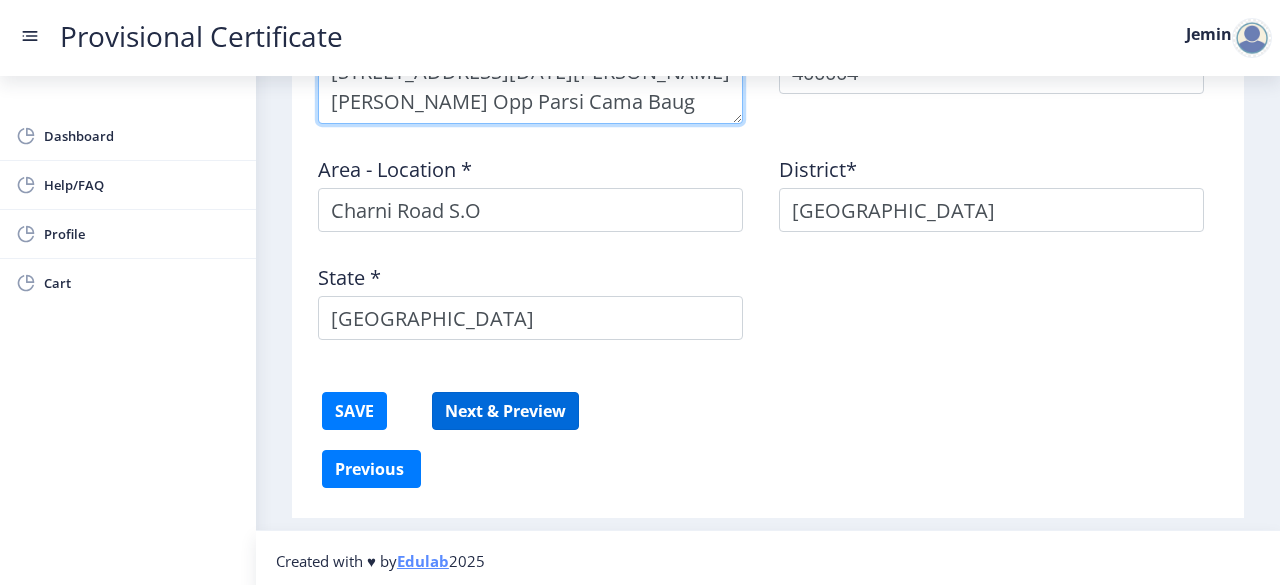 type on "[STREET_ADDRESS][DATE][PERSON_NAME][PERSON_NAME] Opp Parsi Cama Baug" 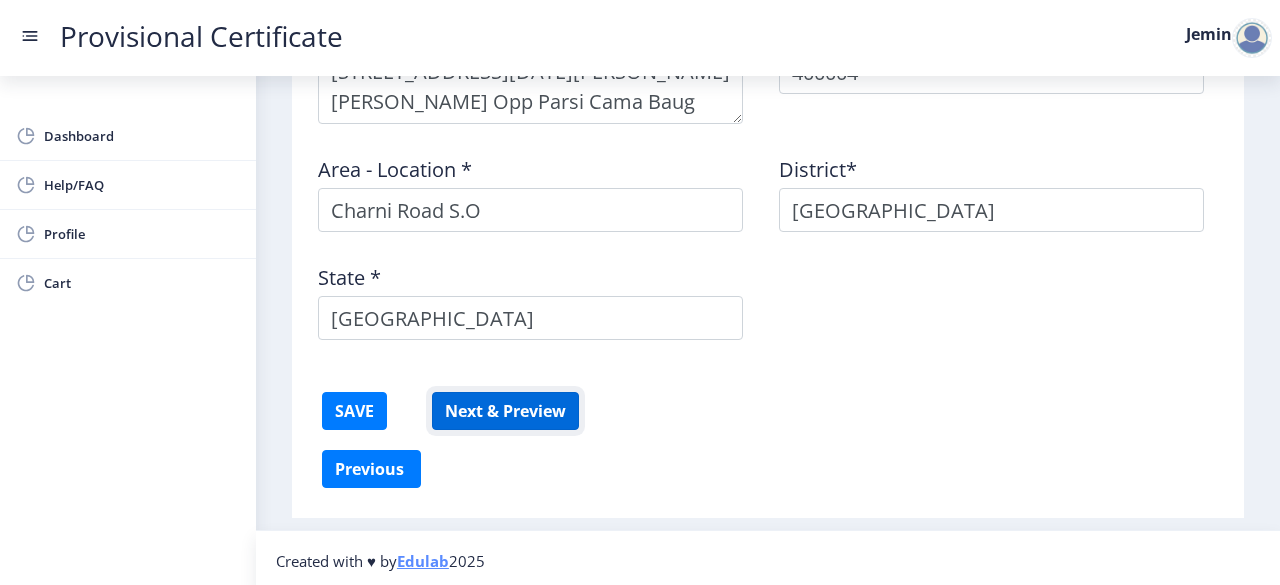 click on "Next & Preview" 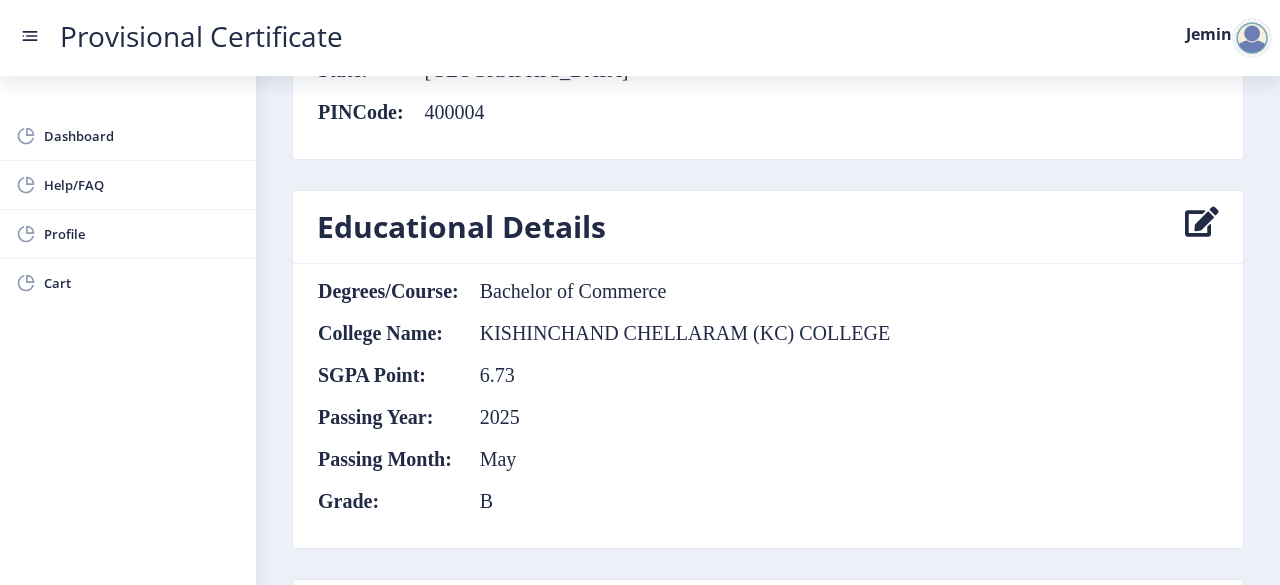 scroll, scrollTop: 996, scrollLeft: 0, axis: vertical 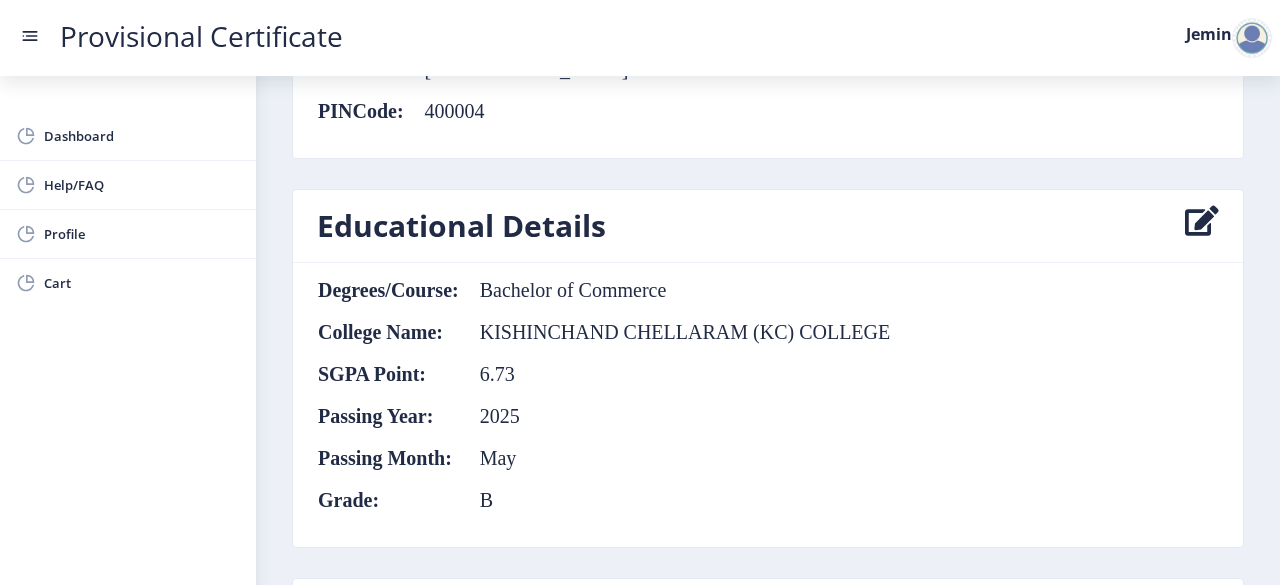drag, startPoint x: 491, startPoint y: 519, endPoint x: 422, endPoint y: 521, distance: 69.02898 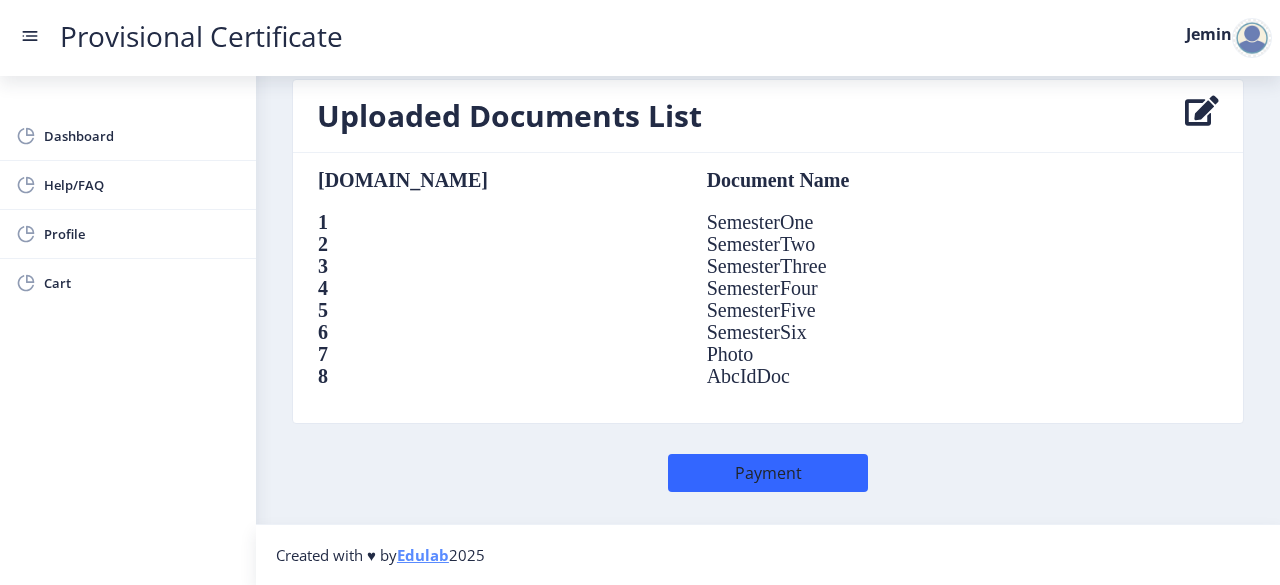 scroll, scrollTop: 1507, scrollLeft: 0, axis: vertical 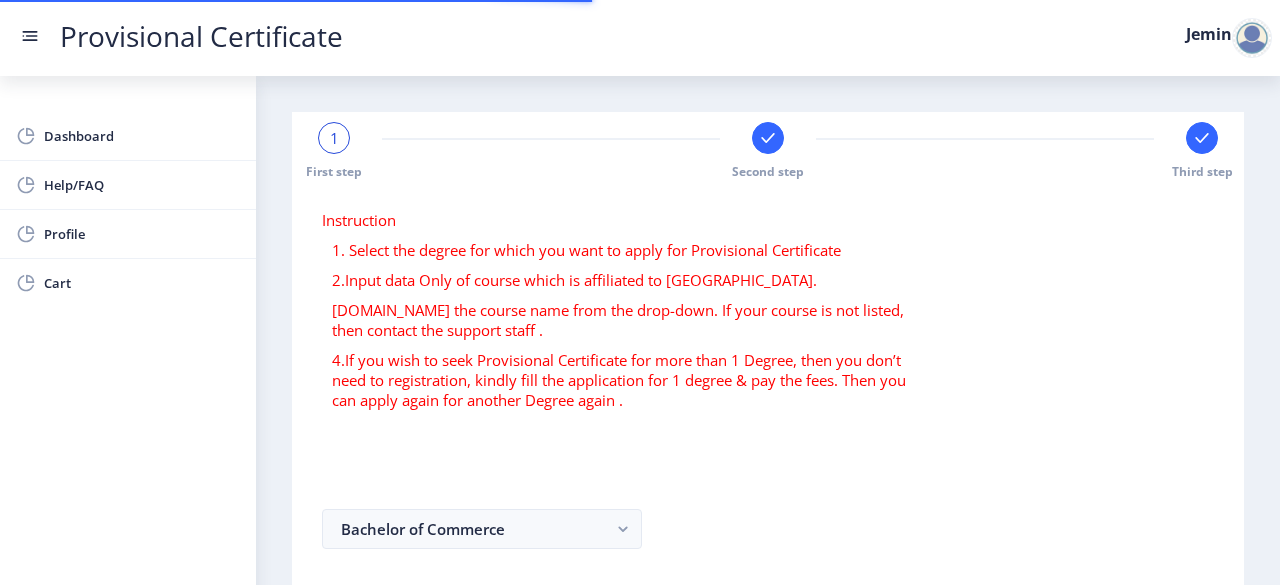 click on "1 First step Second step Third step Instruction  1. Select the degree for which you want to apply for Provisional Certificate   2.Input data Only of course which is affiliated to [GEOGRAPHIC_DATA].  [DOMAIN_NAME] the course name from the drop-down. If your course is not listed, then contact the support staff . 4.If you wish to seek Provisional Certificate for more than 1 Degree, then you don’t need to registration, kindly fill the application for 1 degree & pay the fees. Then you can apply again for another Degree again .  Bachelor of Commerce  next" 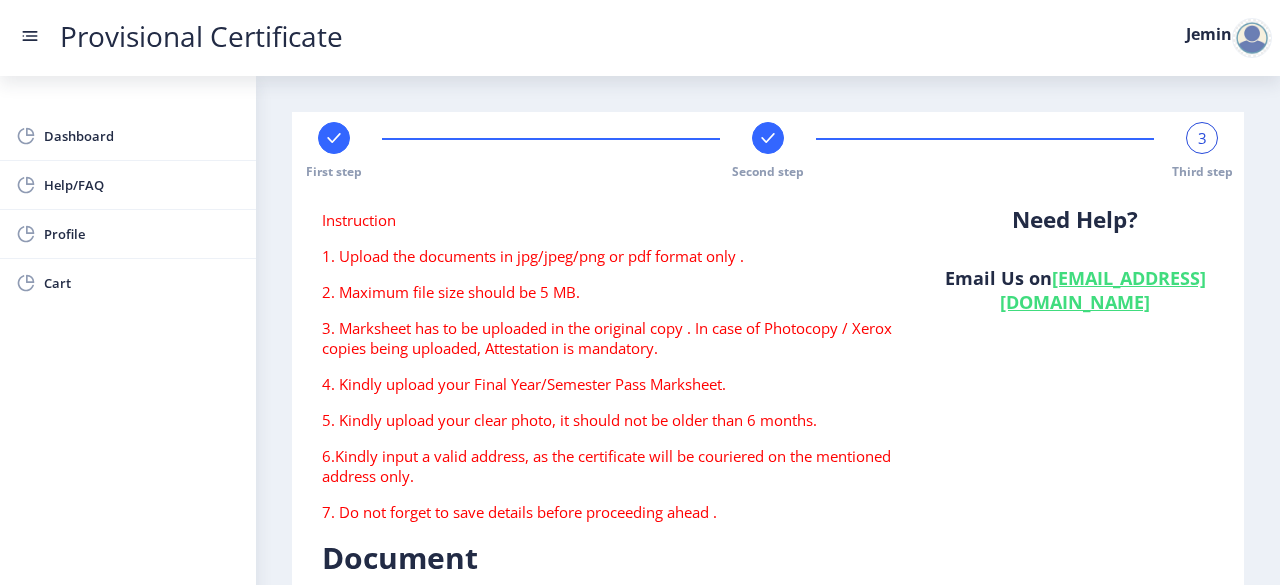 click on "3" 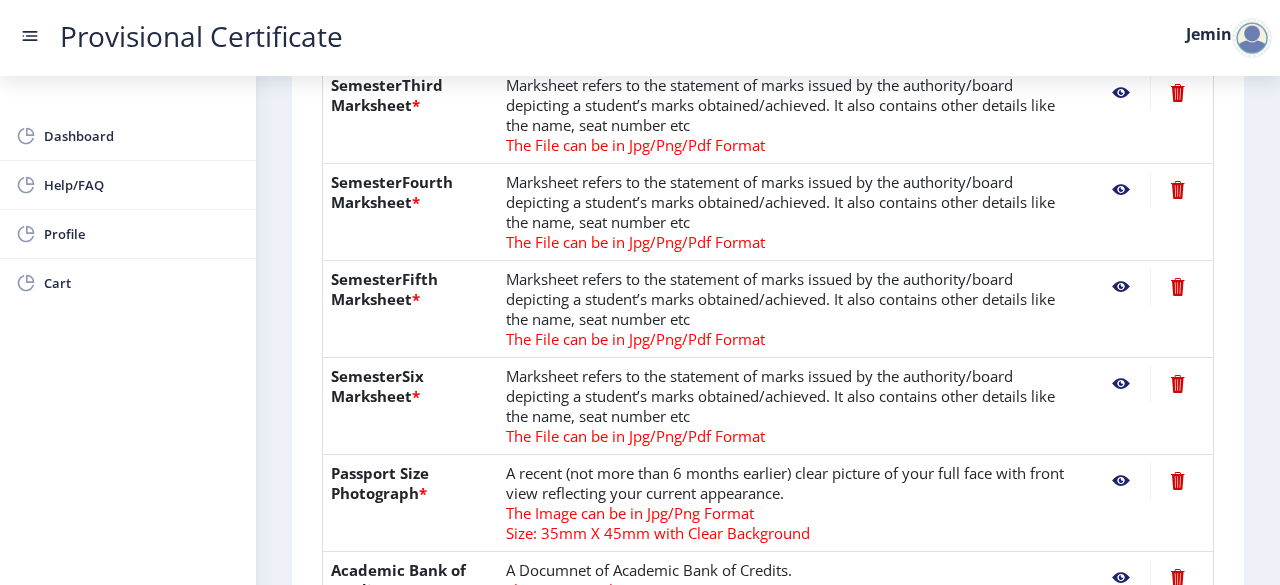 scroll, scrollTop: 1395, scrollLeft: 0, axis: vertical 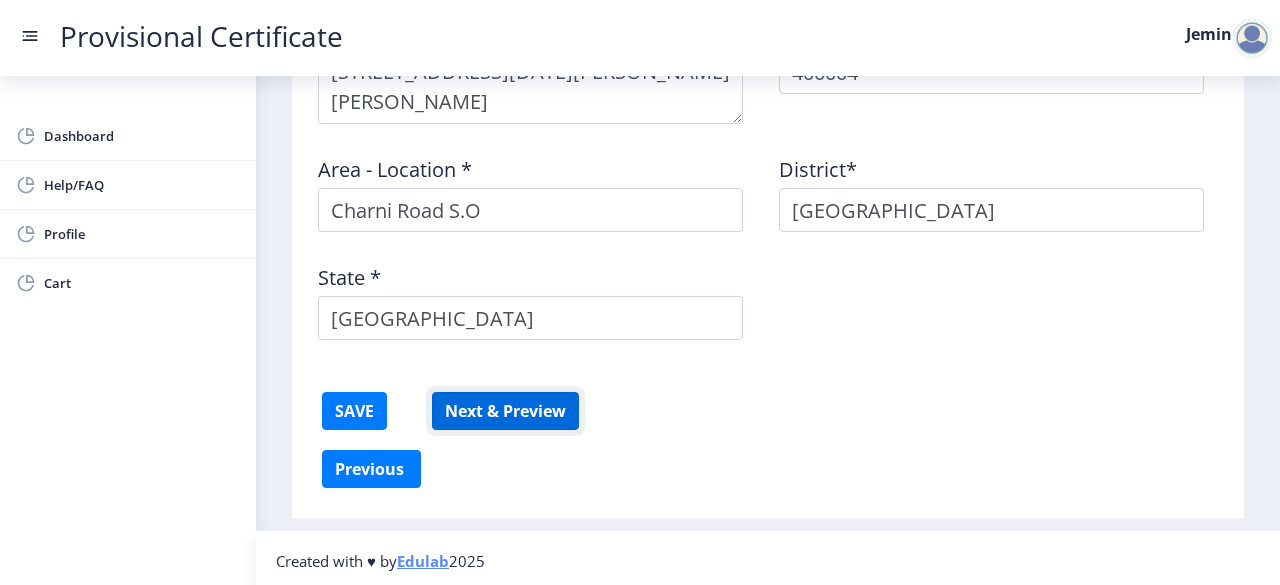 click on "Next & Preview" 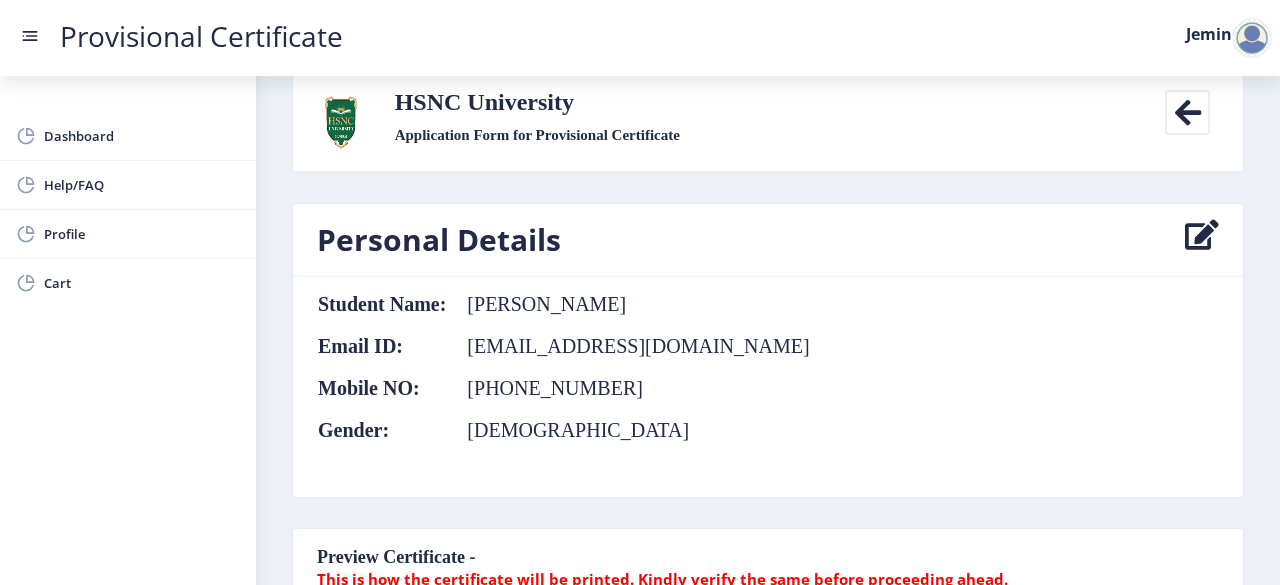 scroll, scrollTop: 0, scrollLeft: 0, axis: both 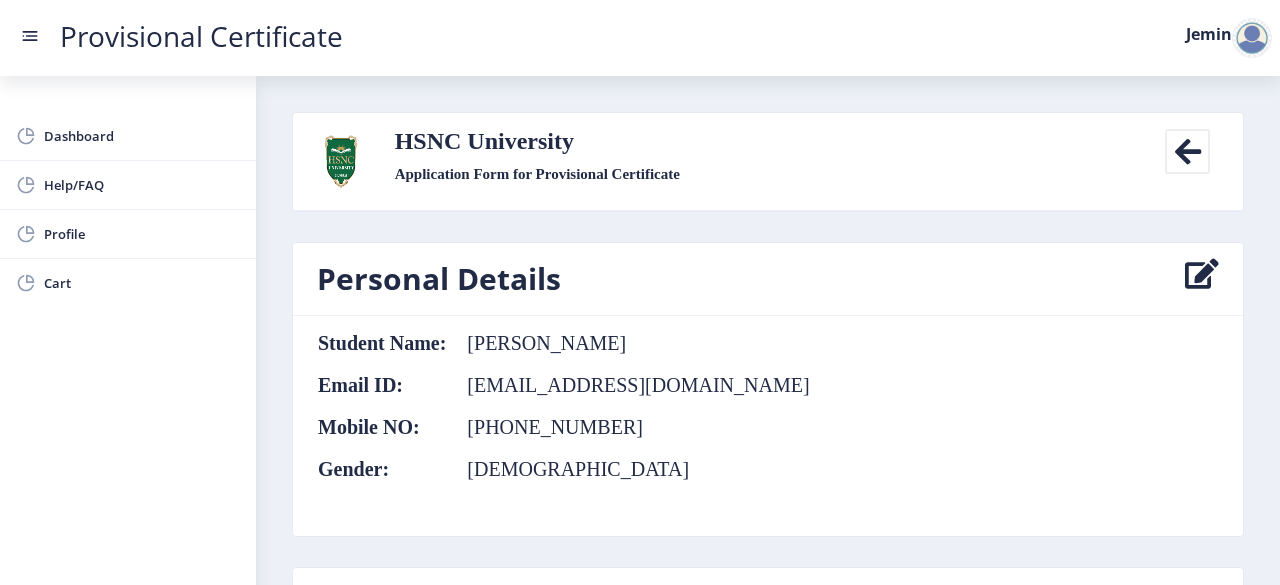 click 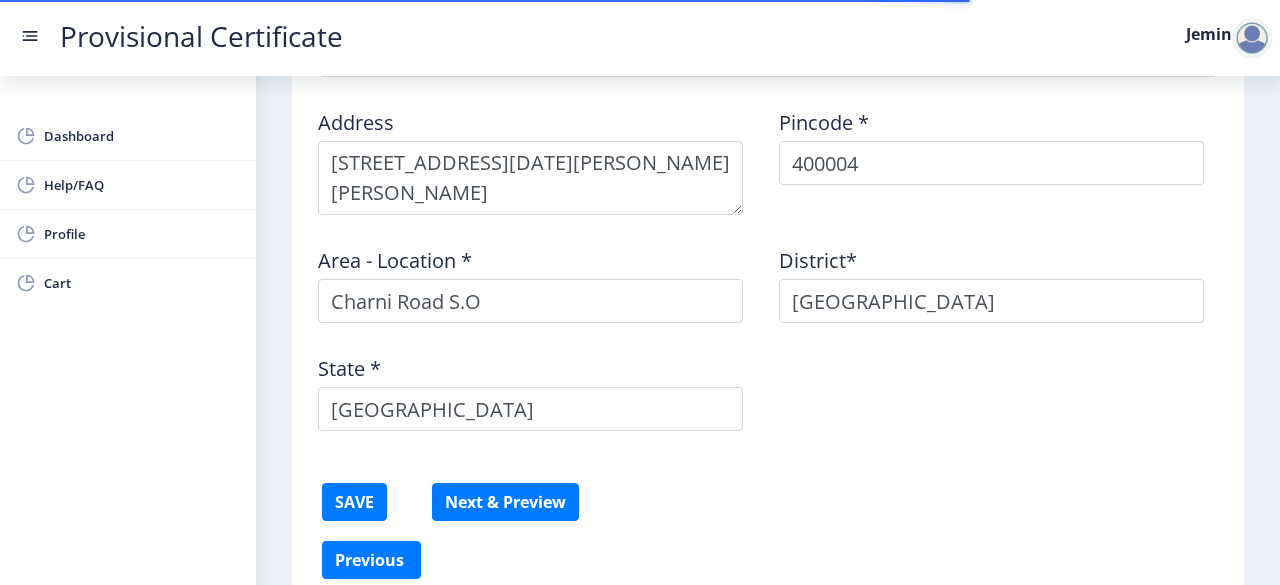 scroll, scrollTop: 1309, scrollLeft: 0, axis: vertical 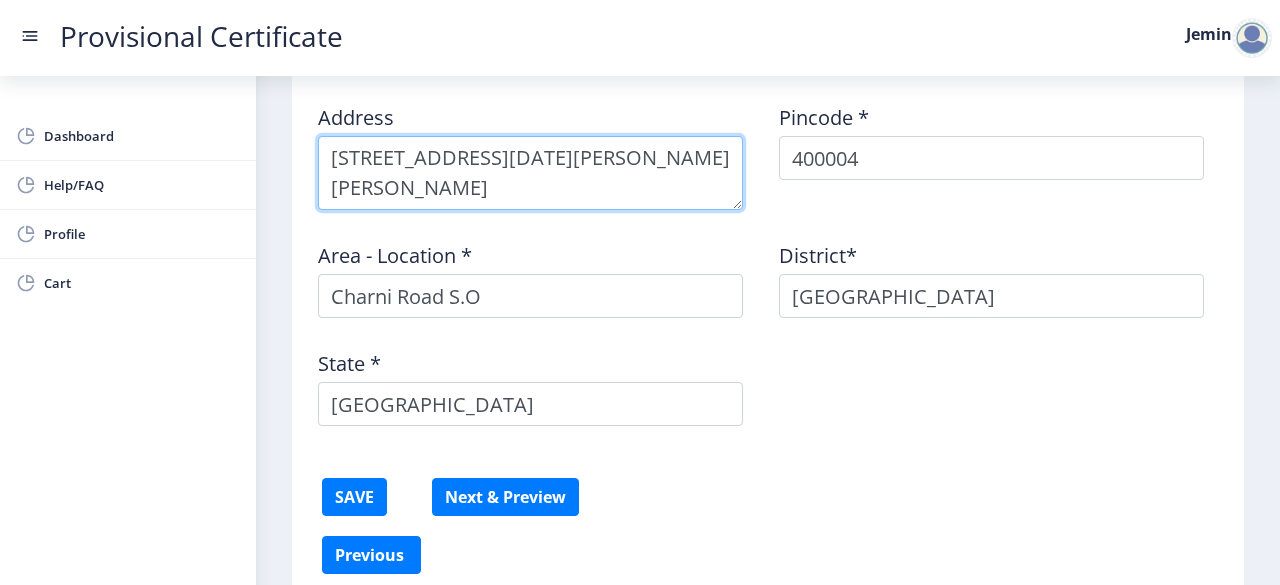 click at bounding box center (530, 173) 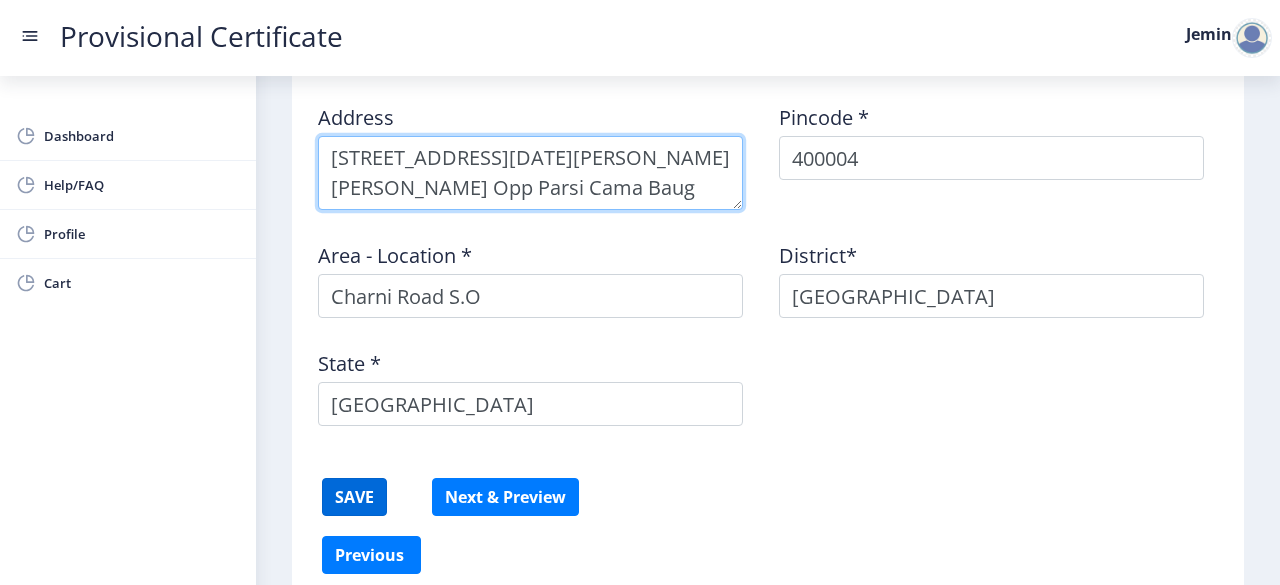 type on "[STREET_ADDRESS][DATE][PERSON_NAME][PERSON_NAME] Opp Parsi Cama Baug" 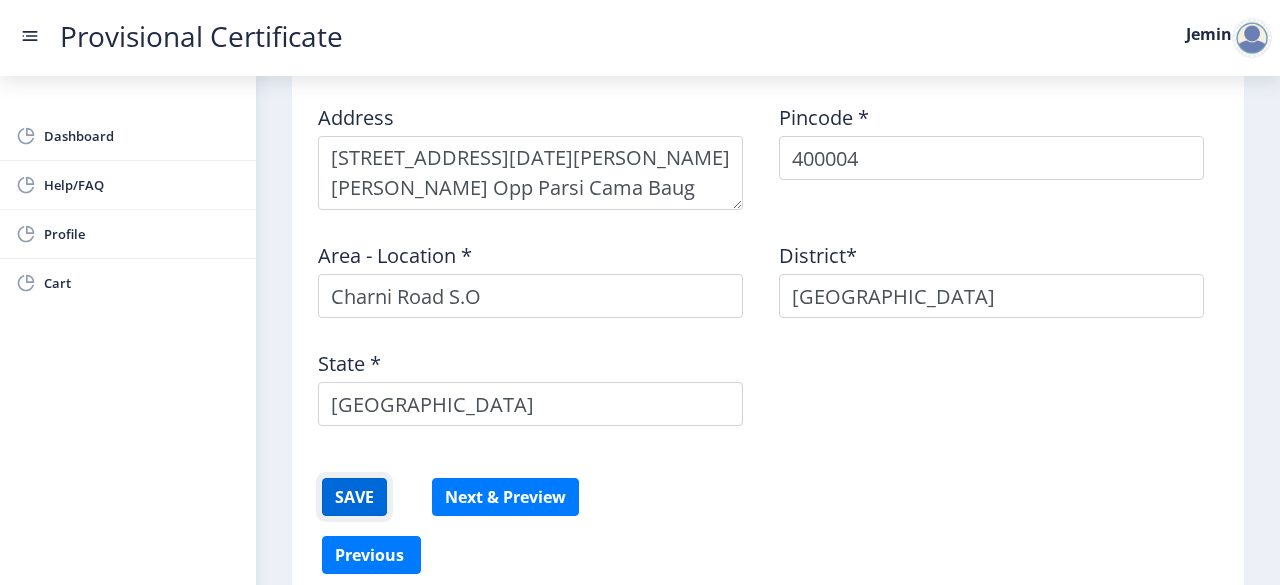 click on "SAVE" 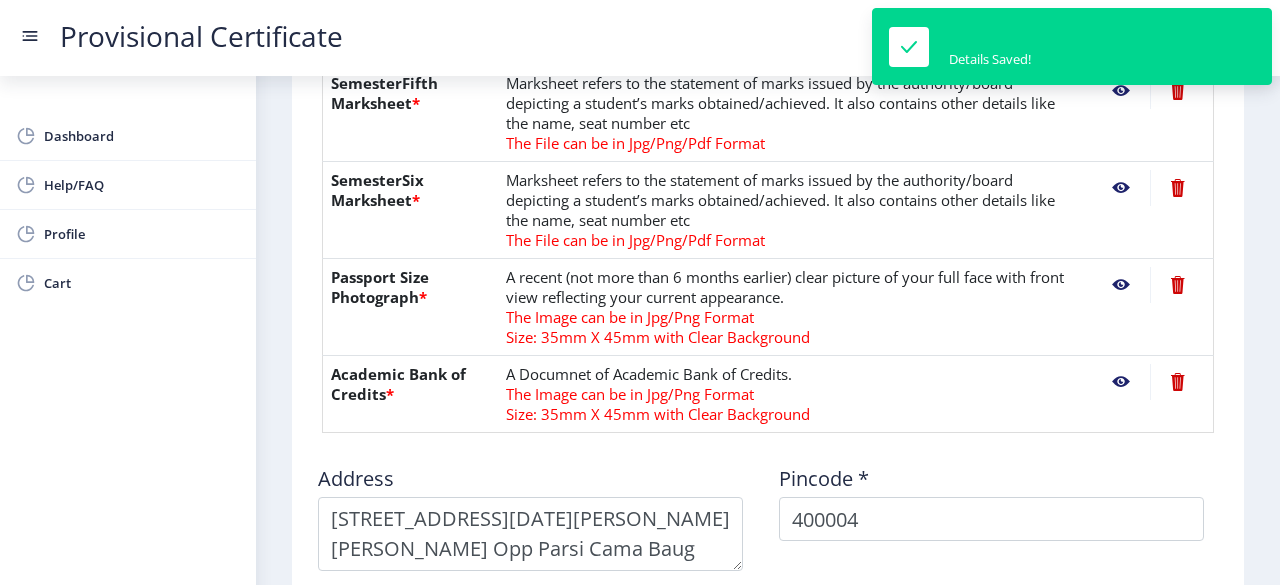 scroll, scrollTop: 946, scrollLeft: 0, axis: vertical 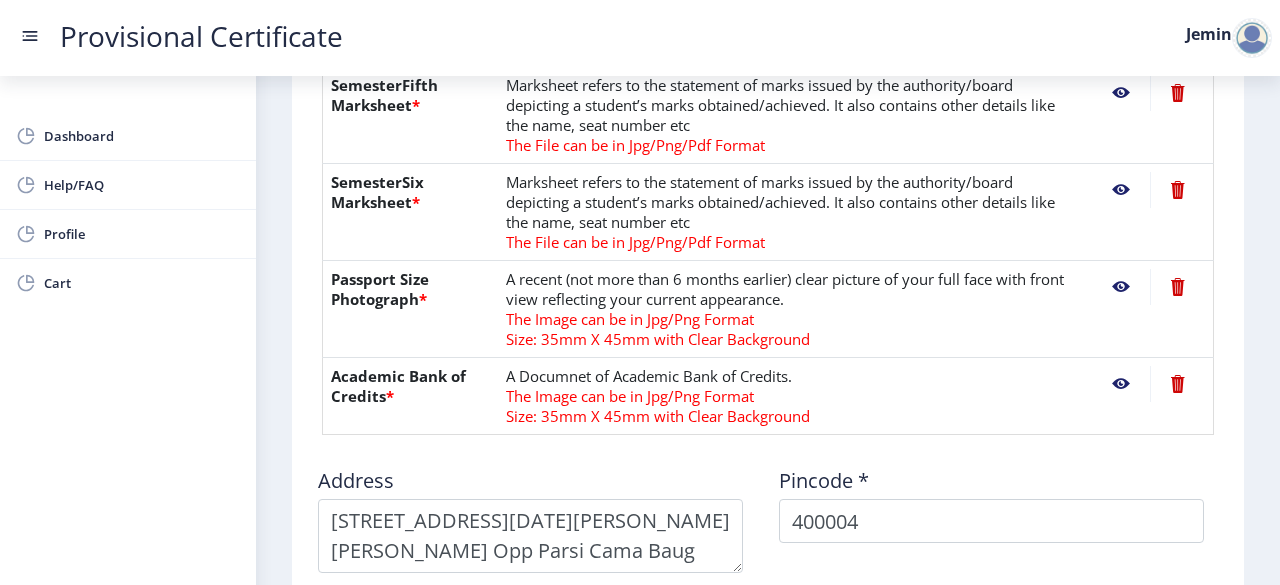 click 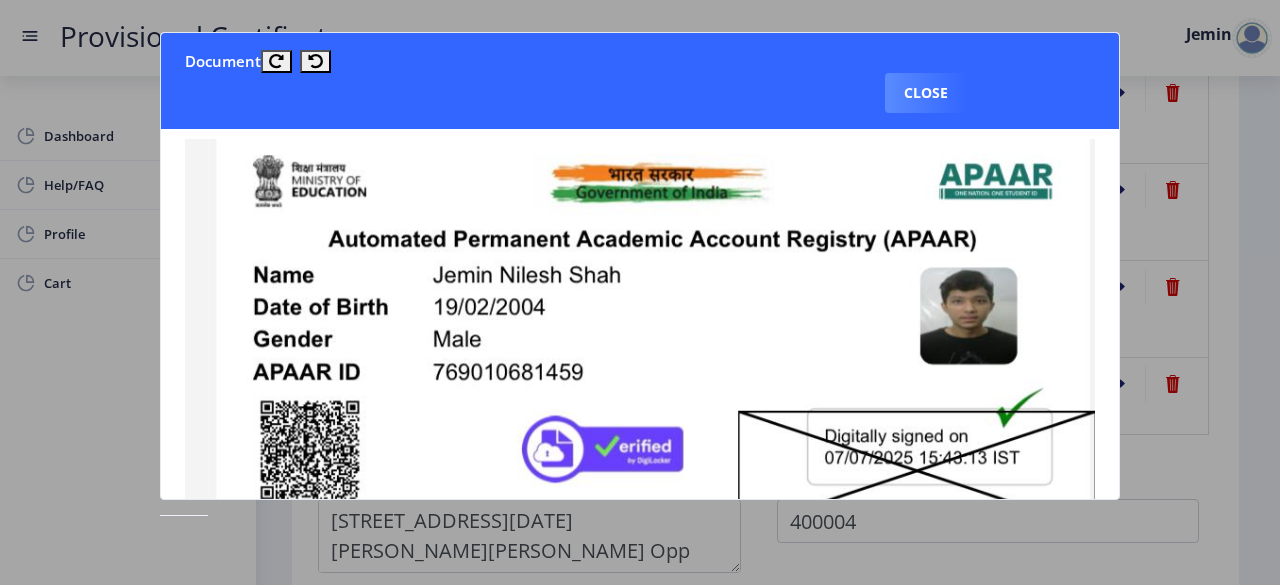 scroll, scrollTop: 0, scrollLeft: 0, axis: both 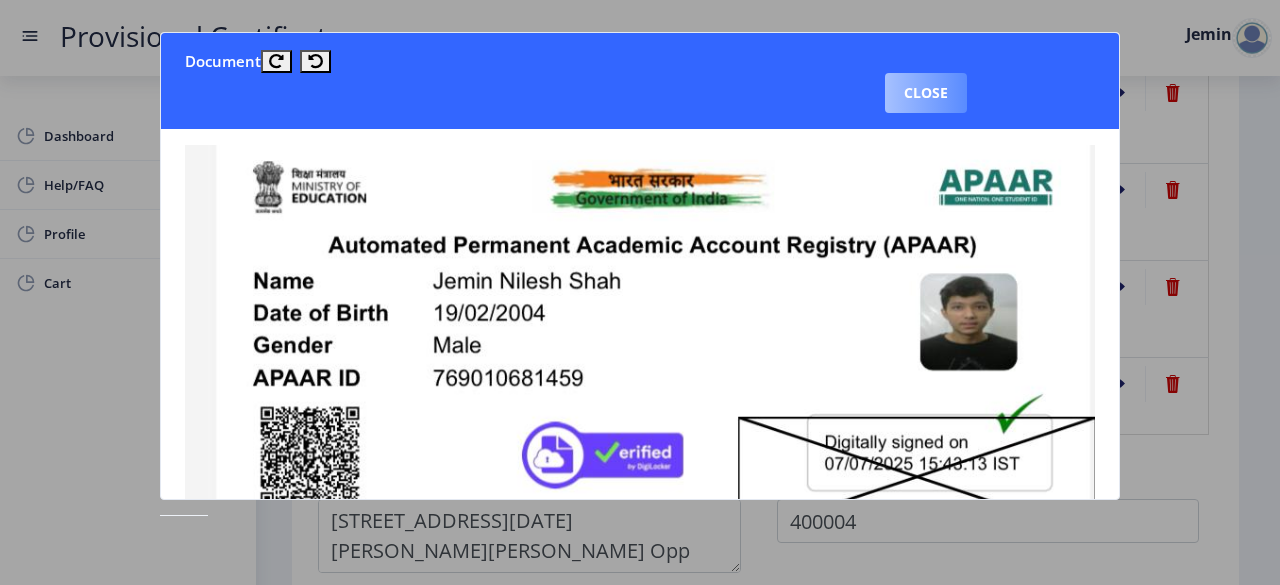 click on "Close" at bounding box center (926, 93) 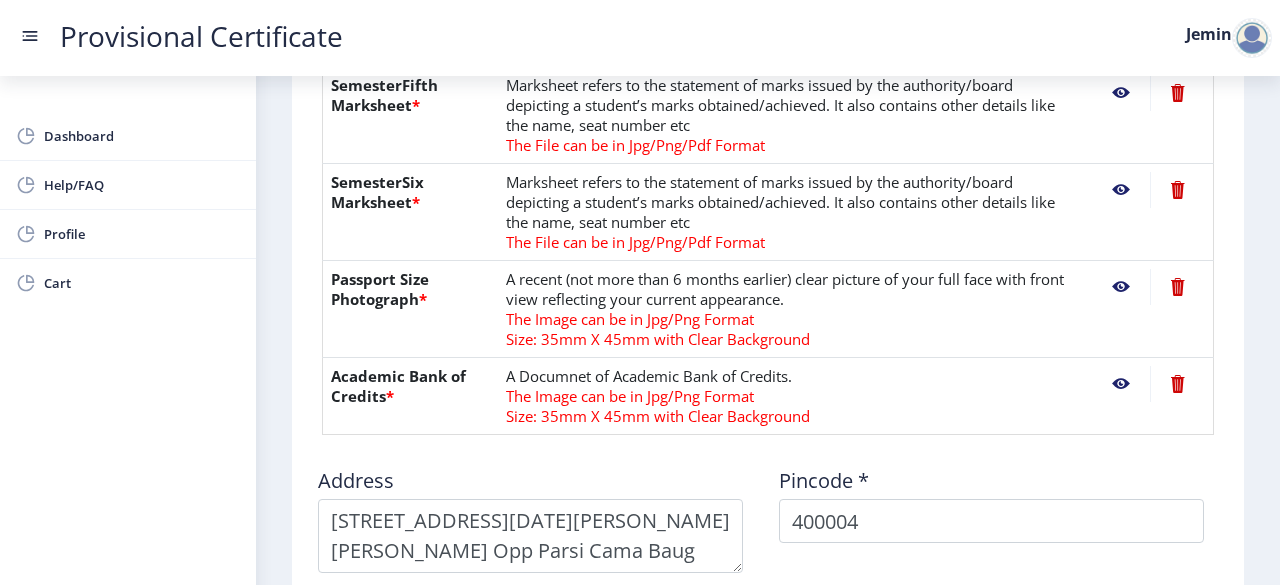 click 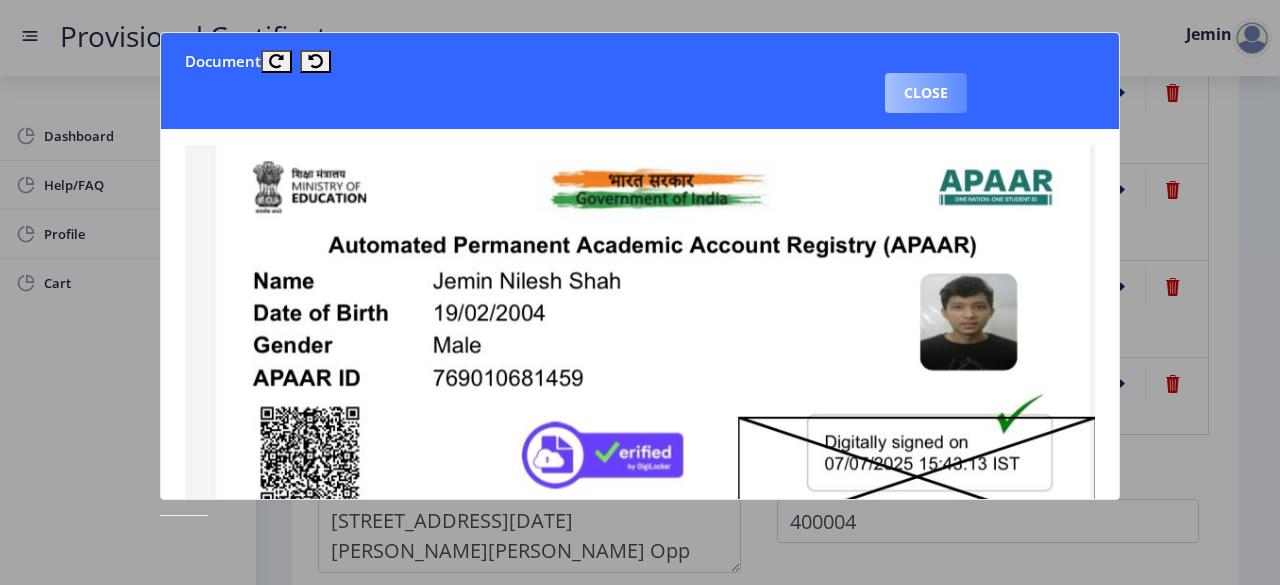click on "Close" at bounding box center [926, 93] 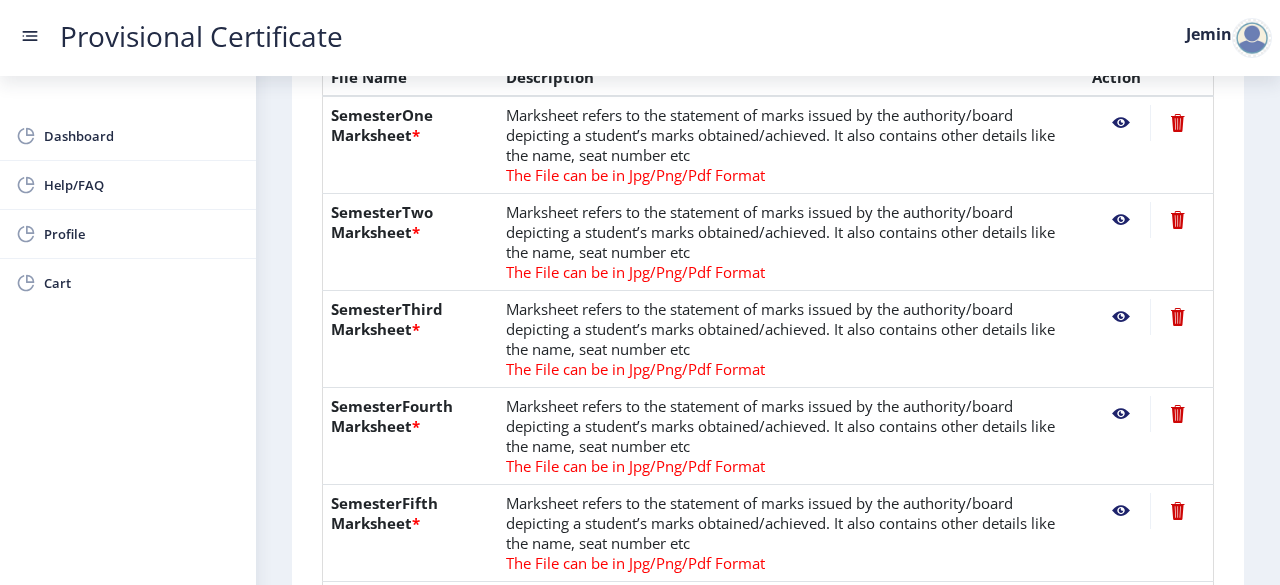 scroll, scrollTop: 410, scrollLeft: 0, axis: vertical 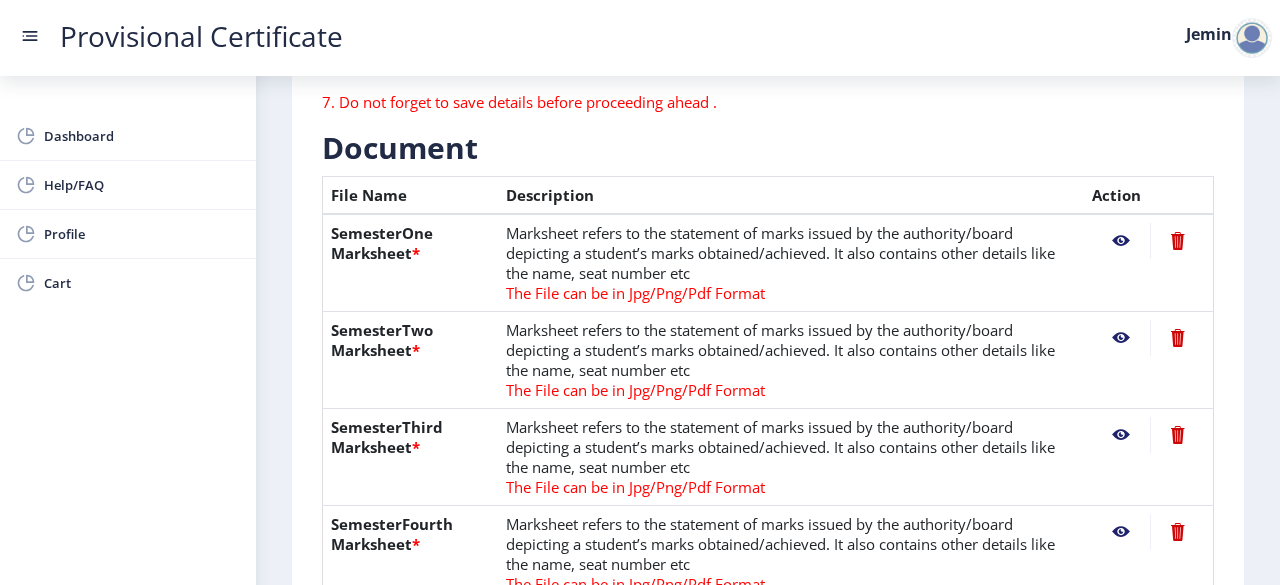 click 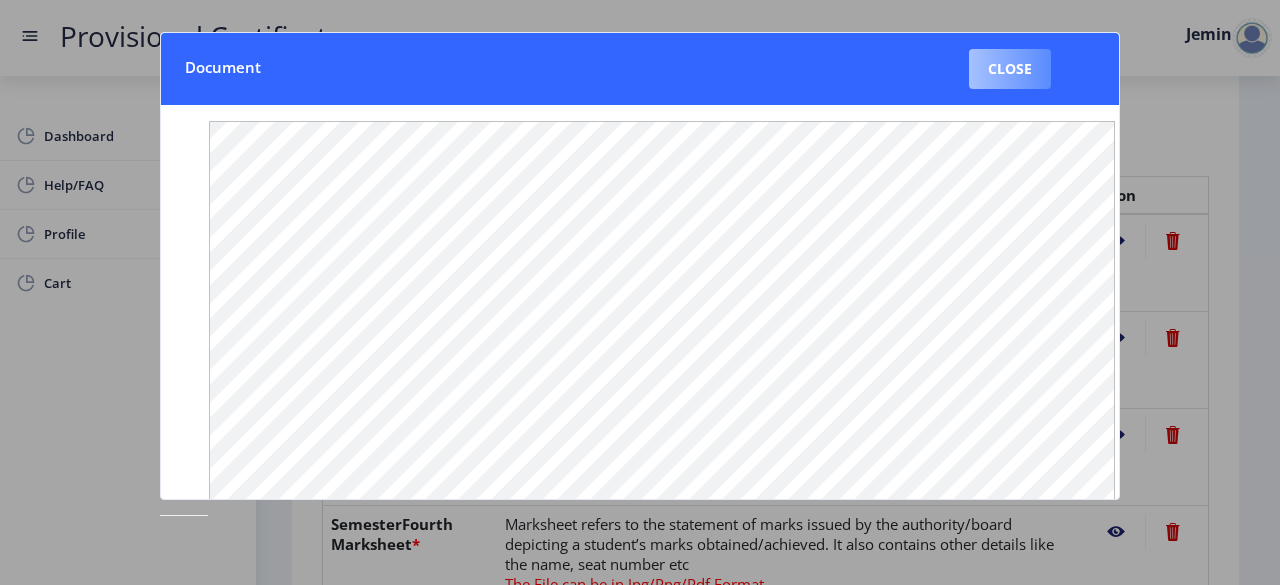 click on "Close" at bounding box center (1010, 69) 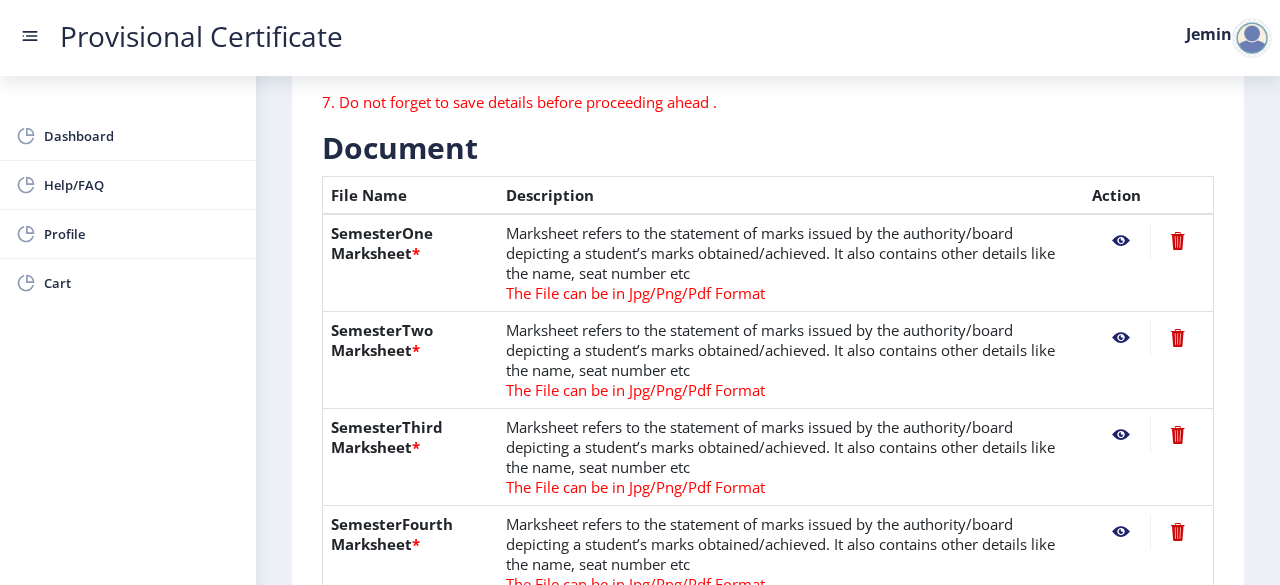 click 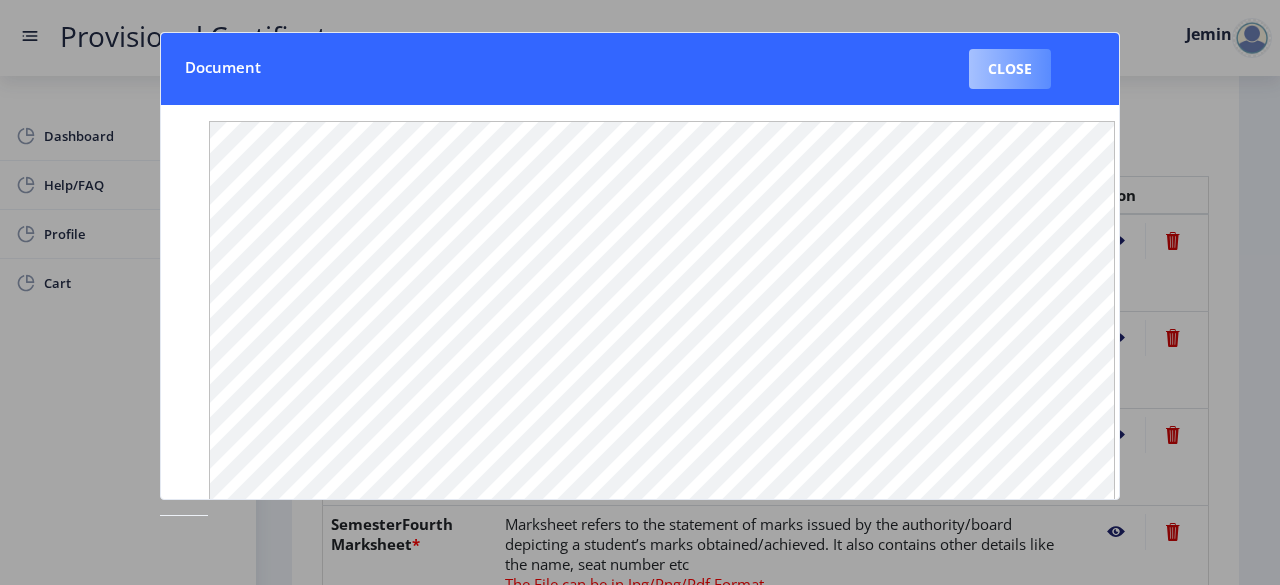click on "Close" at bounding box center (1010, 69) 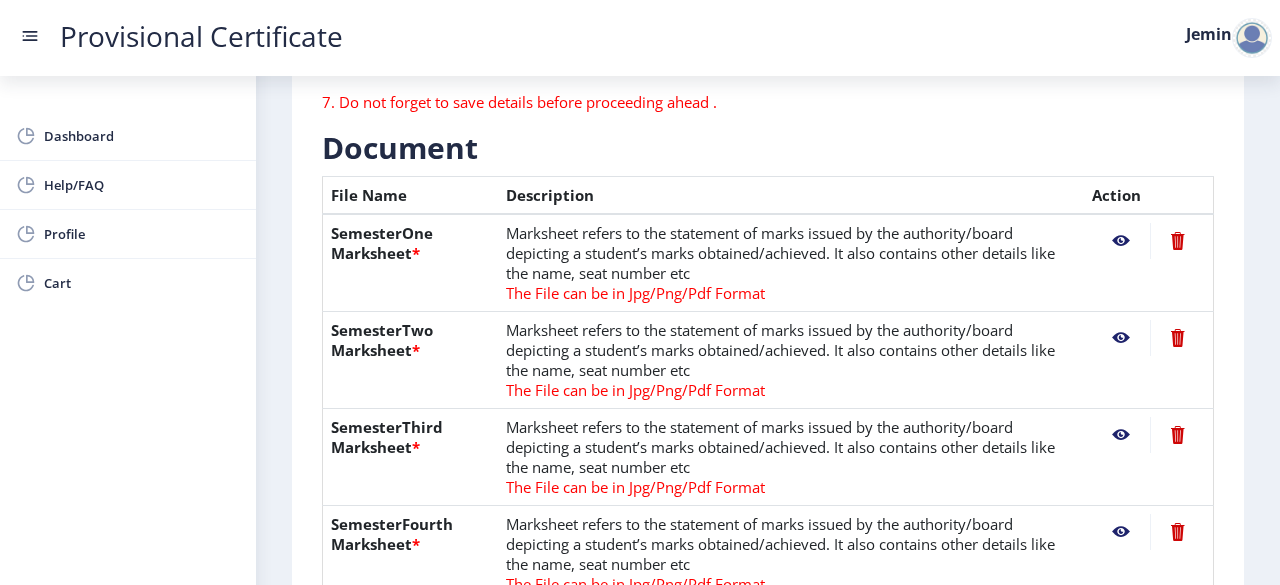 click 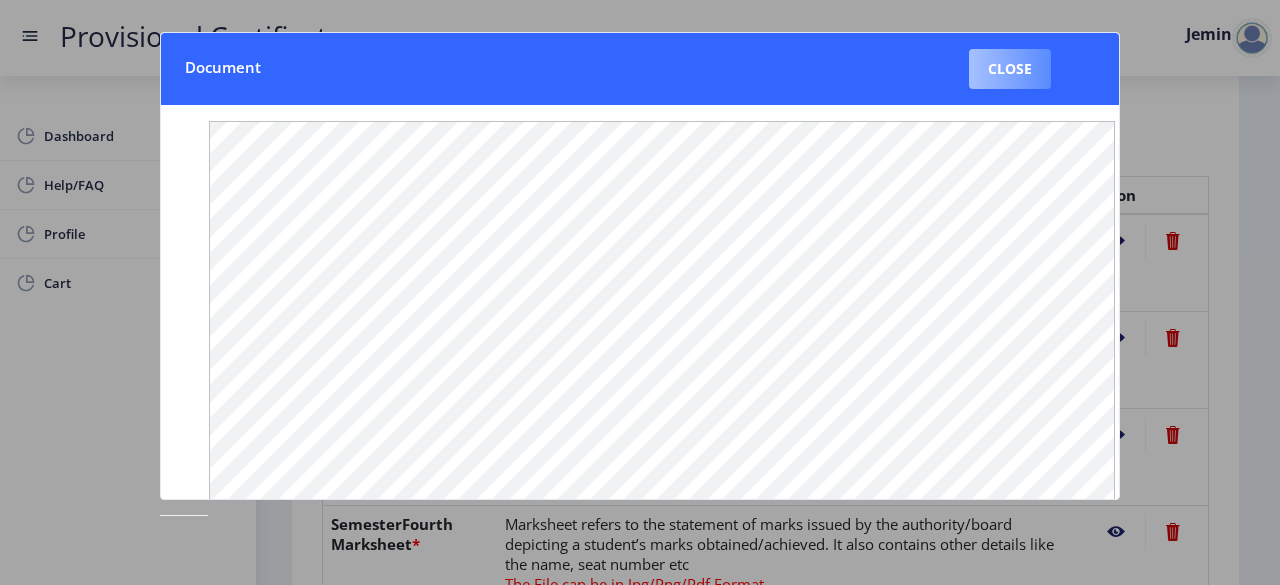 click on "Close" at bounding box center (1010, 69) 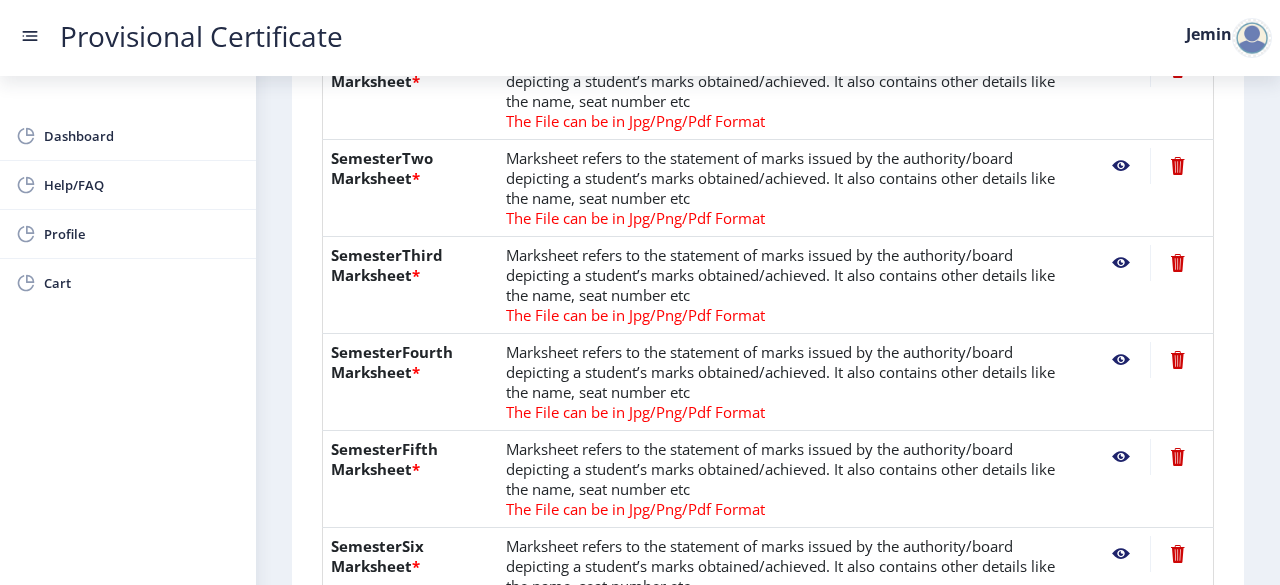 scroll, scrollTop: 587, scrollLeft: 0, axis: vertical 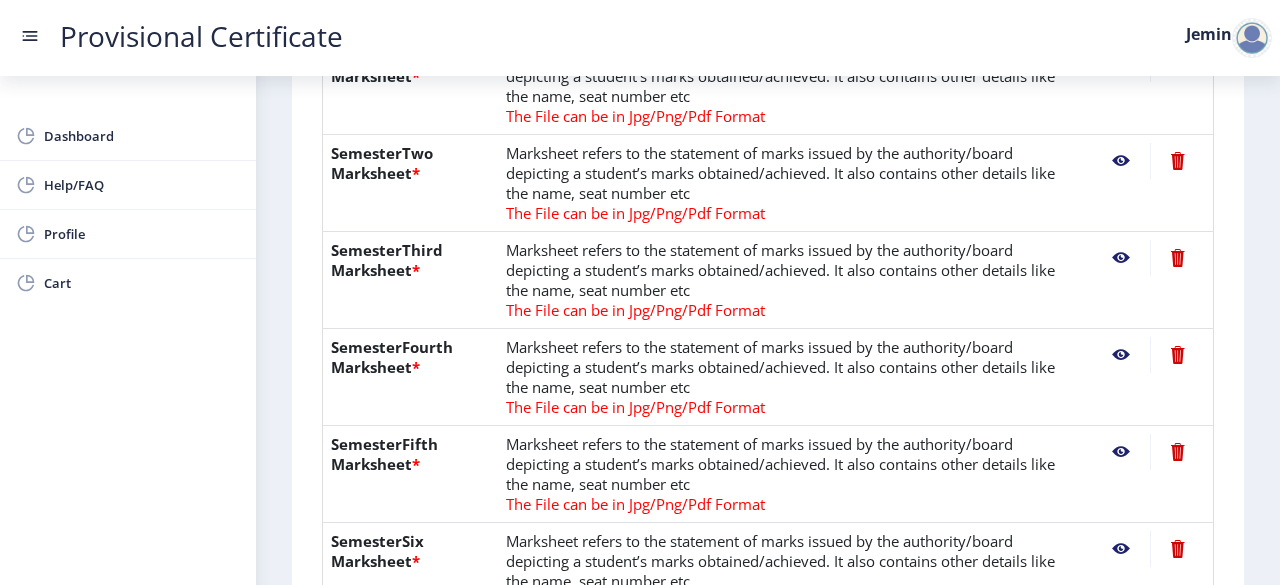 click 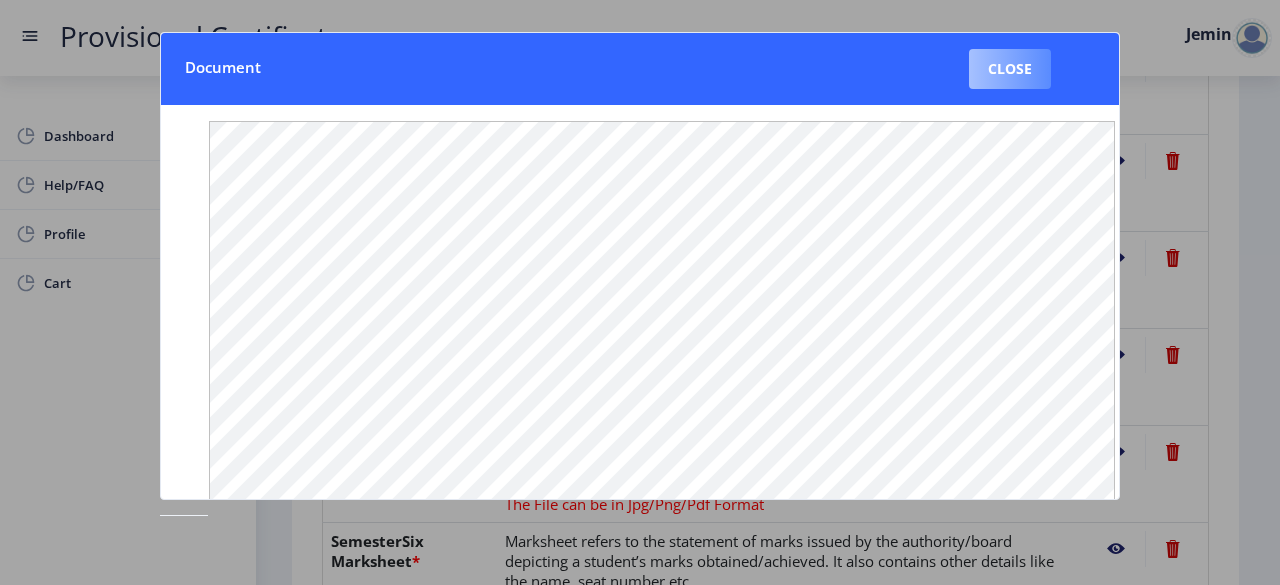 click on "Close" at bounding box center (1010, 69) 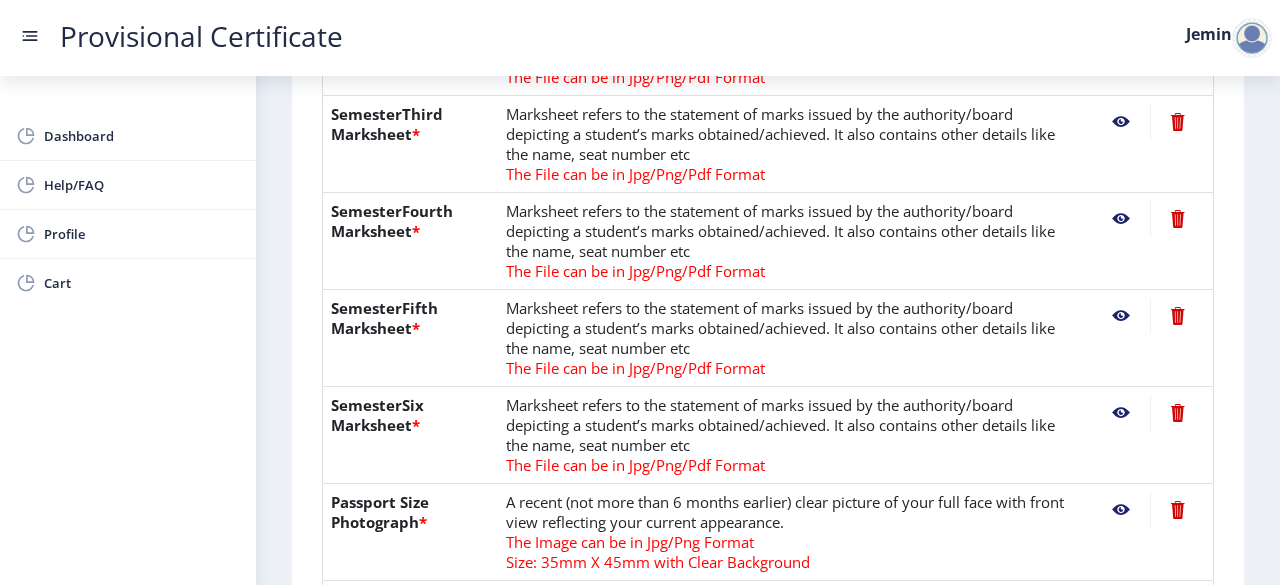 scroll, scrollTop: 724, scrollLeft: 0, axis: vertical 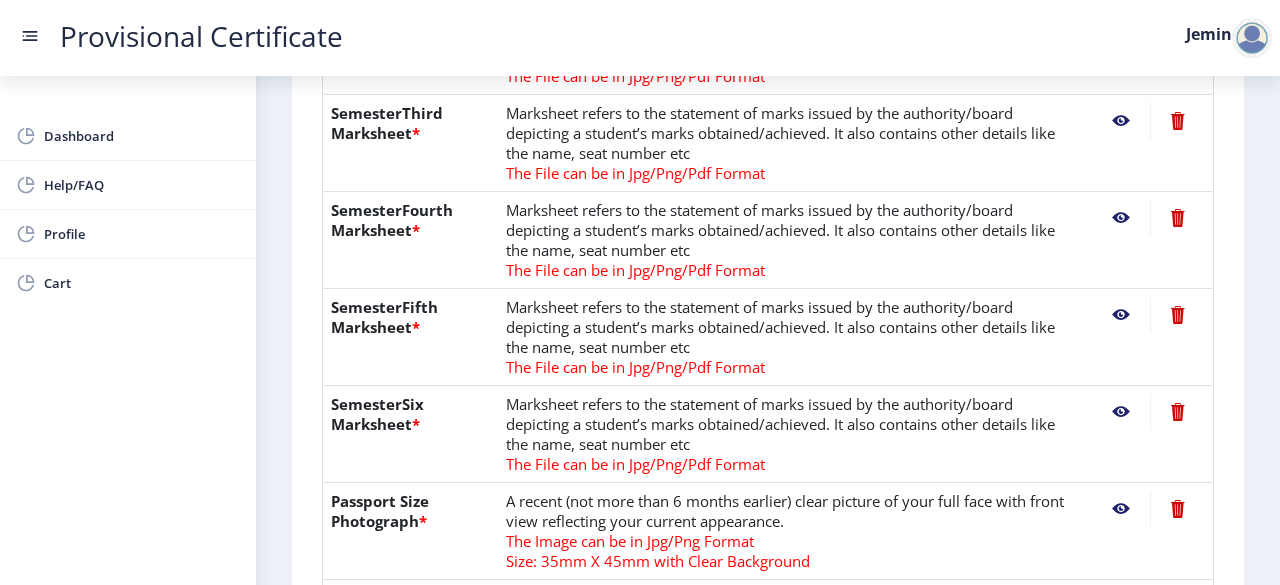 click 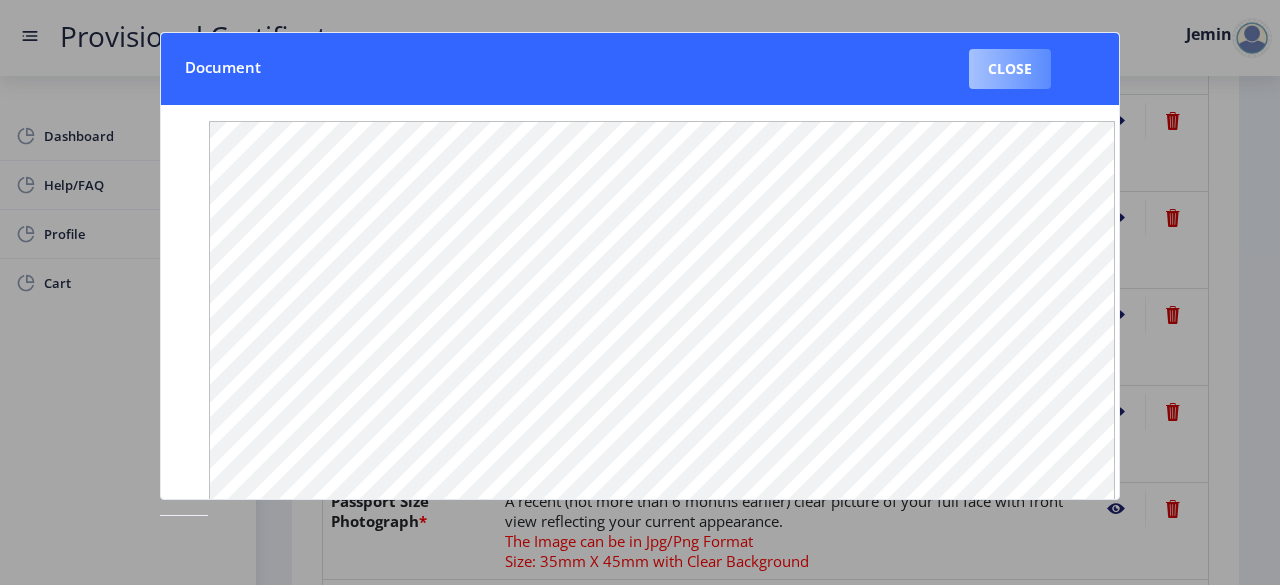 click on "Close" at bounding box center (1010, 69) 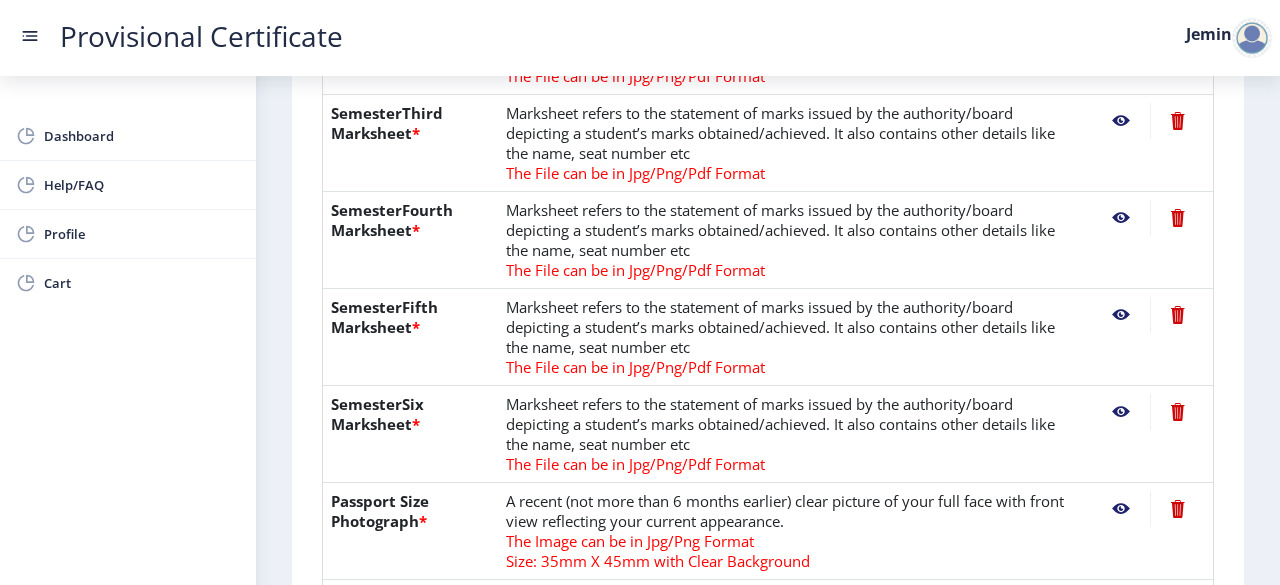 click 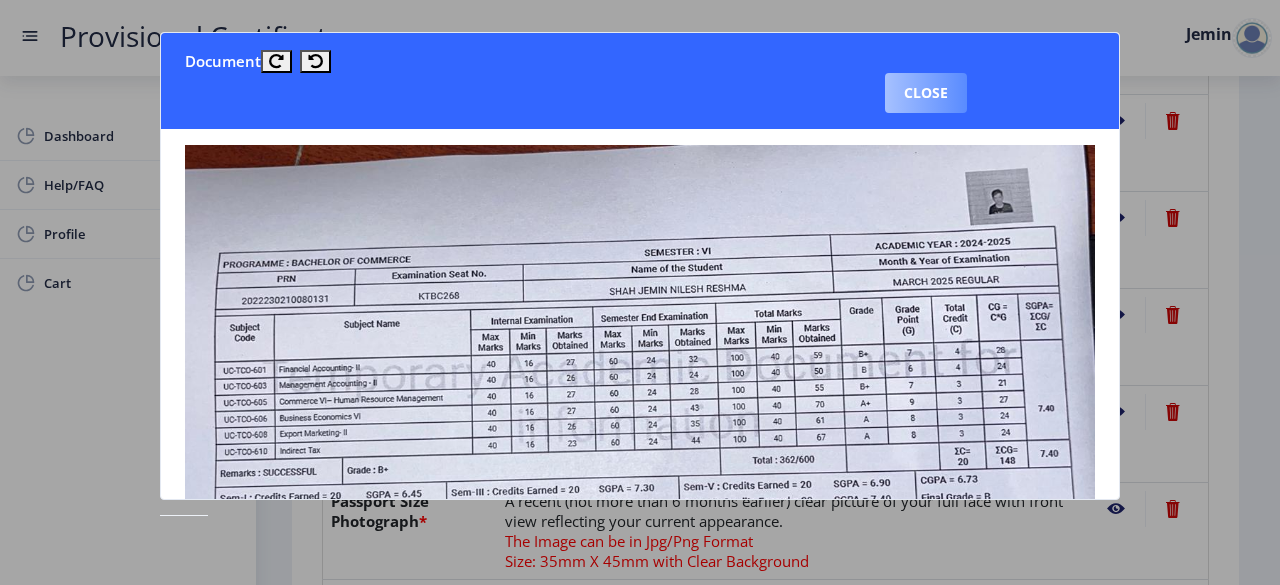 click on "Close" at bounding box center (926, 93) 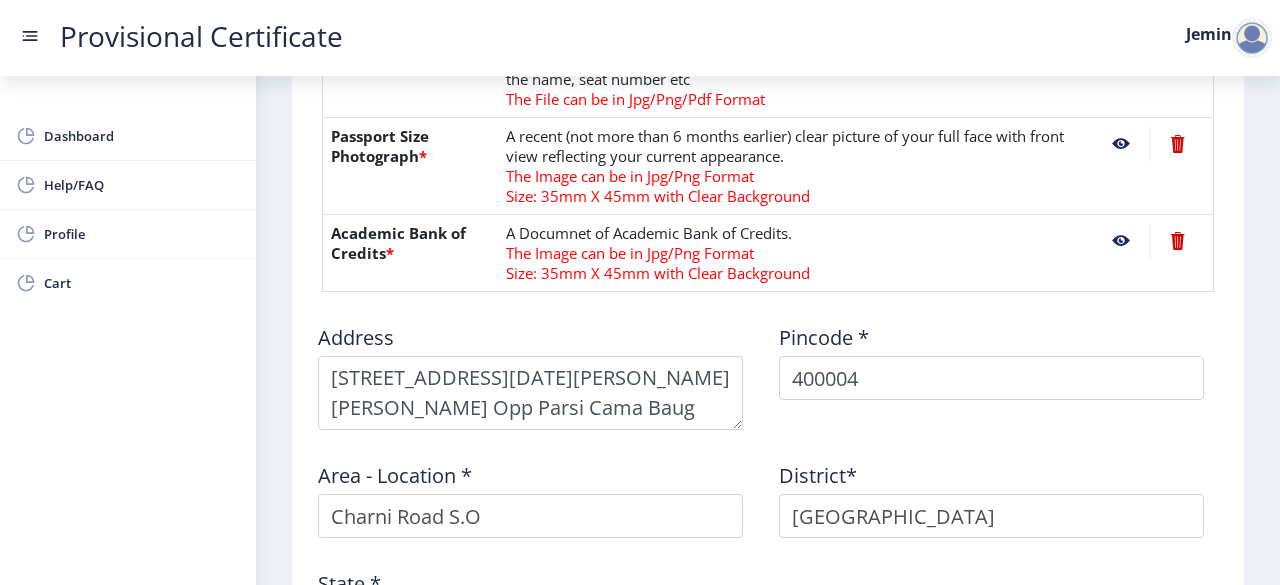 scroll, scrollTop: 1395, scrollLeft: 0, axis: vertical 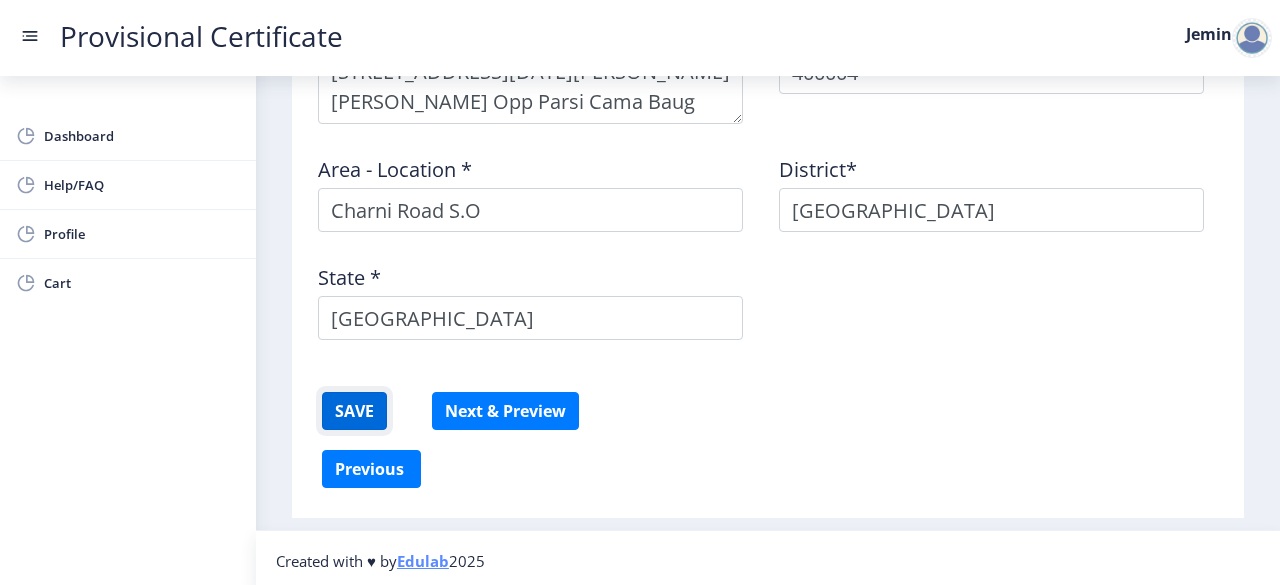 click on "SAVE" 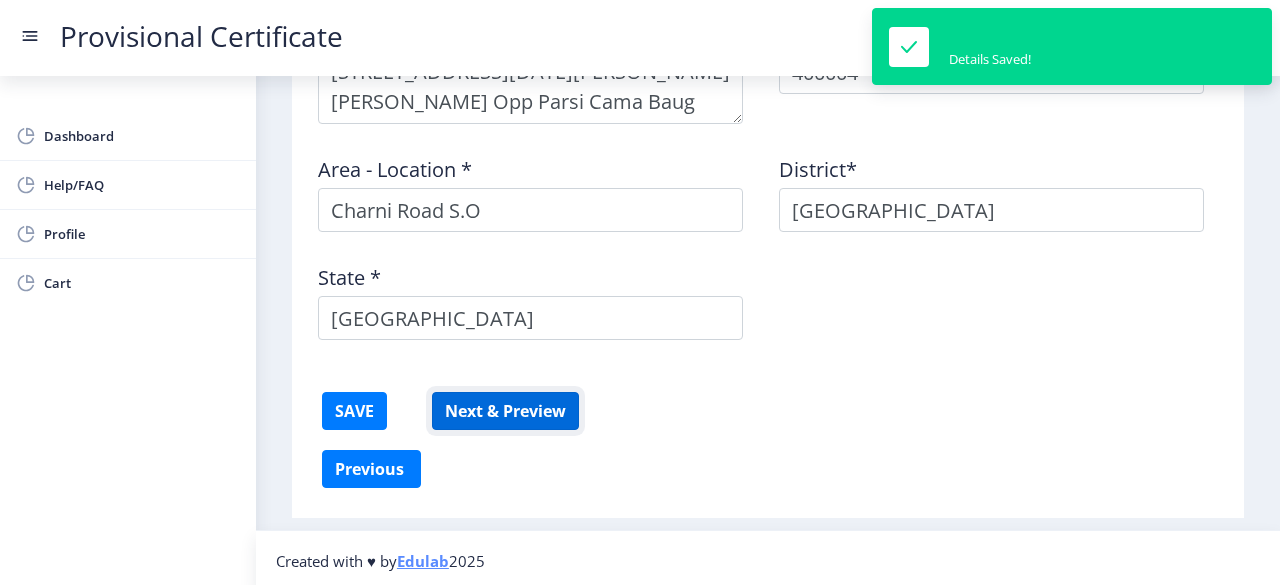 click on "Next & Preview" 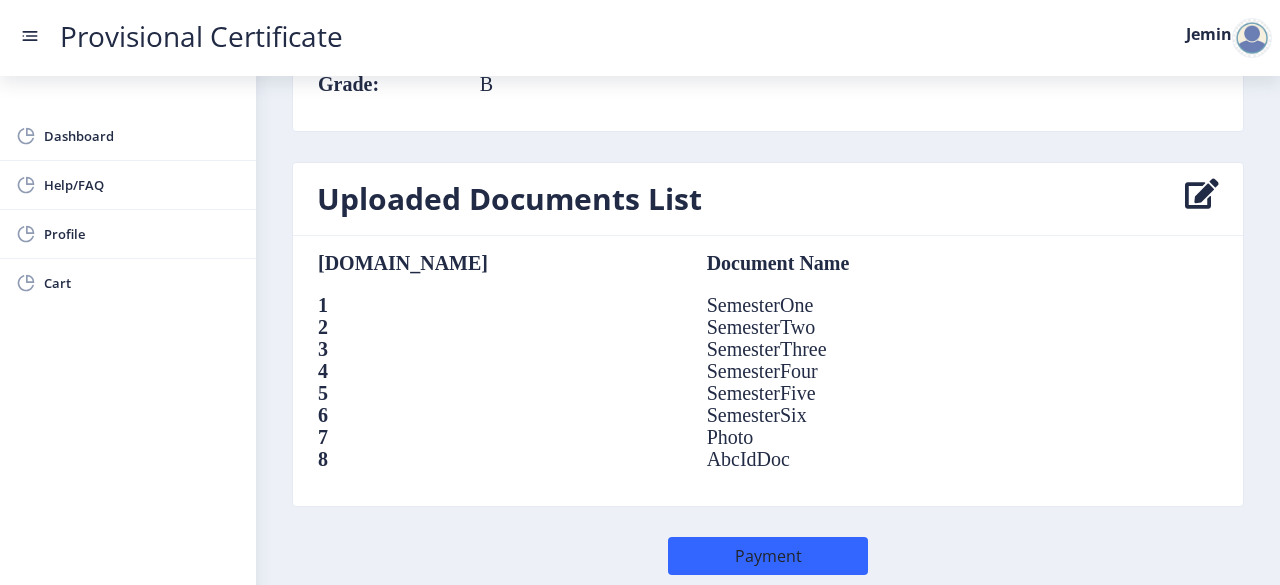 scroll, scrollTop: 1507, scrollLeft: 0, axis: vertical 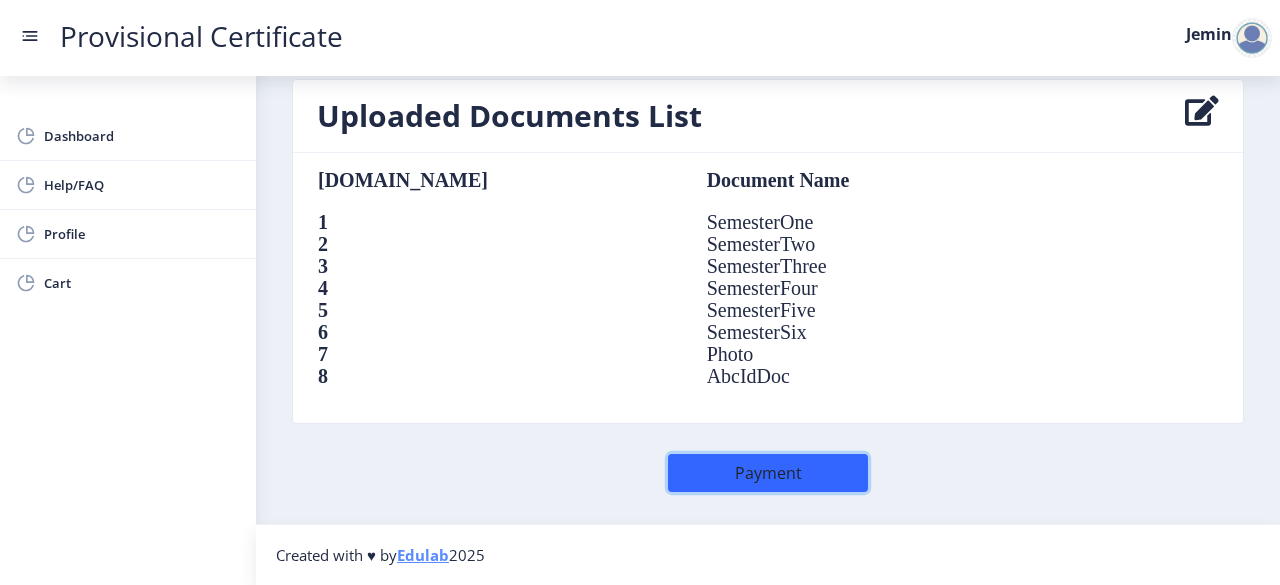 click on "Payment" 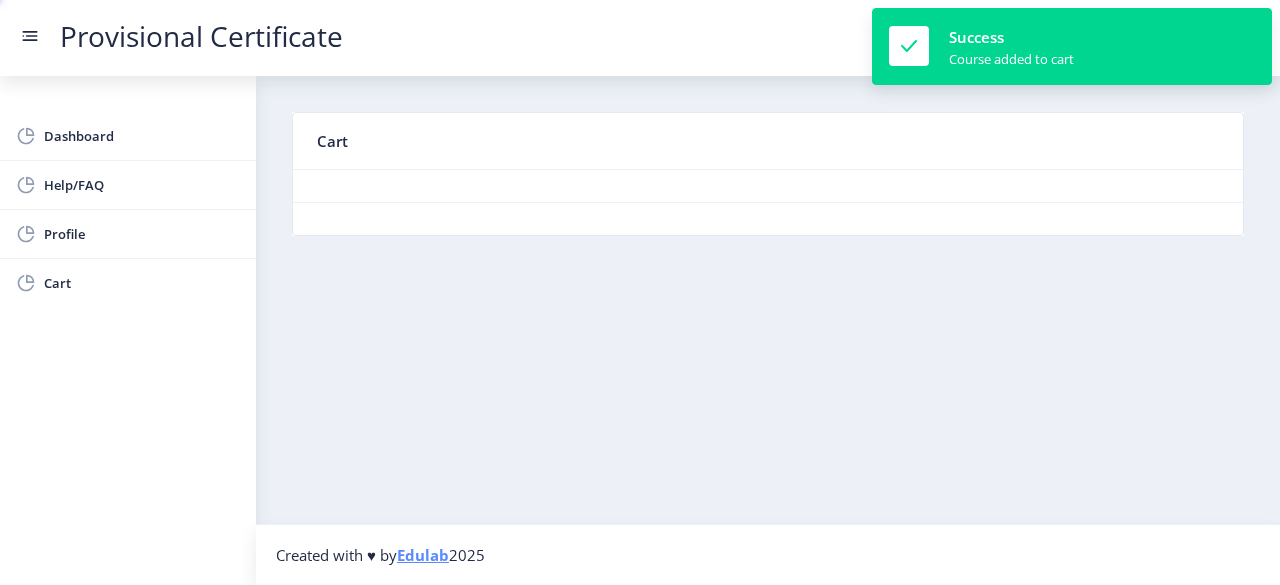 scroll, scrollTop: 0, scrollLeft: 0, axis: both 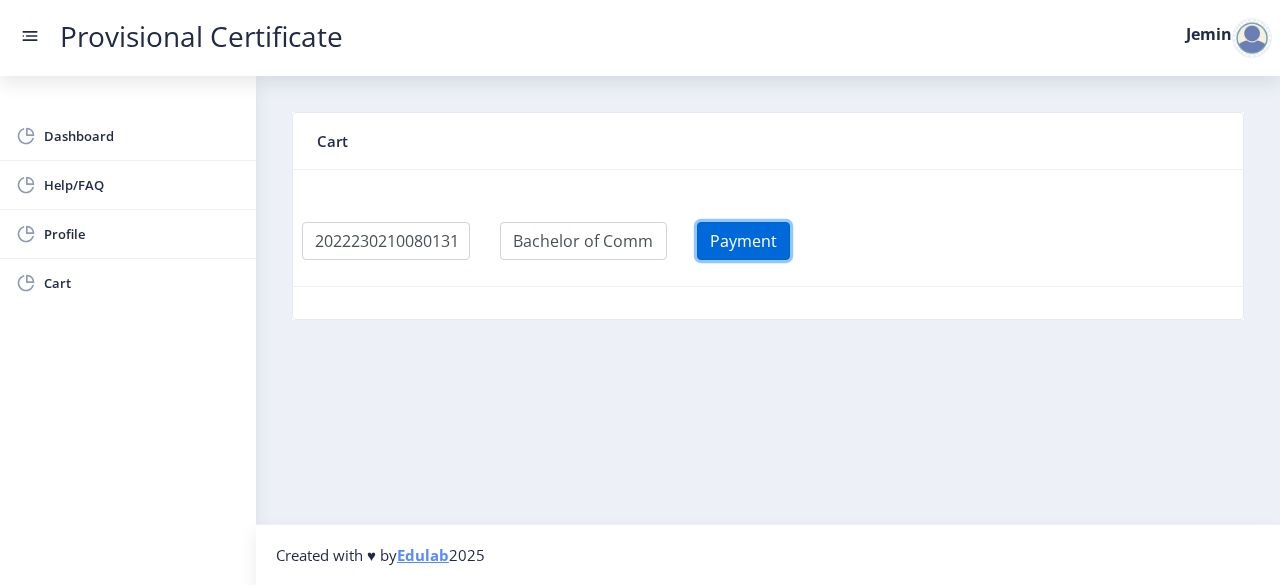 click on "Payment" 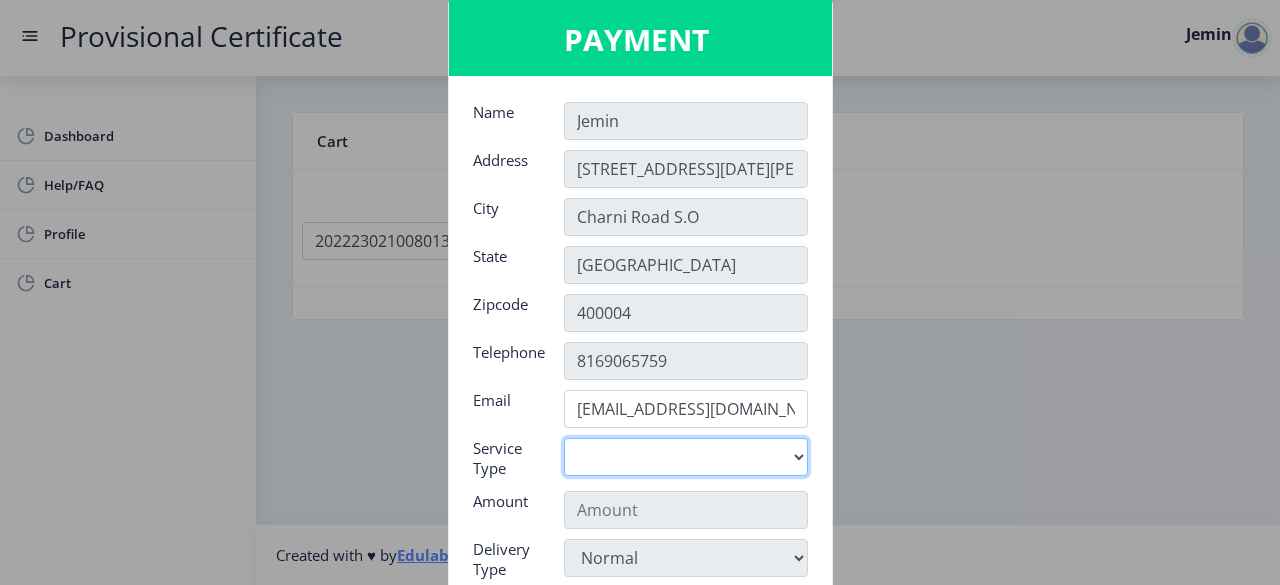 click on "Digital" at bounding box center (686, 457) 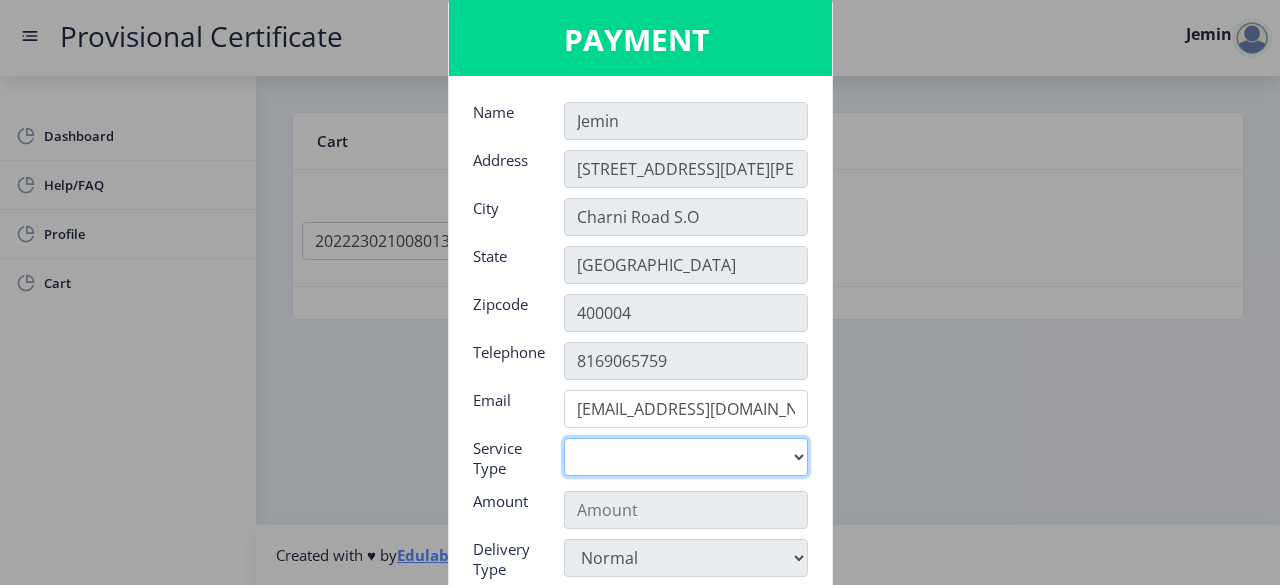 select on "old" 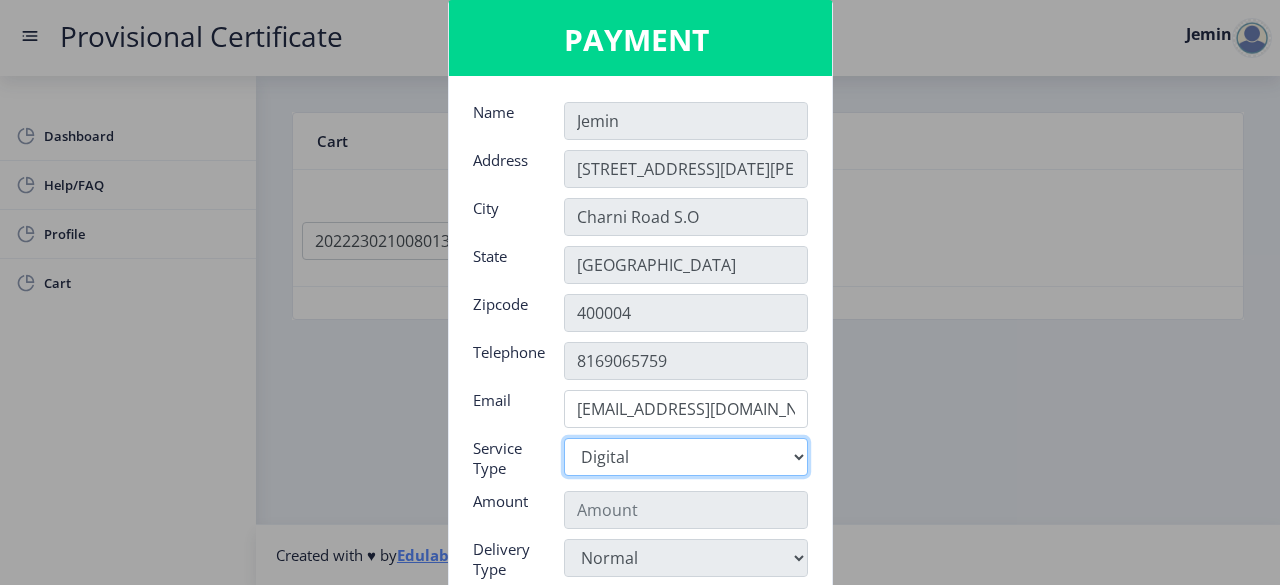 click on "Digital" at bounding box center [686, 457] 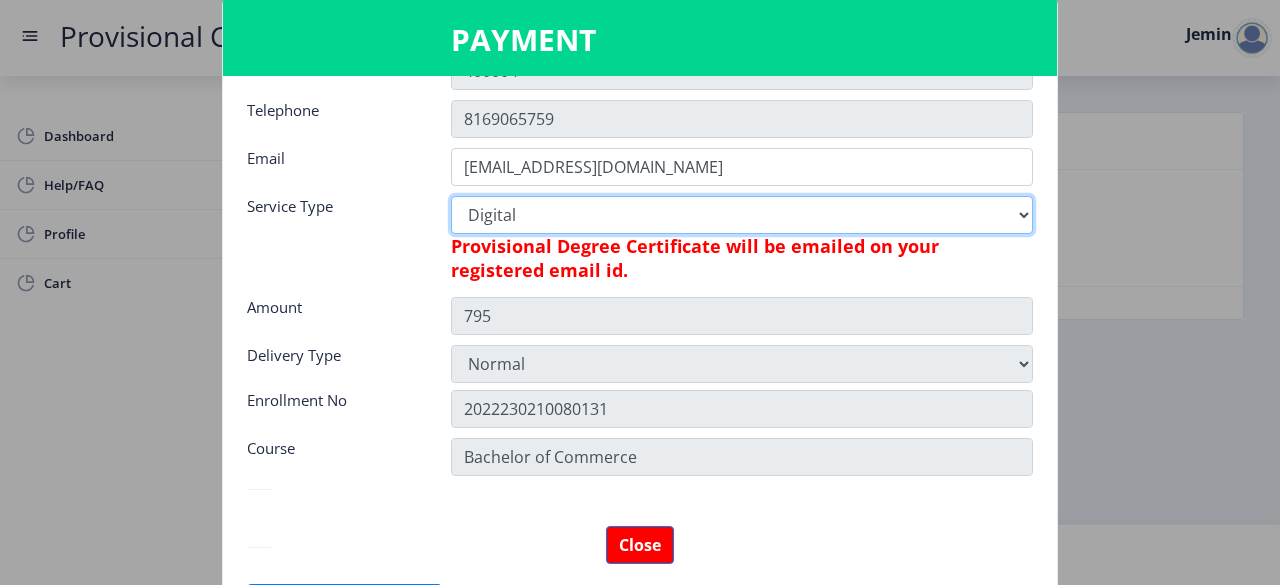 scroll, scrollTop: 279, scrollLeft: 0, axis: vertical 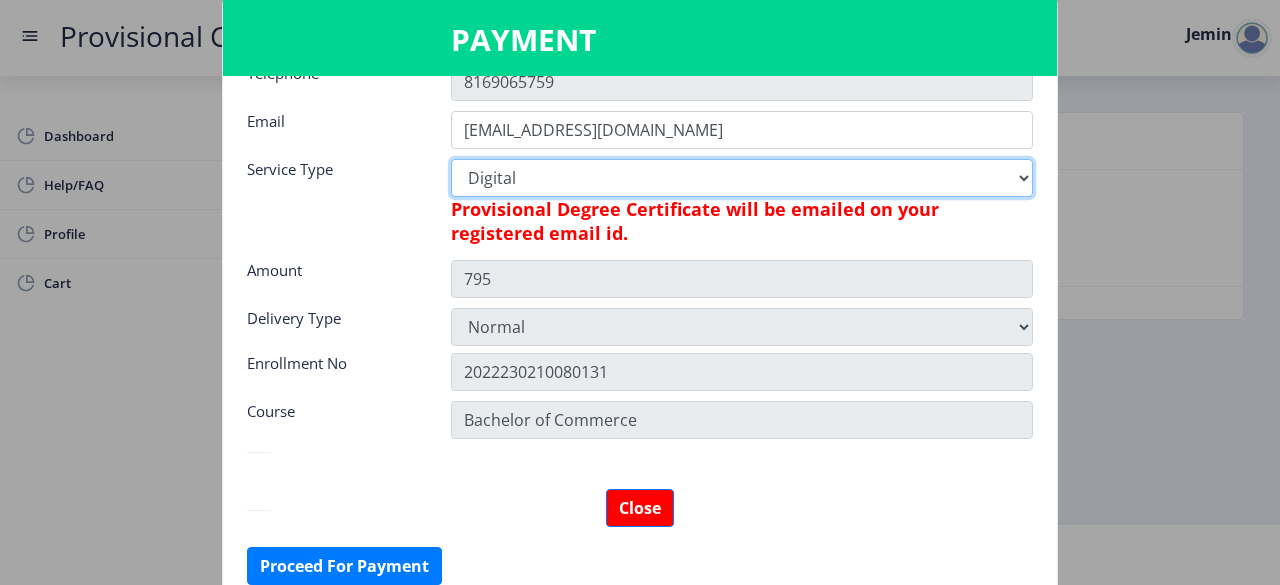 click on "Digital" at bounding box center (742, 178) 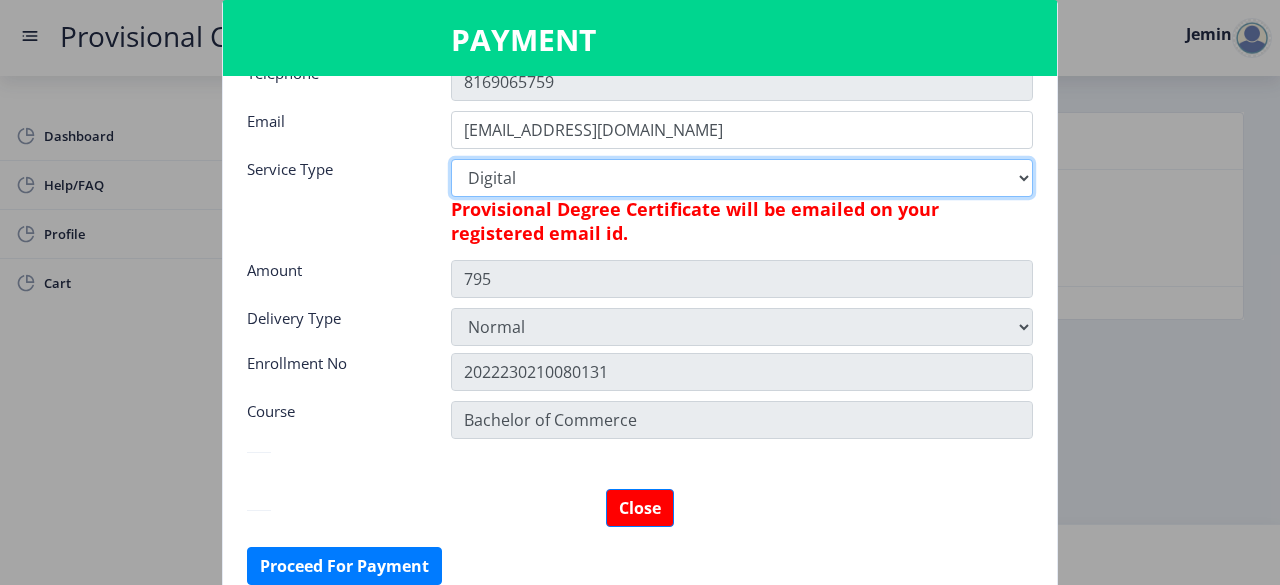 click on "Digital" at bounding box center [742, 178] 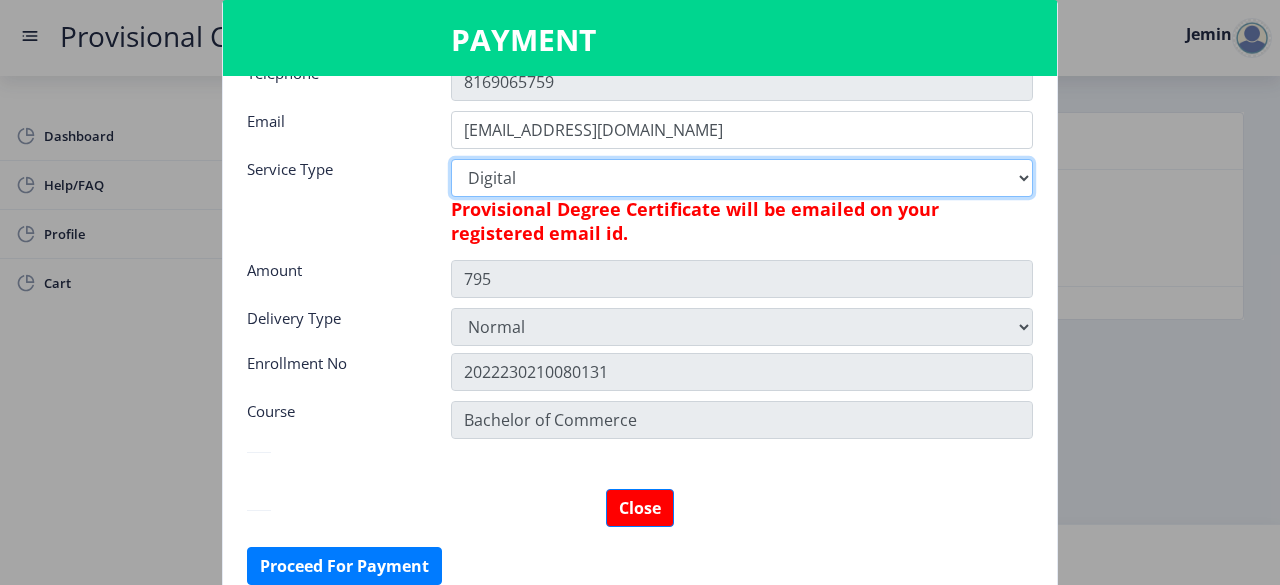 drag, startPoint x: 520, startPoint y: 171, endPoint x: 383, endPoint y: 157, distance: 137.71347 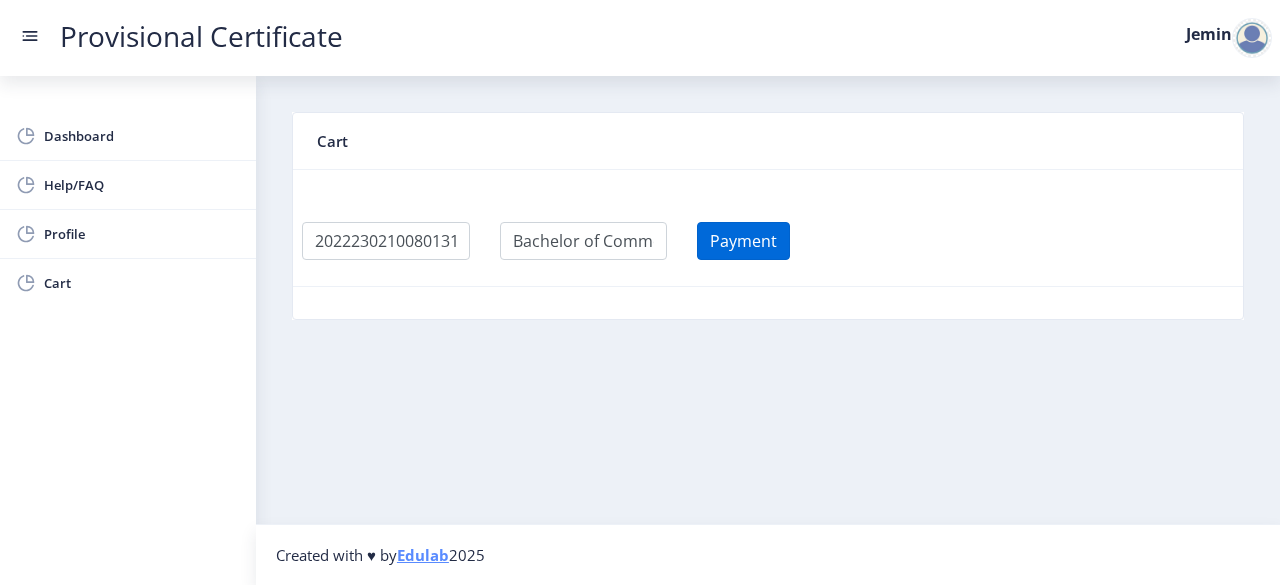 drag, startPoint x: 763, startPoint y: 261, endPoint x: 764, endPoint y: 251, distance: 10.049875 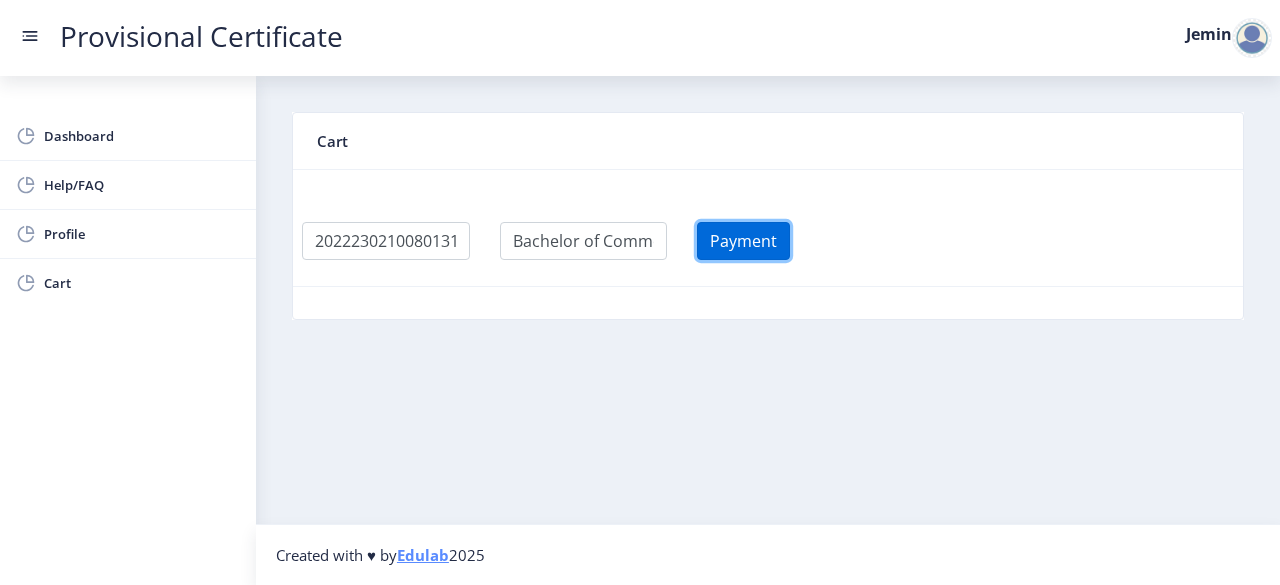 click on "Payment" 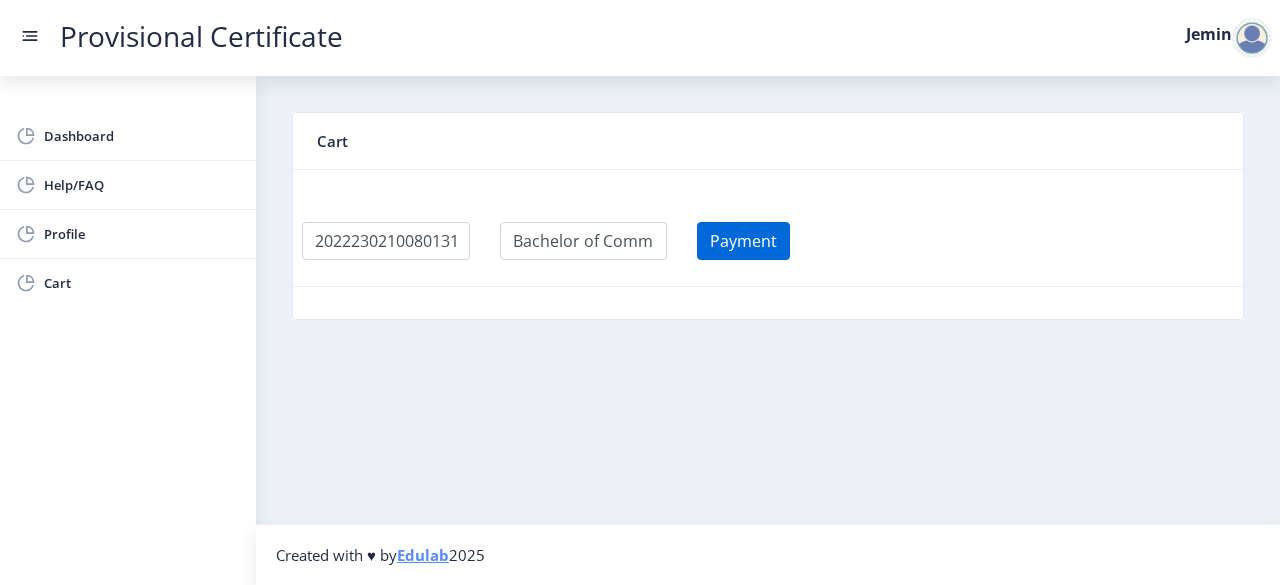 select 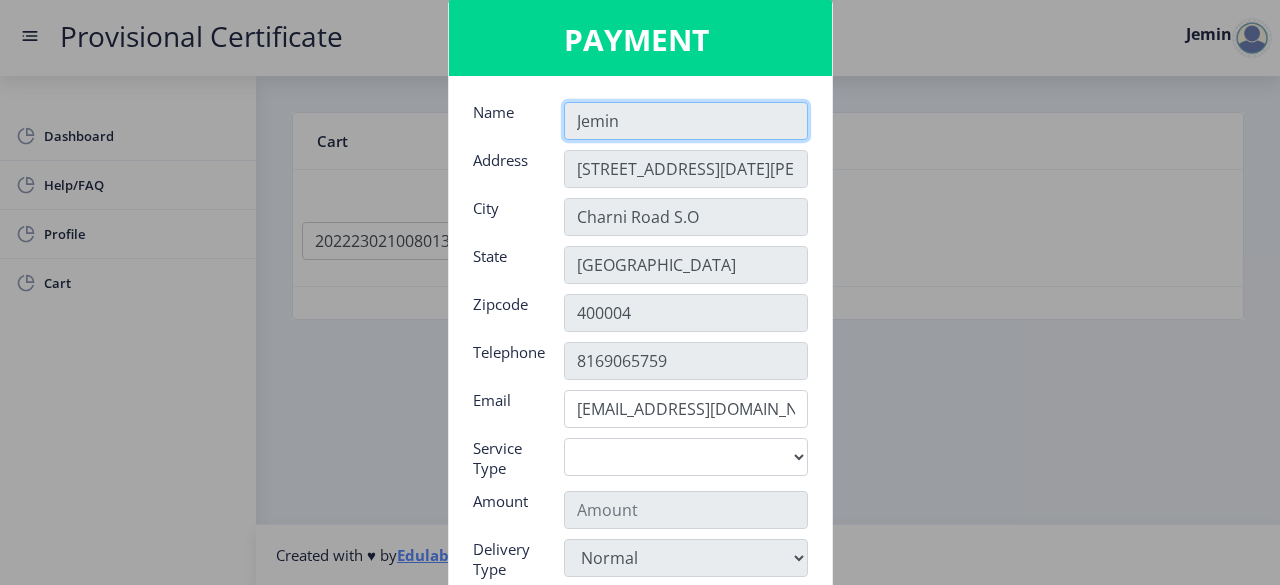 scroll, scrollTop: 245, scrollLeft: 0, axis: vertical 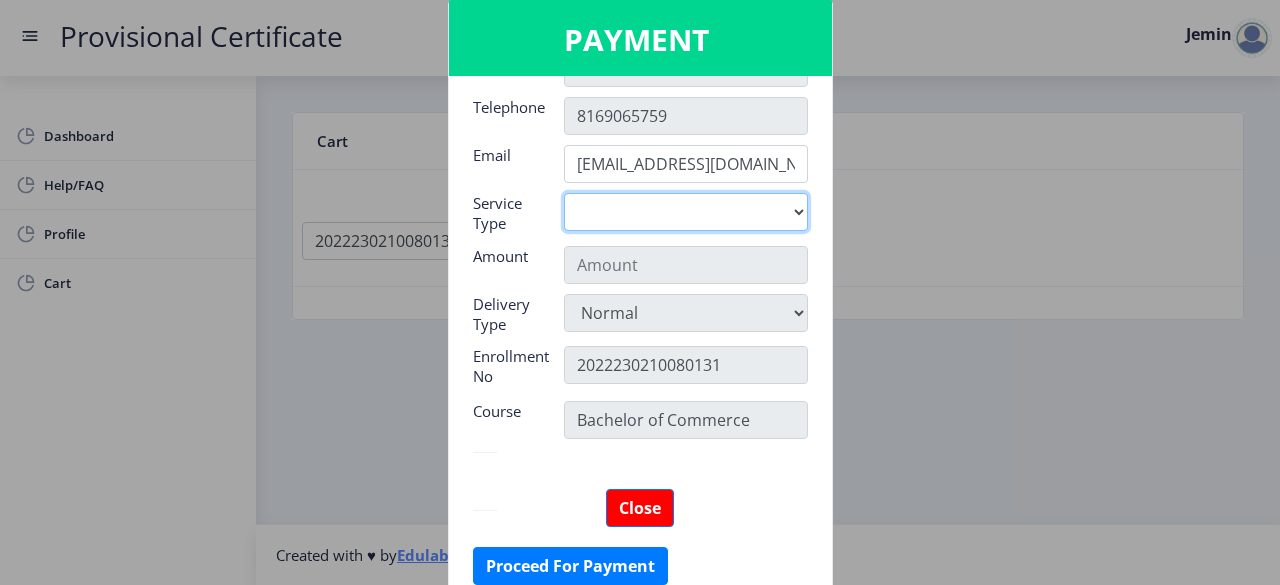 click on "Digital" at bounding box center (686, 212) 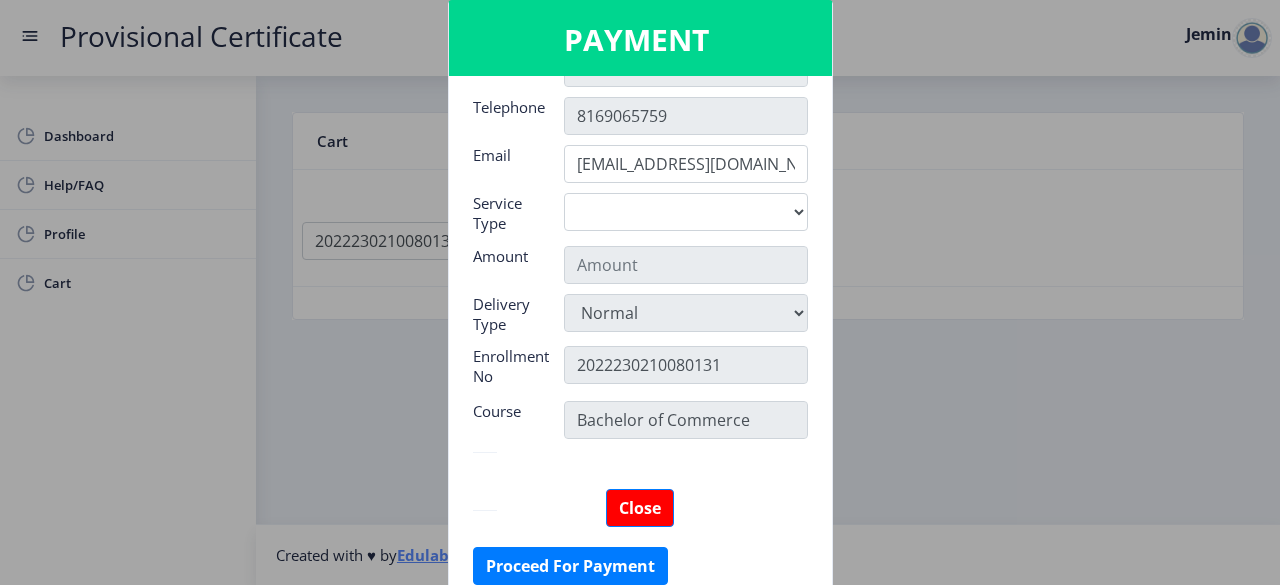 click 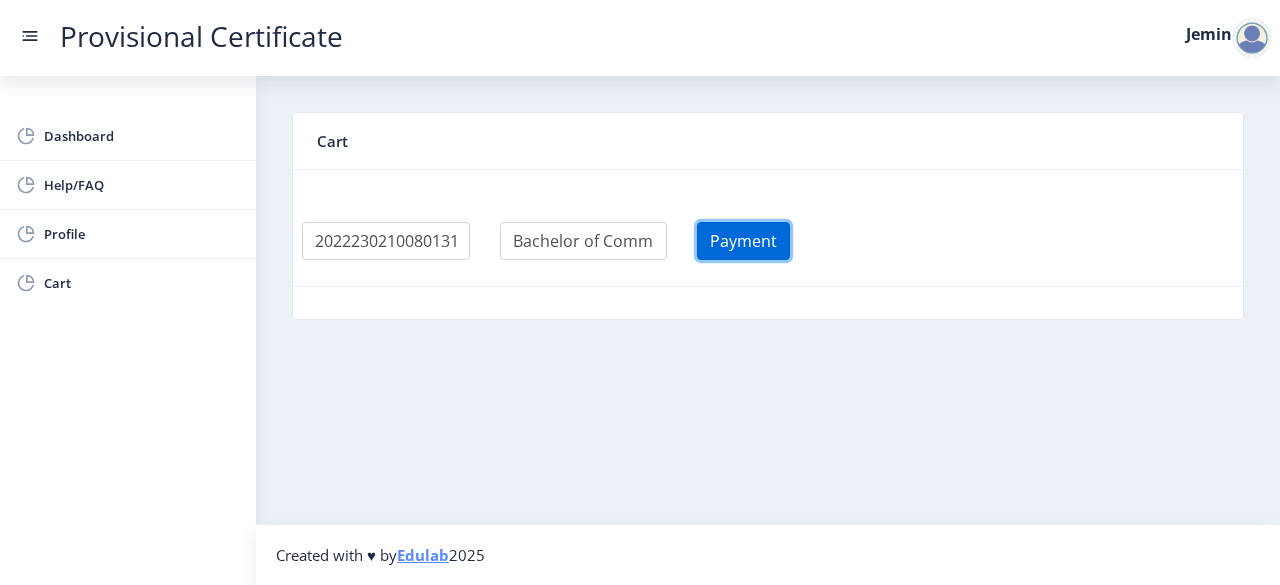 click on "Payment" 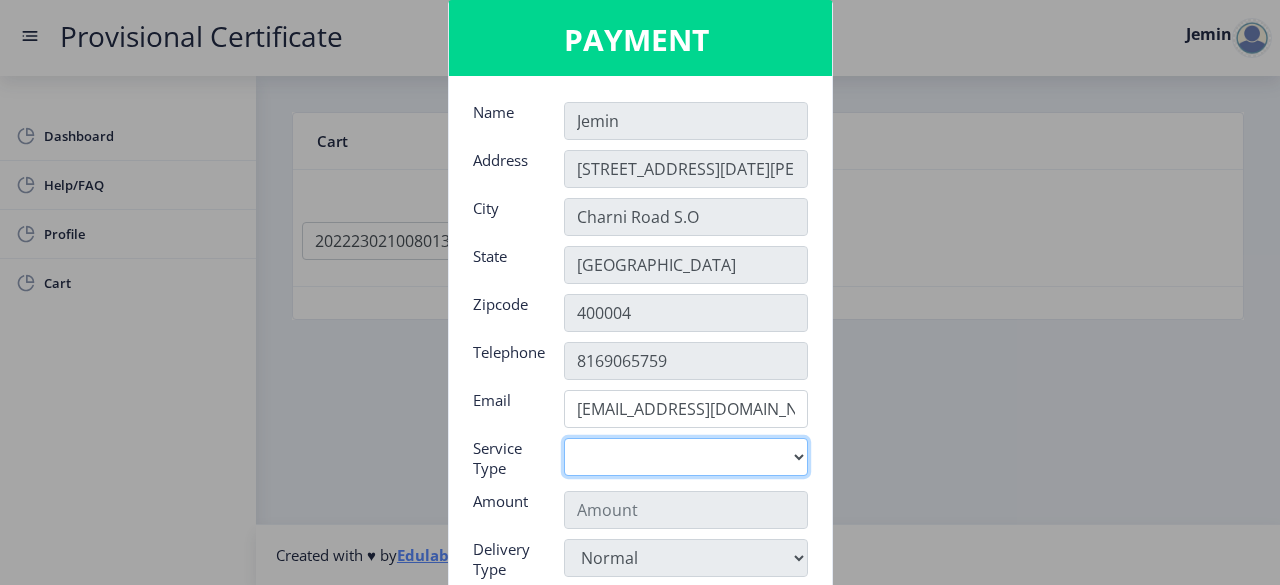 click on "Digital" at bounding box center (686, 457) 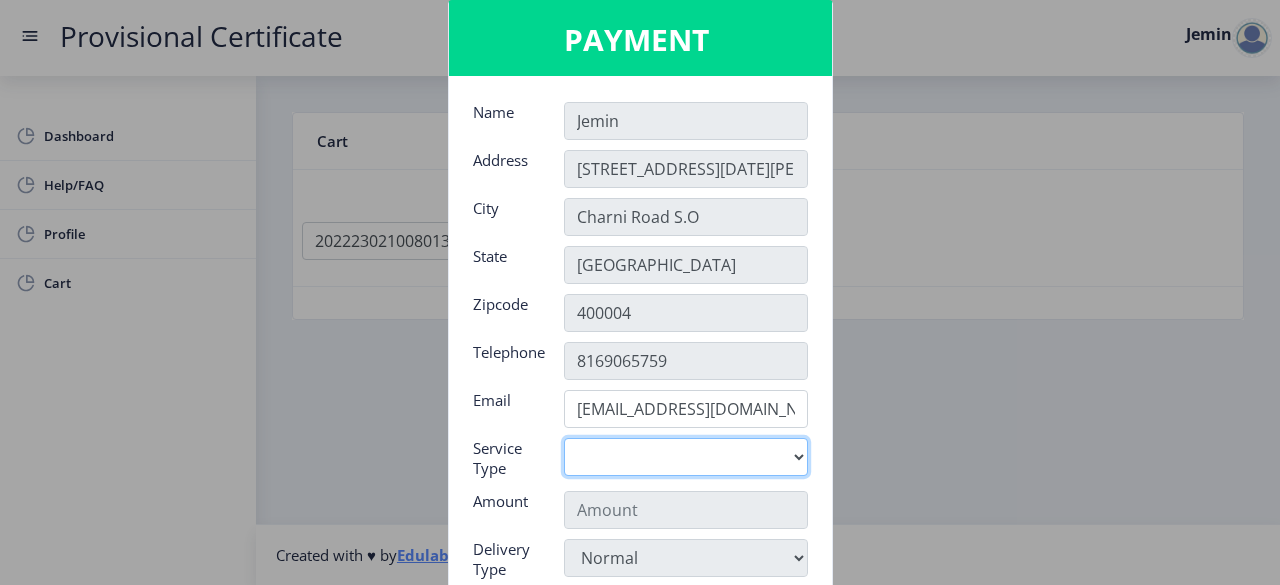 select on "old" 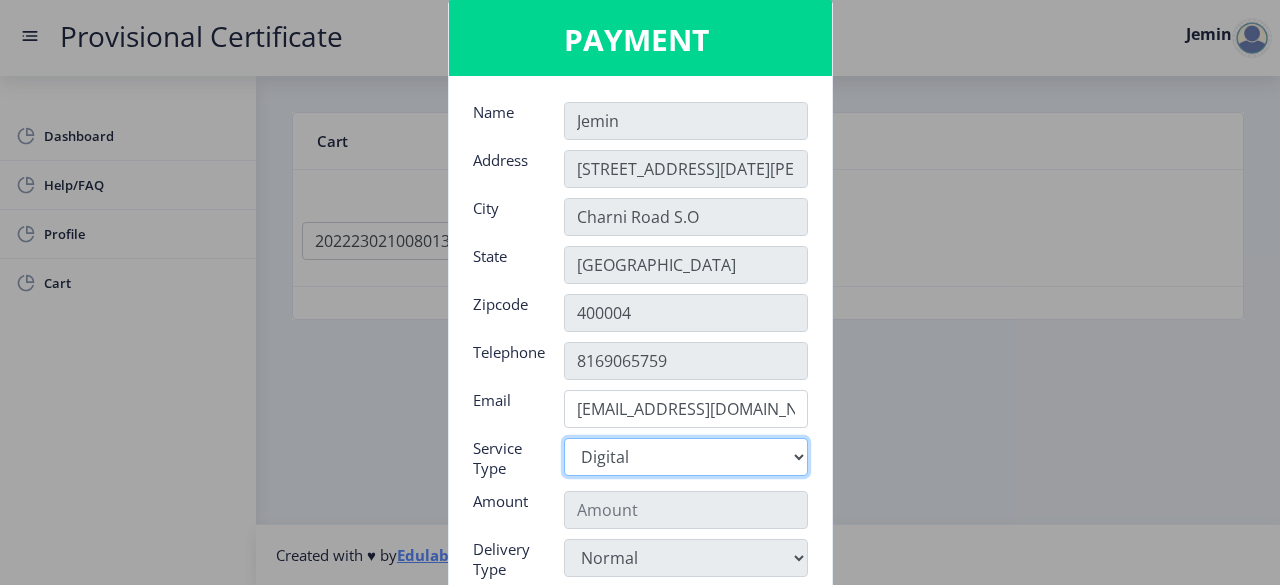 click on "Digital" at bounding box center (686, 457) 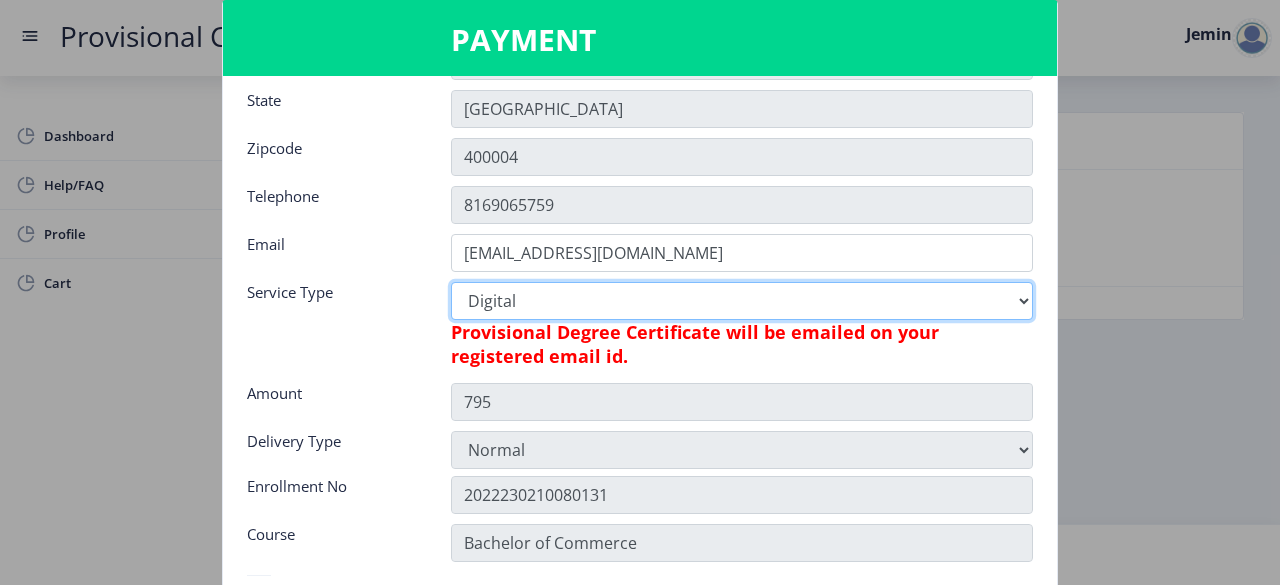 scroll, scrollTop: 261, scrollLeft: 0, axis: vertical 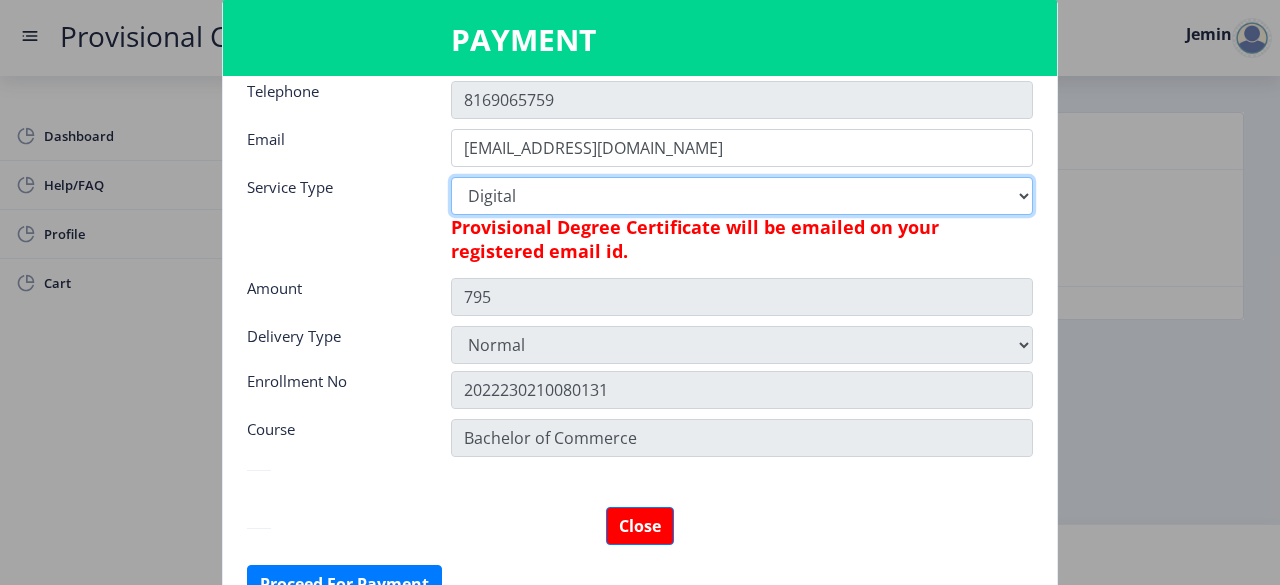 click on "Digital" at bounding box center [742, 196] 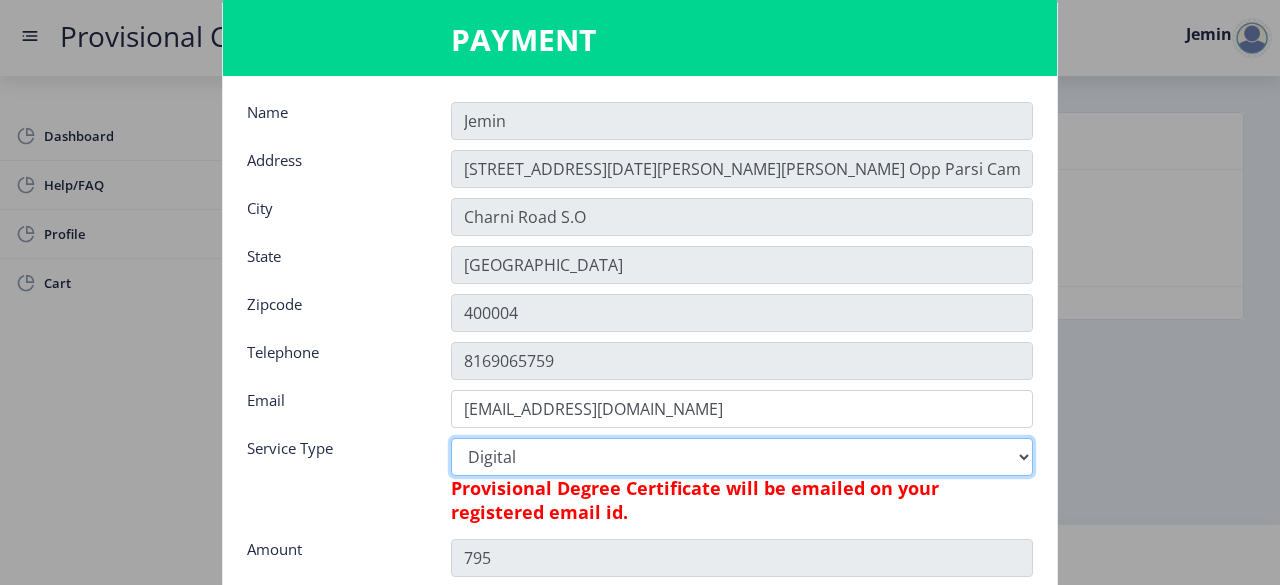 scroll, scrollTop: 279, scrollLeft: 0, axis: vertical 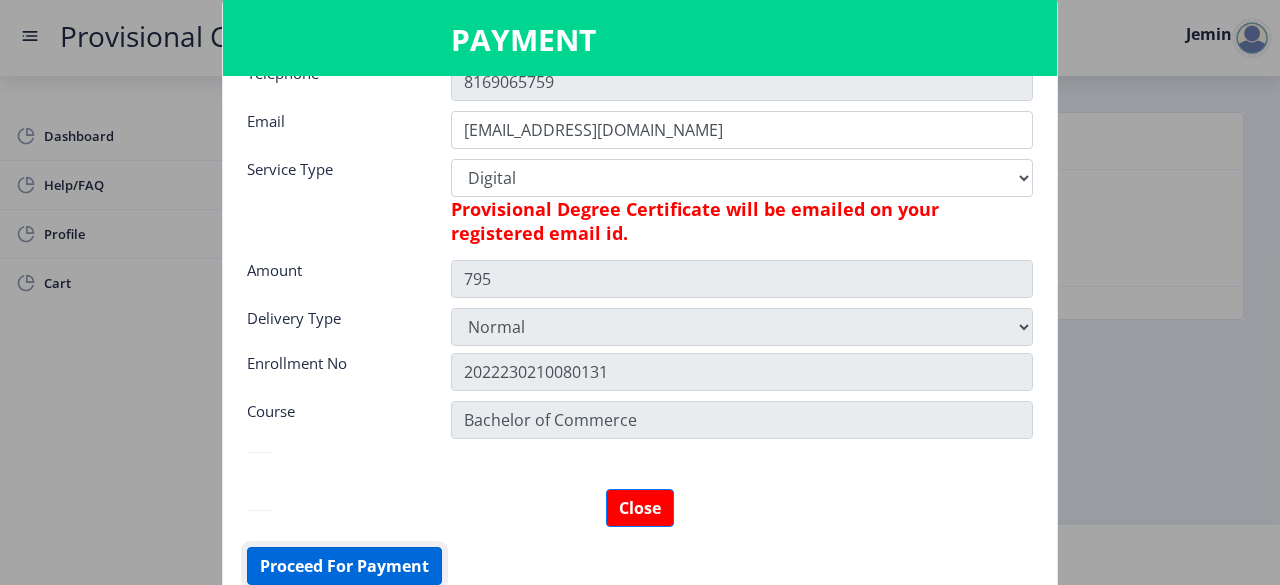 click on "Proceed For Payment" 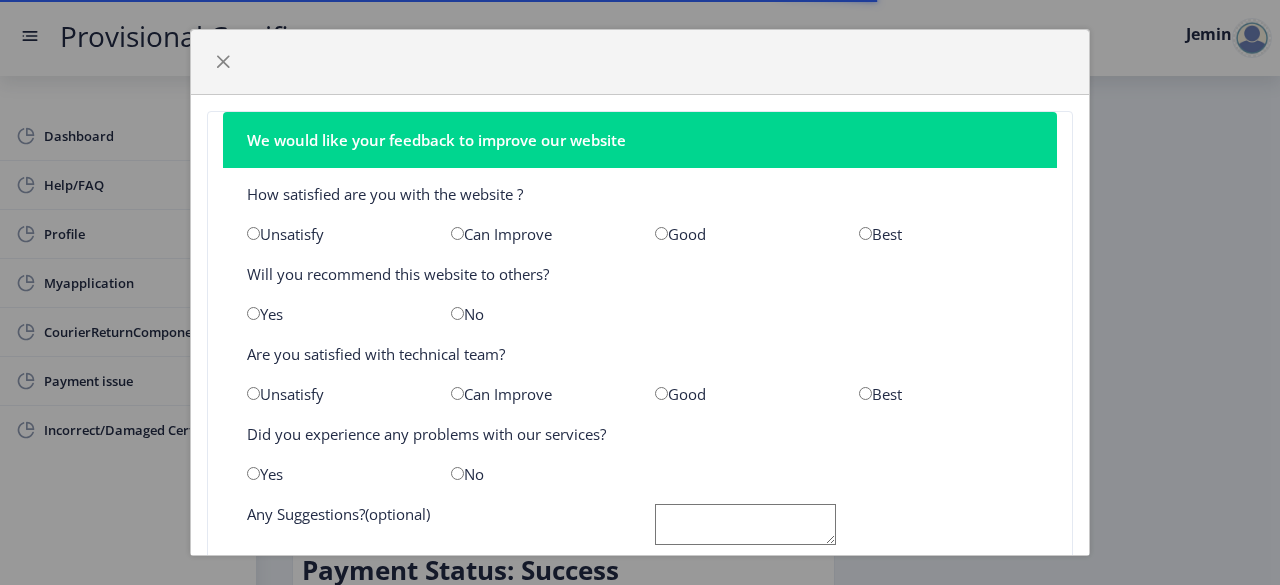scroll, scrollTop: 0, scrollLeft: 0, axis: both 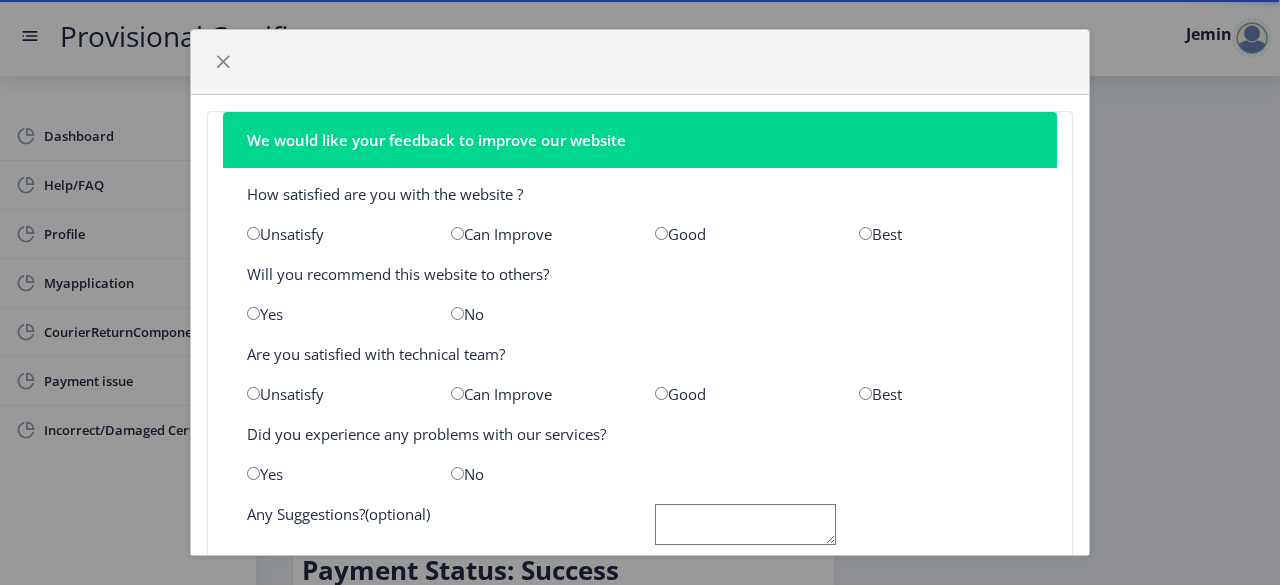 click at bounding box center [661, 233] 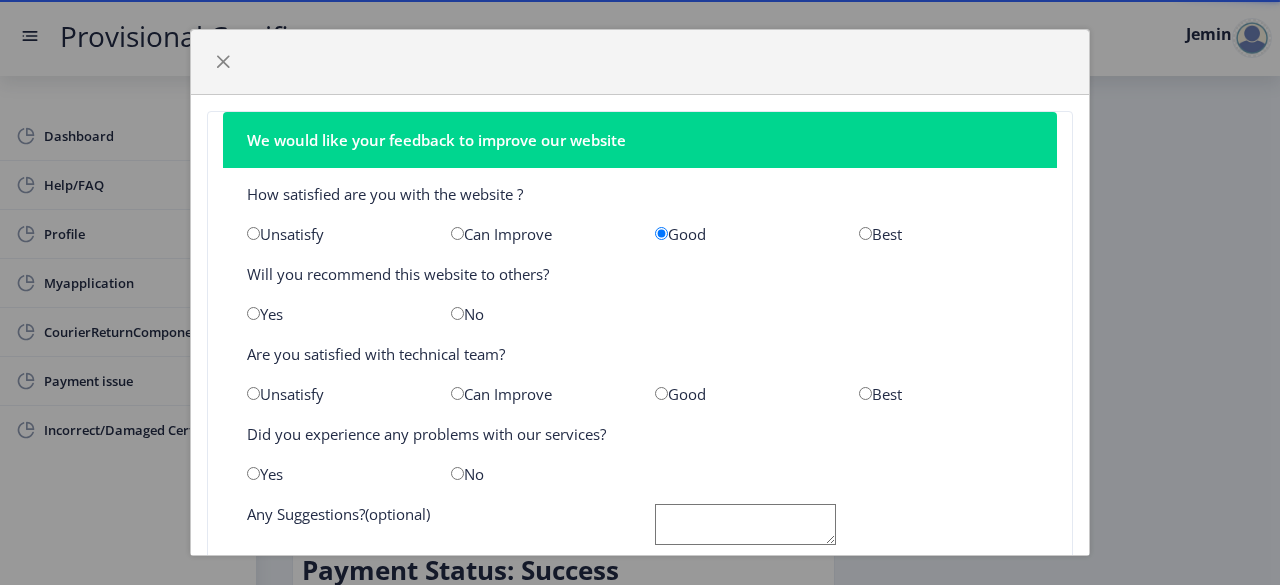 click at bounding box center [253, 313] 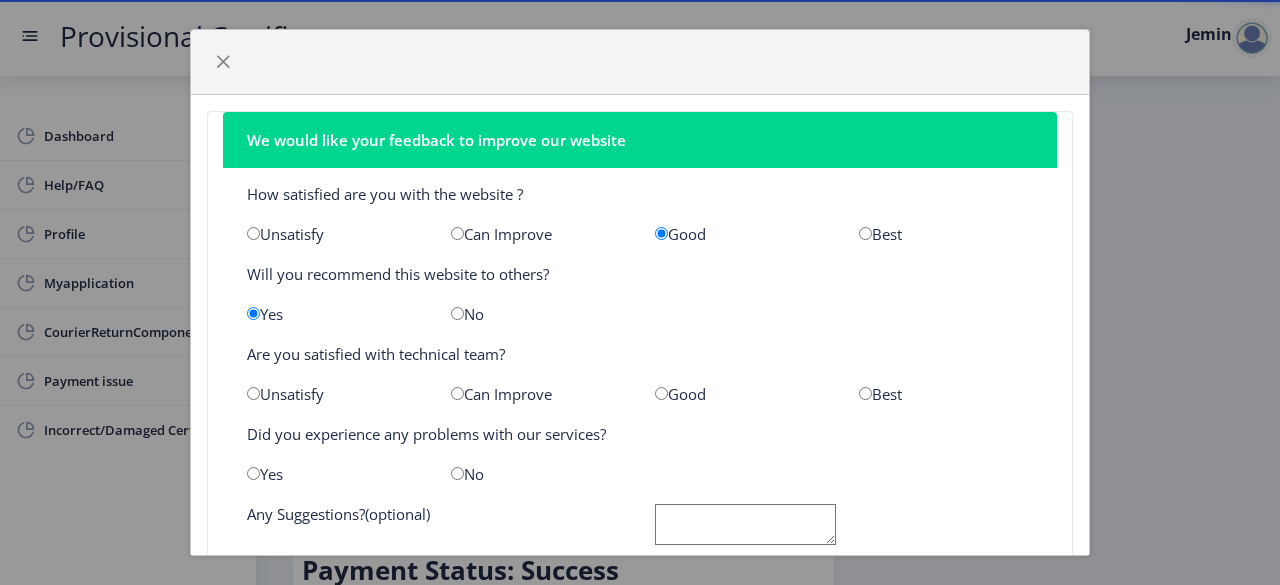 click at bounding box center [457, 393] 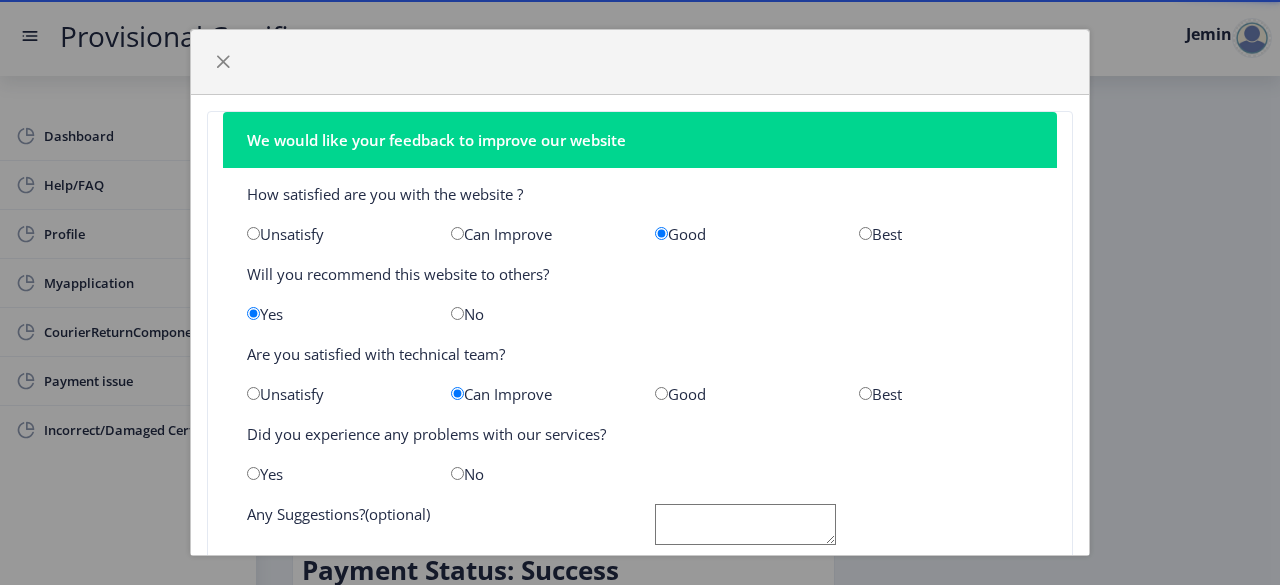click at bounding box center [457, 473] 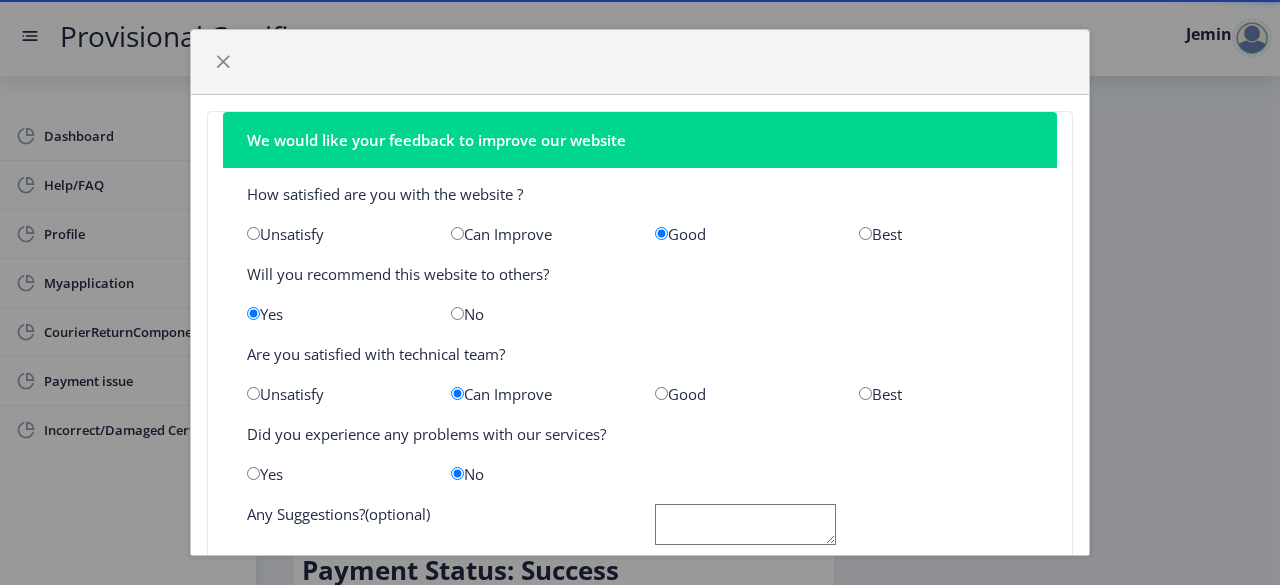 scroll, scrollTop: 111, scrollLeft: 0, axis: vertical 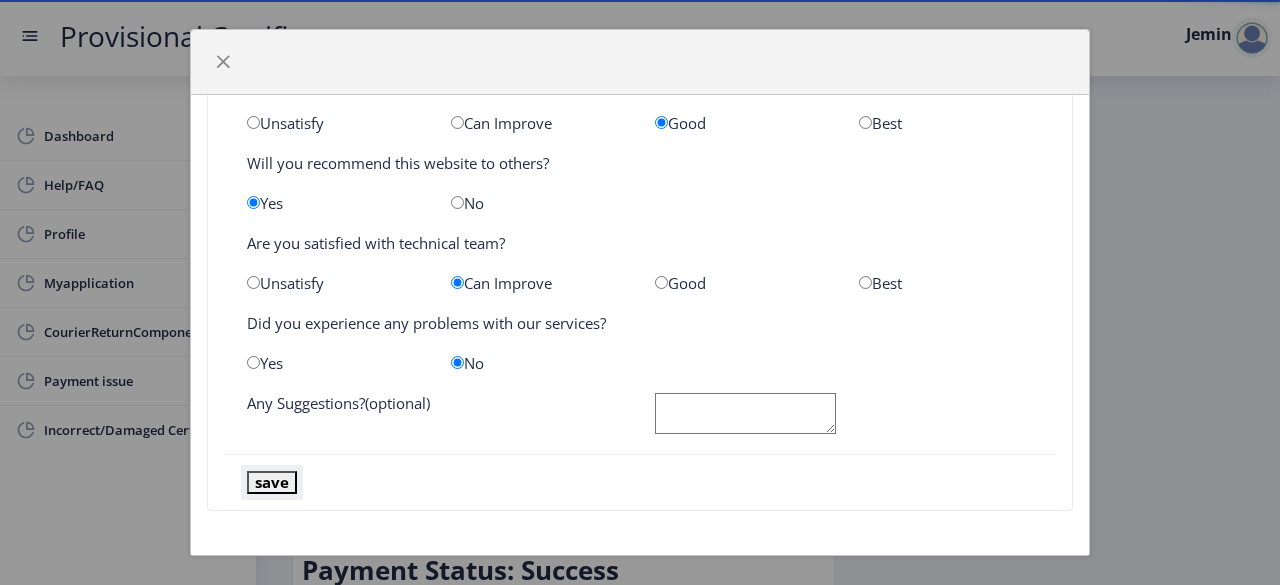 click on "save" 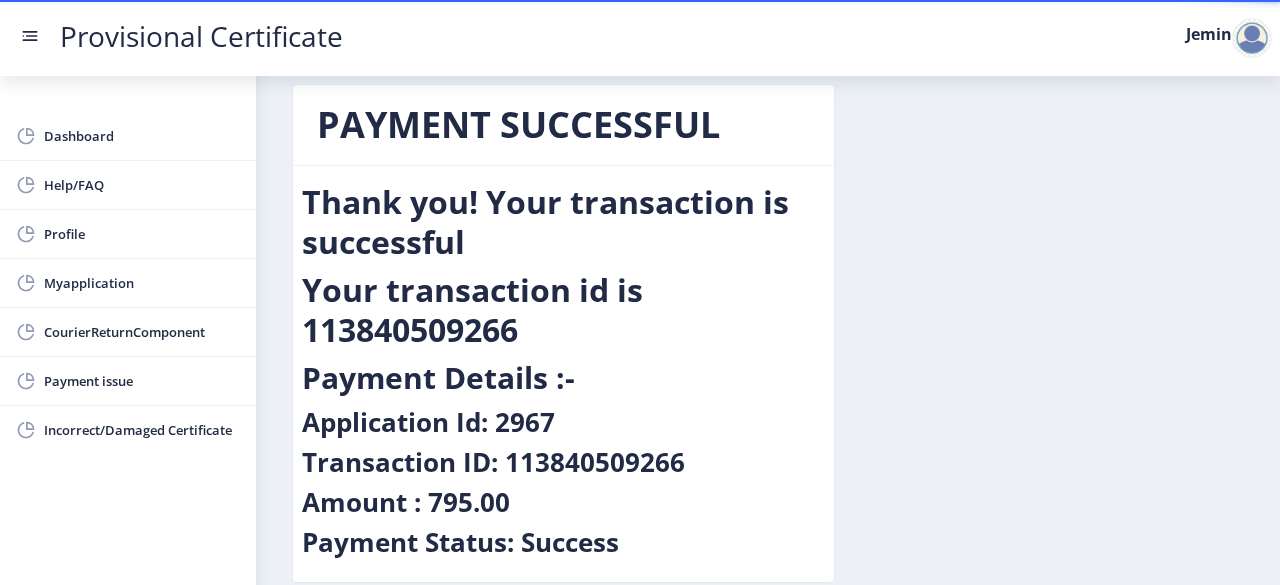 scroll, scrollTop: 27, scrollLeft: 0, axis: vertical 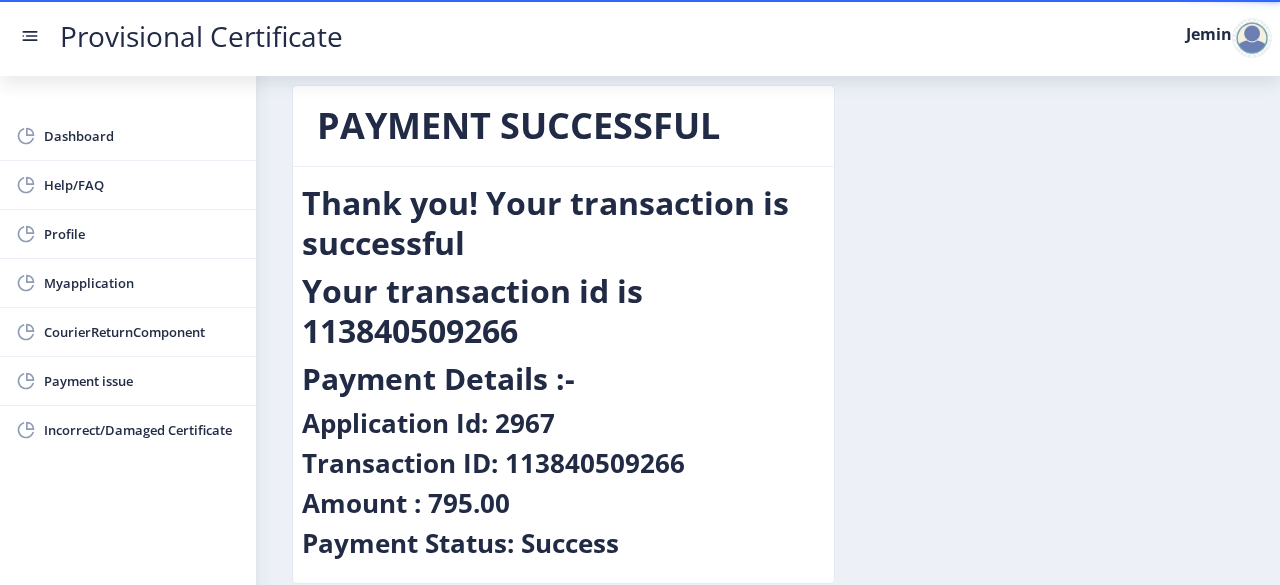 click on "PAYMENT SUCCESSFUL  Thank you! Your transaction is successful   Your transaction id is 113840509266   Payment Details :-   Application Id: 2967   Transaction ID: 113840509266   Amount : 795.00   Payment Status: Success" 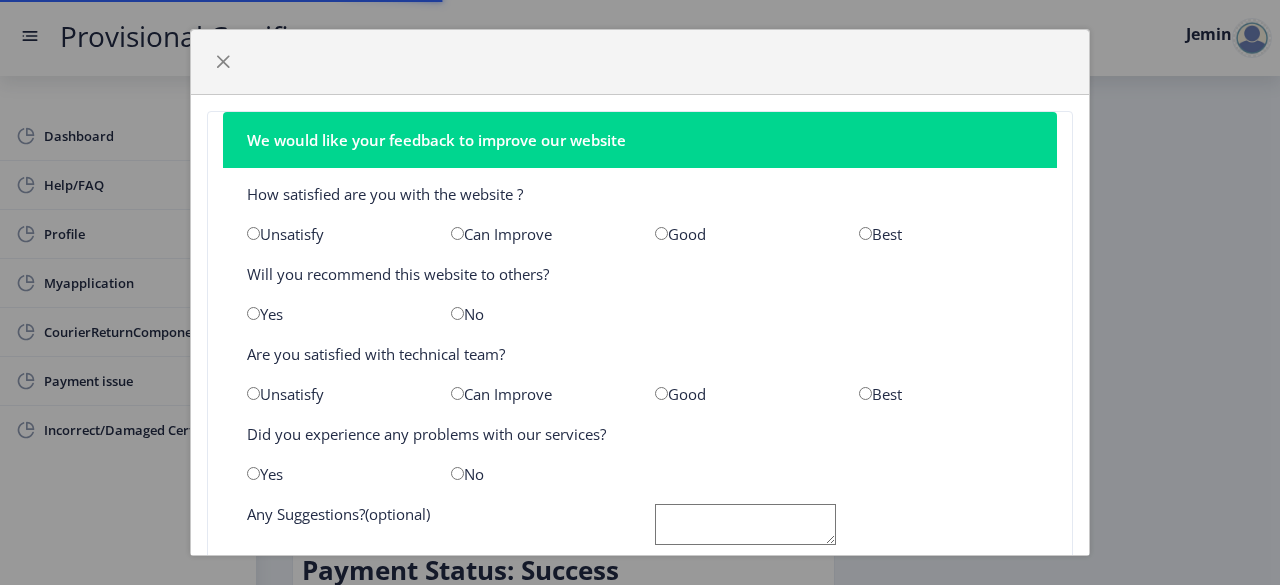 scroll, scrollTop: 0, scrollLeft: 0, axis: both 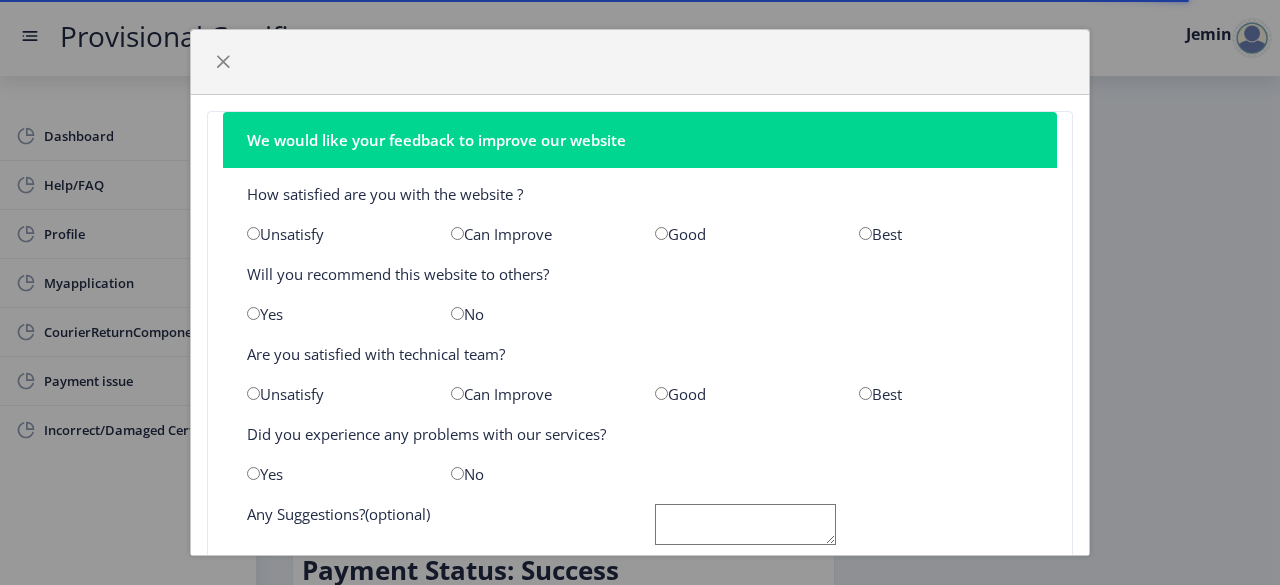 click on "We would like your feedback to improve our website  How satisfied are you with the website ?   Unsatisfy   Can Improve   Good   Best   Will you recommend this website to others?   Yes   No   Are you satisfied with technical team?   Unsatisfy   Can Improve   Good   Best   Did you experience any problems with our services?   Yes   No   Any Suggestions?(optional)  save" 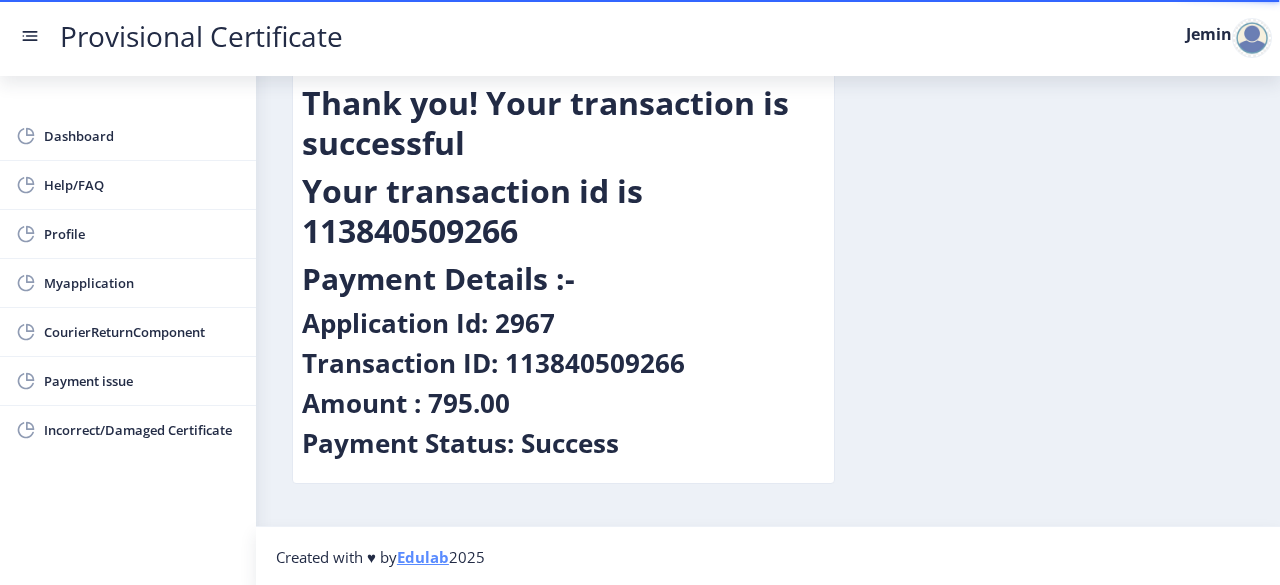 scroll, scrollTop: 0, scrollLeft: 0, axis: both 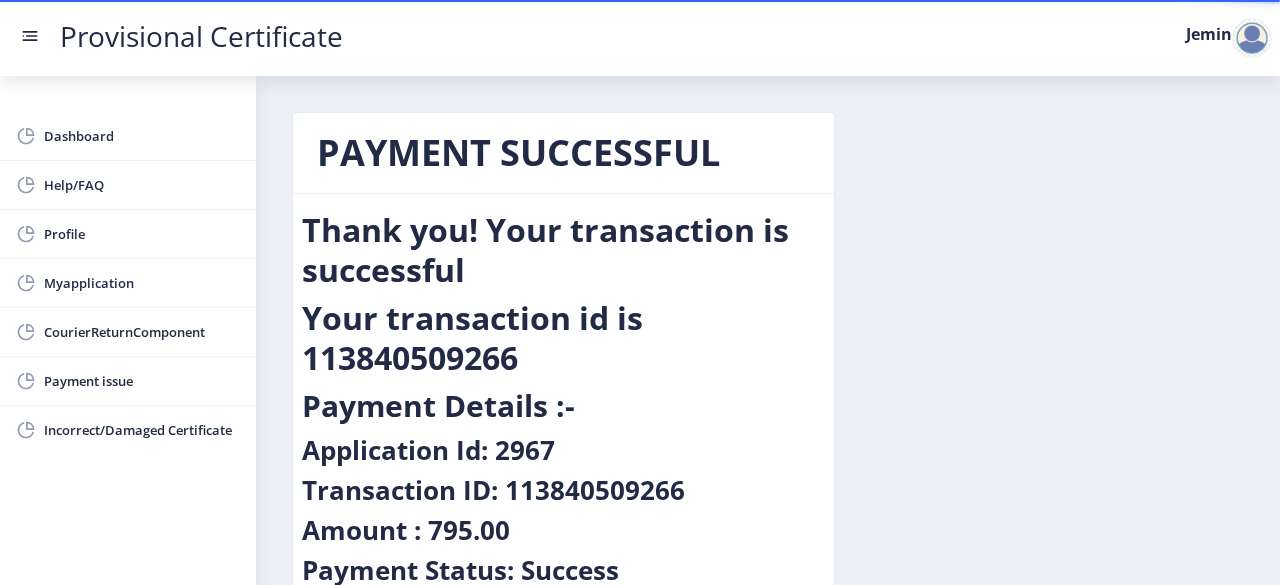 click 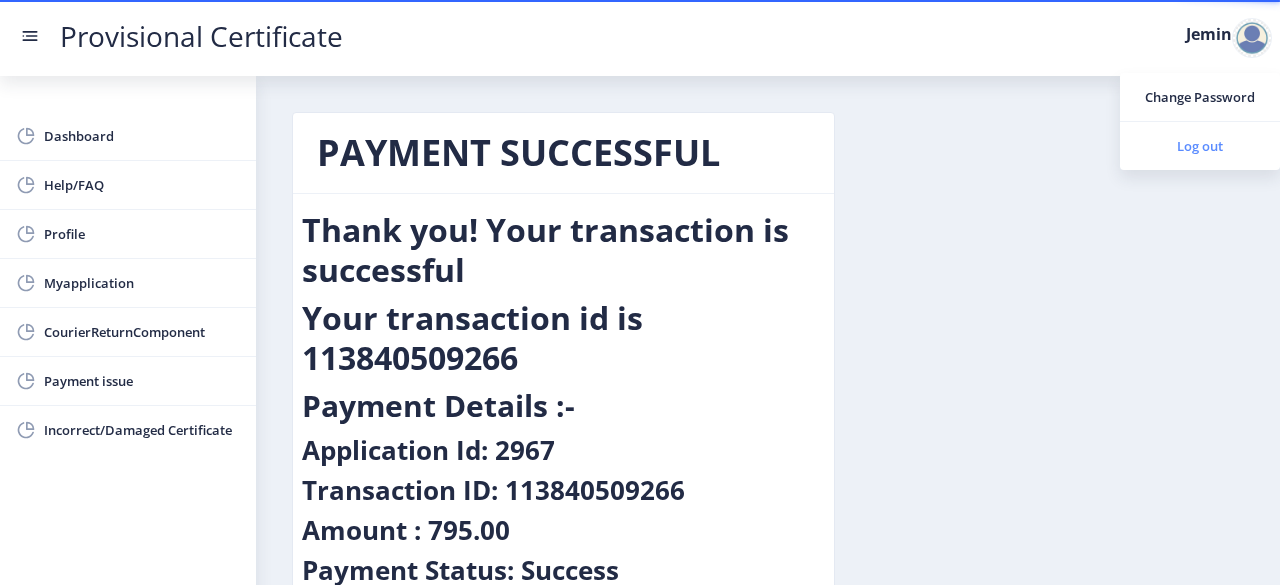 click on "Log out" at bounding box center [1200, 146] 